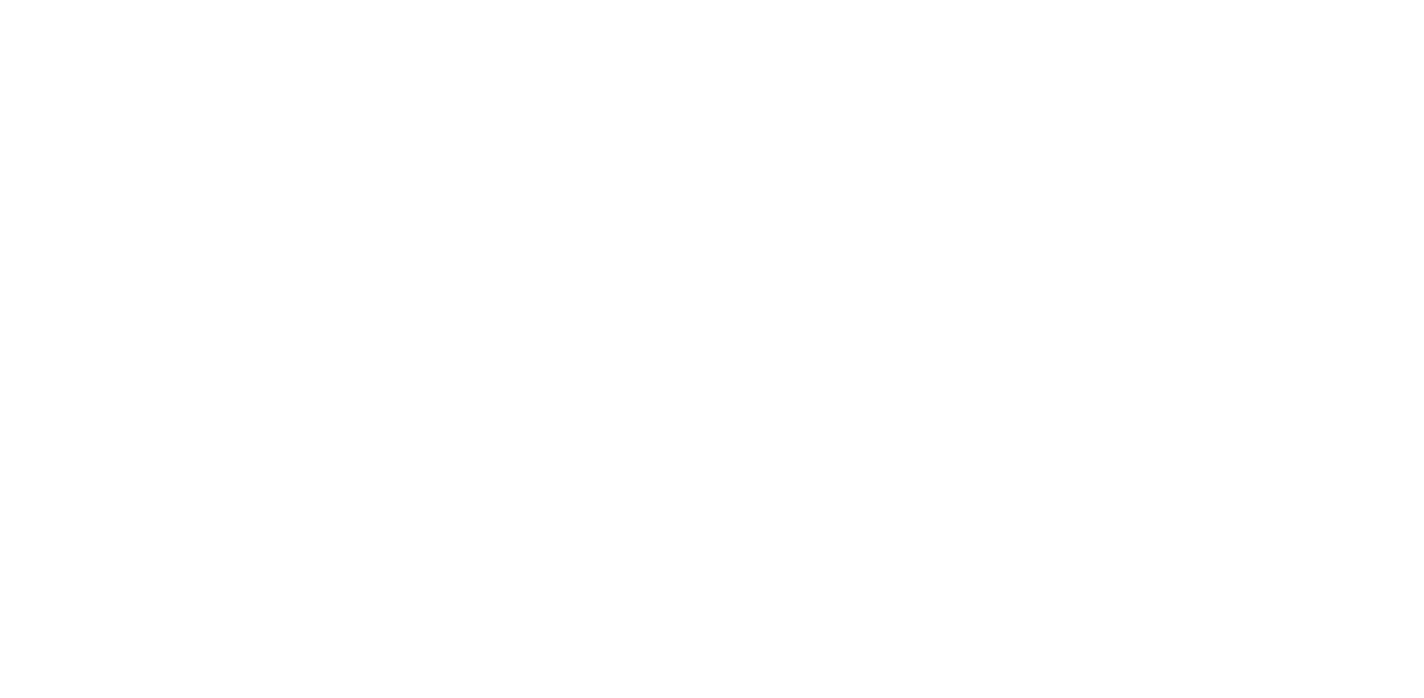 scroll, scrollTop: 0, scrollLeft: 0, axis: both 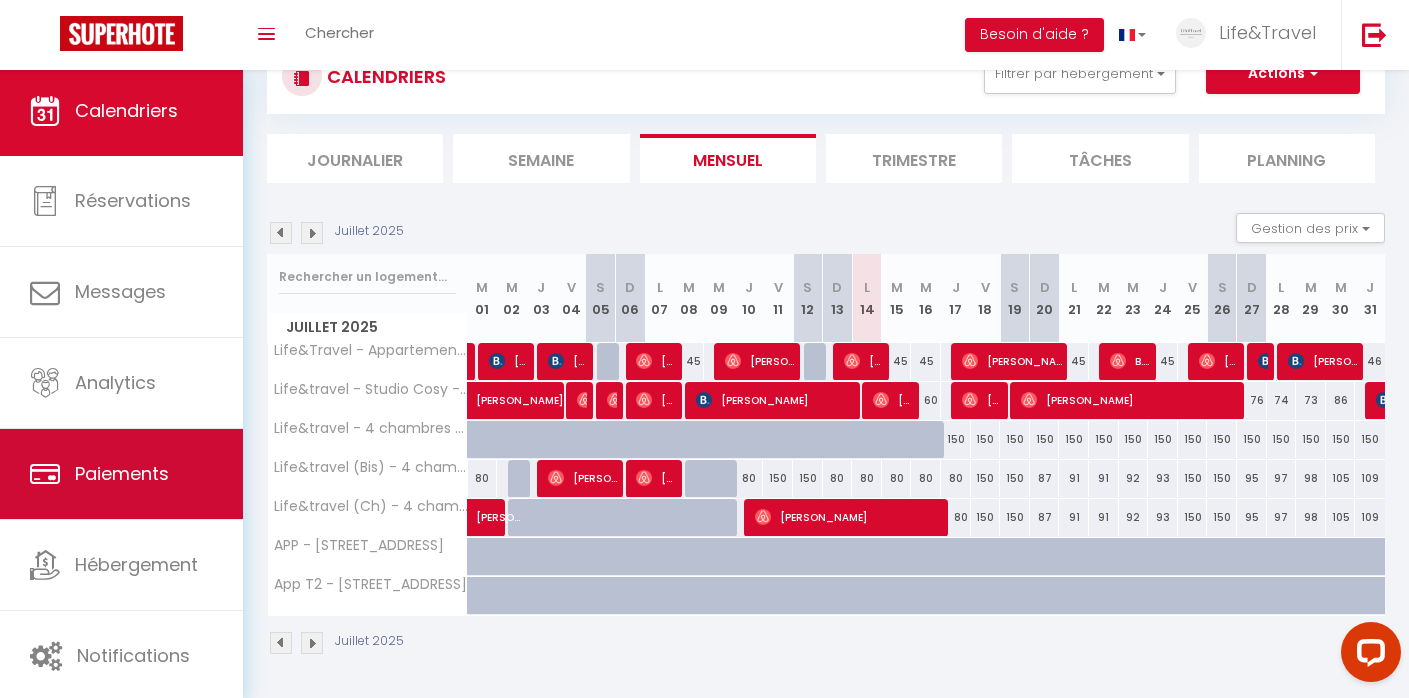 click on "Paiements" at bounding box center (121, 474) 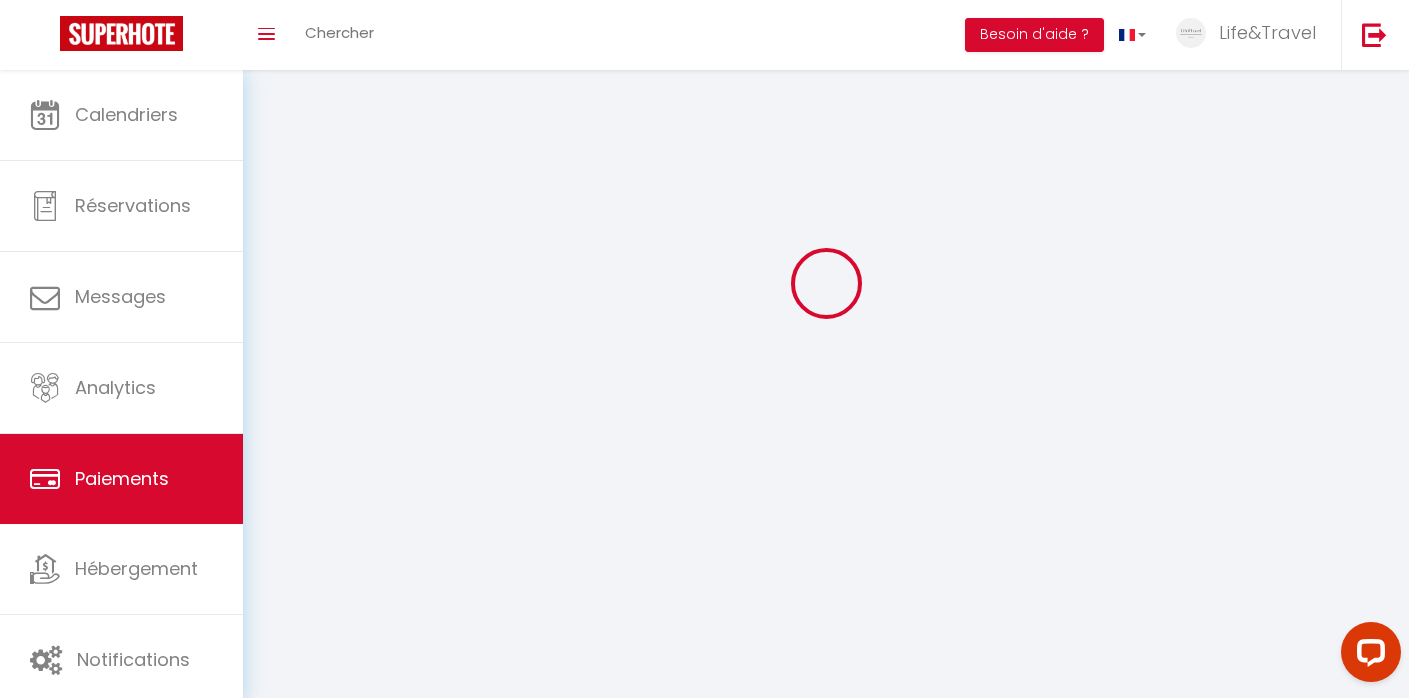 scroll, scrollTop: 0, scrollLeft: 0, axis: both 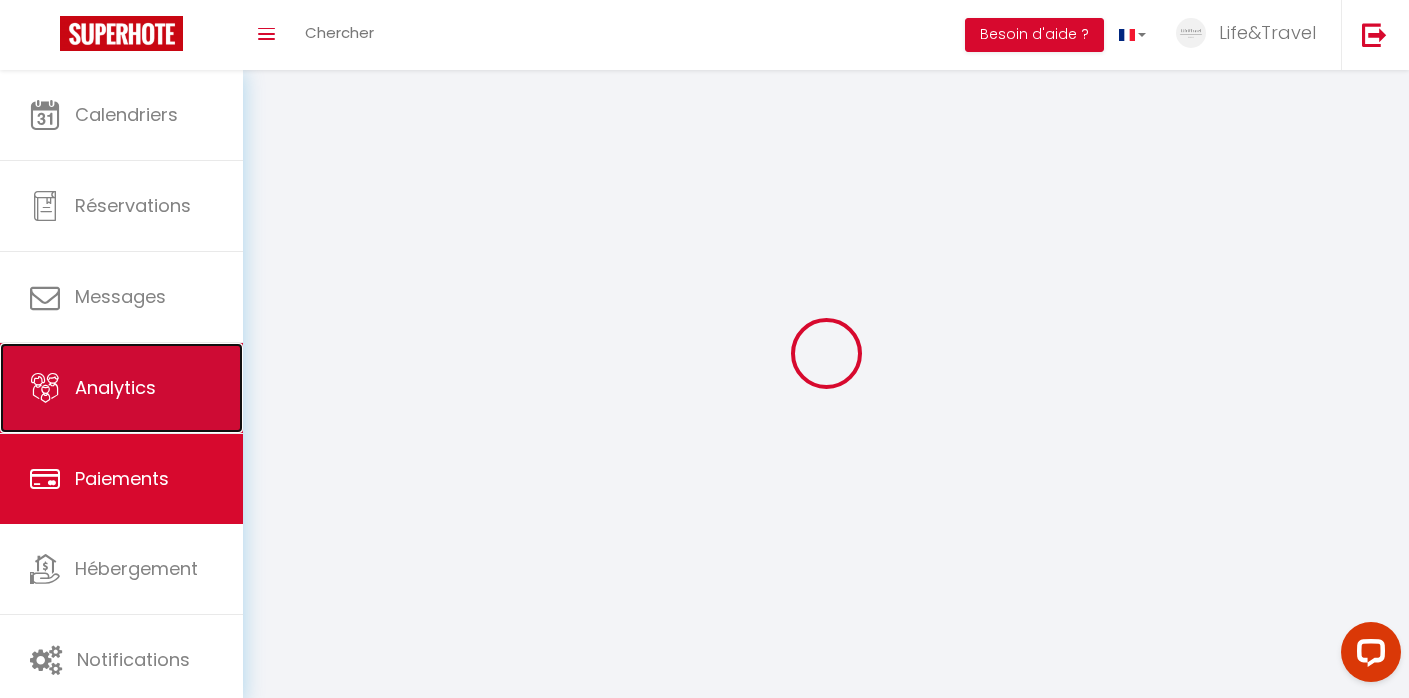 click on "Analytics" at bounding box center [115, 387] 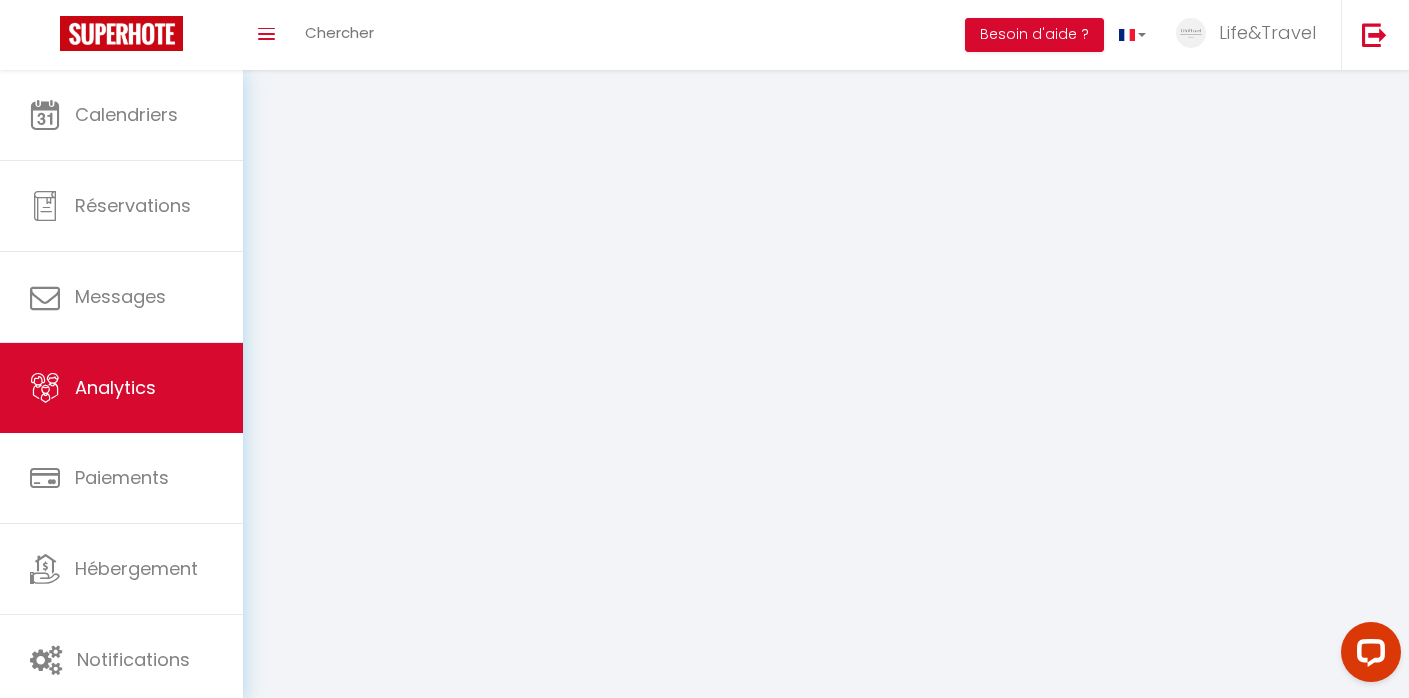 select on "2025" 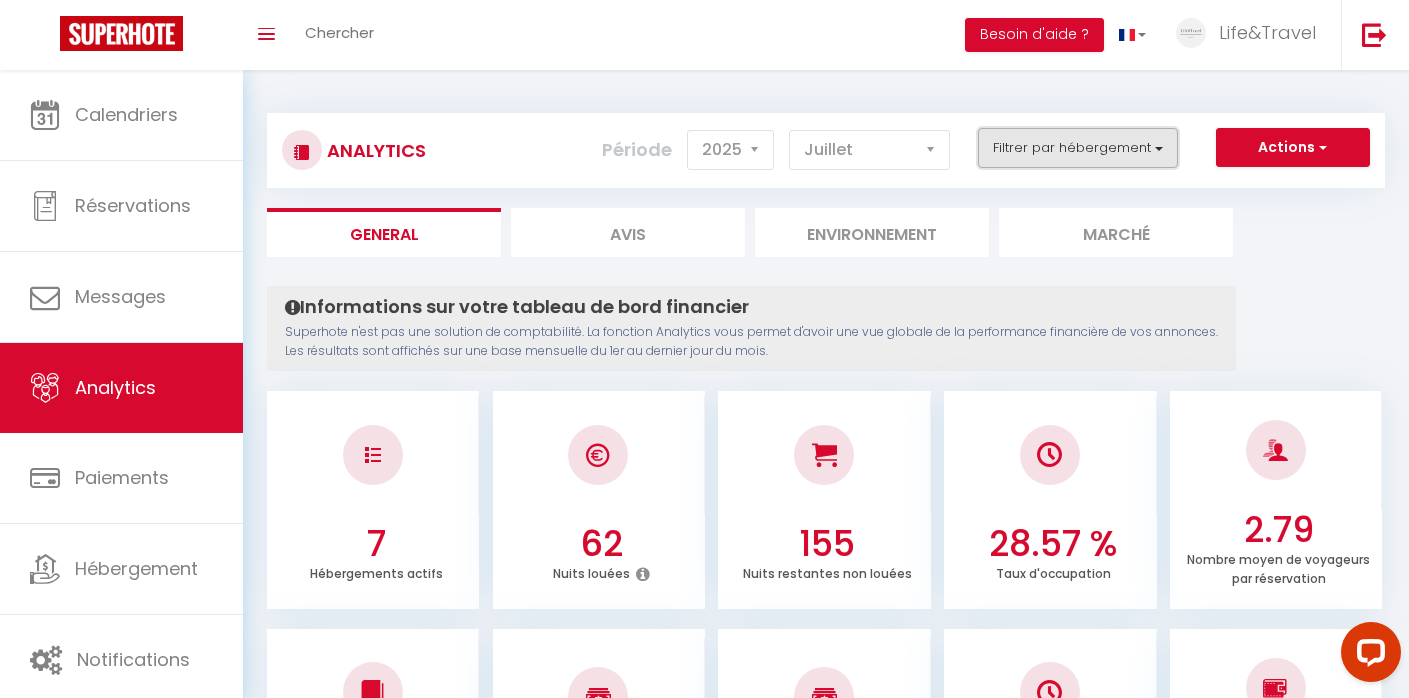 click on "Filtrer par hébergement" at bounding box center [1078, 148] 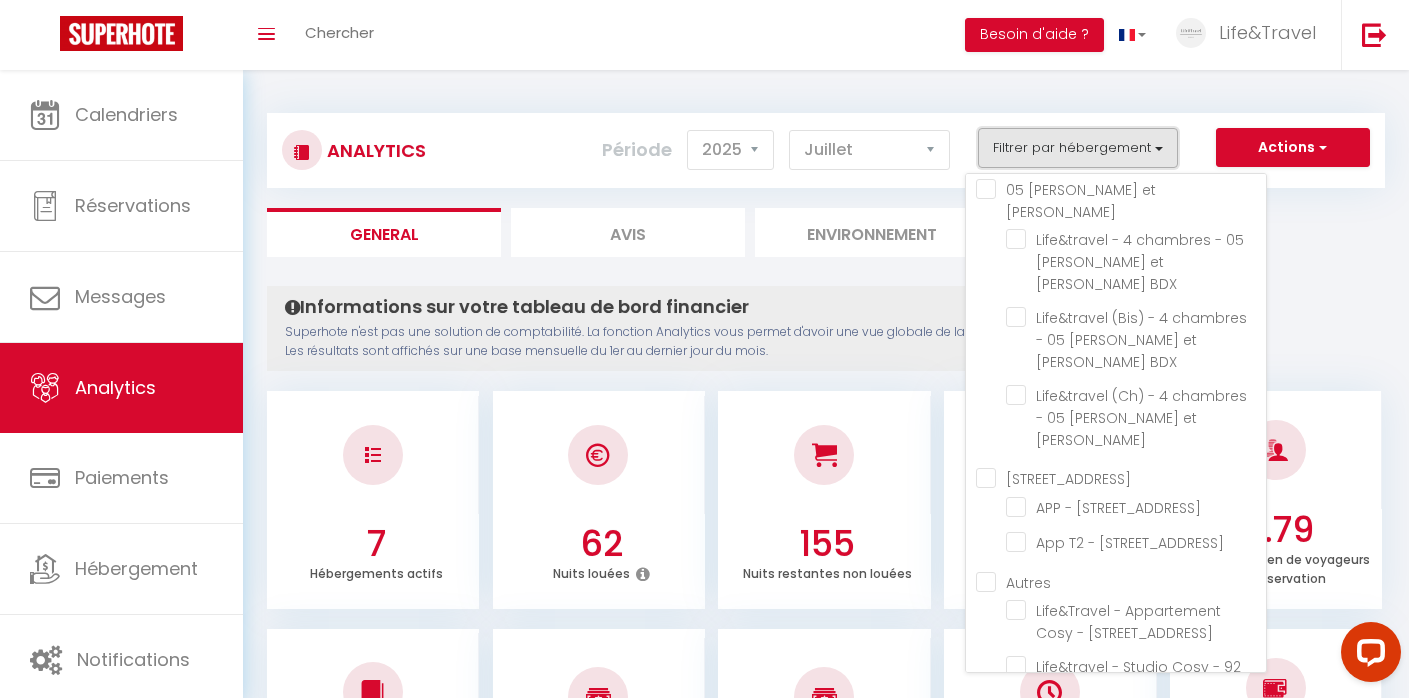scroll, scrollTop: 0, scrollLeft: 0, axis: both 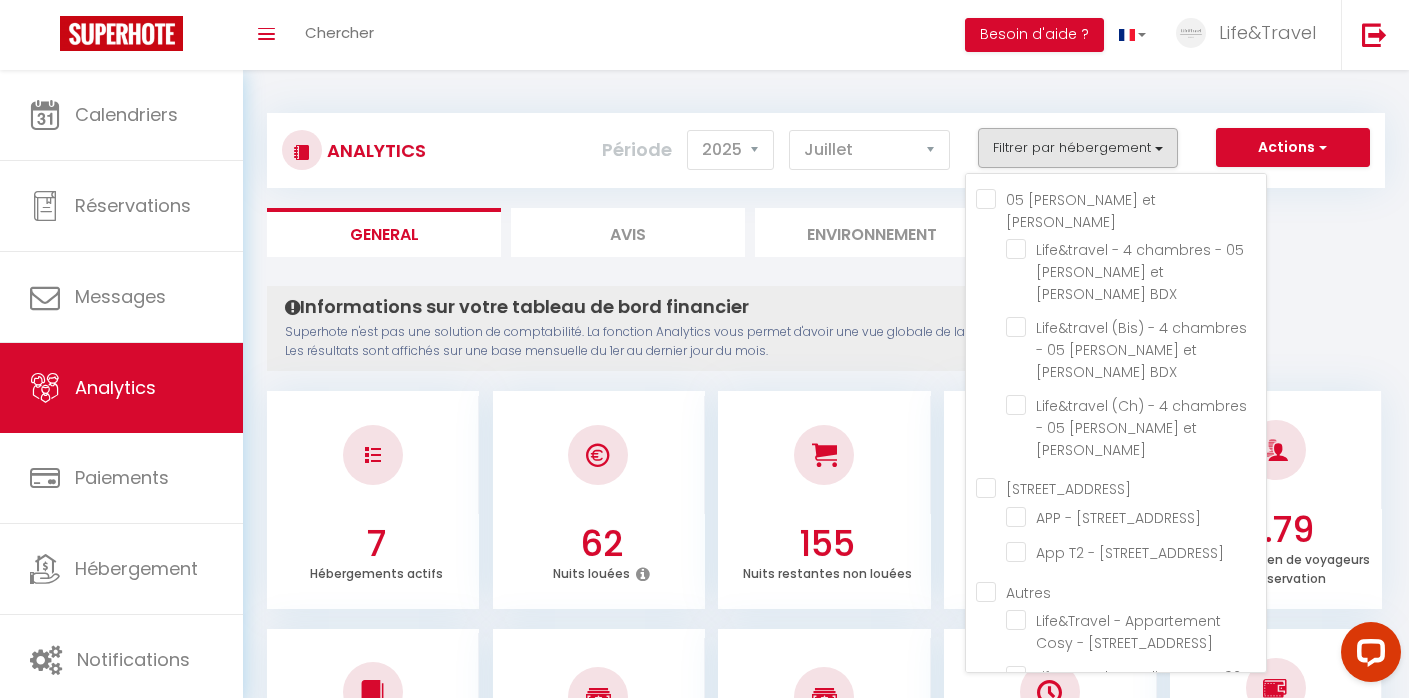 click on "05 [PERSON_NAME] et [PERSON_NAME]" at bounding box center (1121, 199) 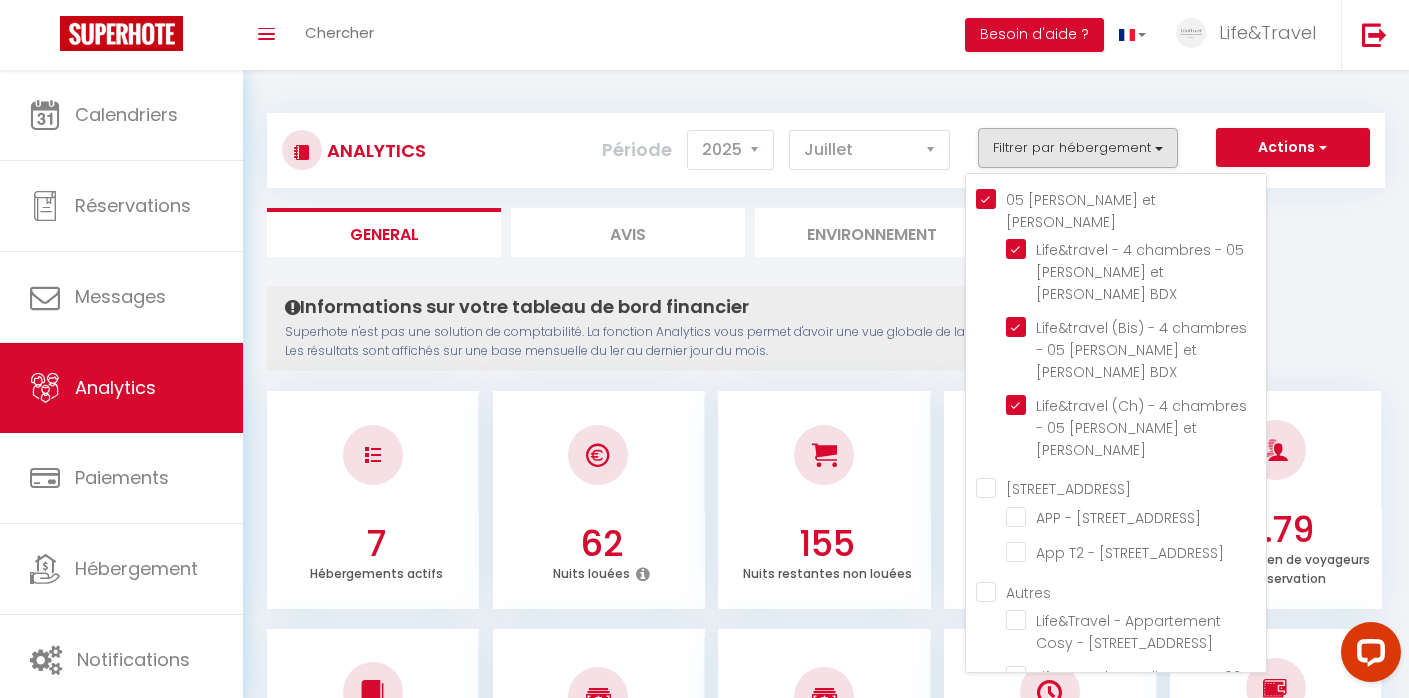 checkbox on "true" 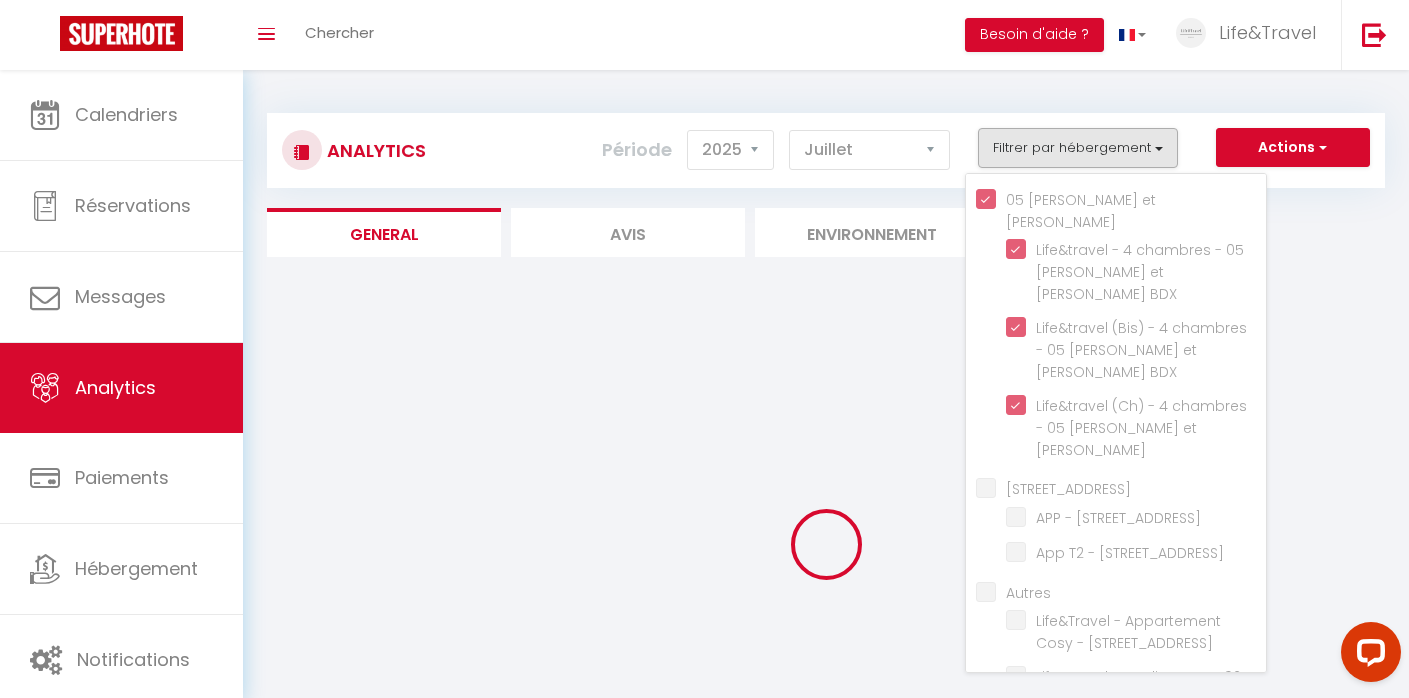checkbox on "false" 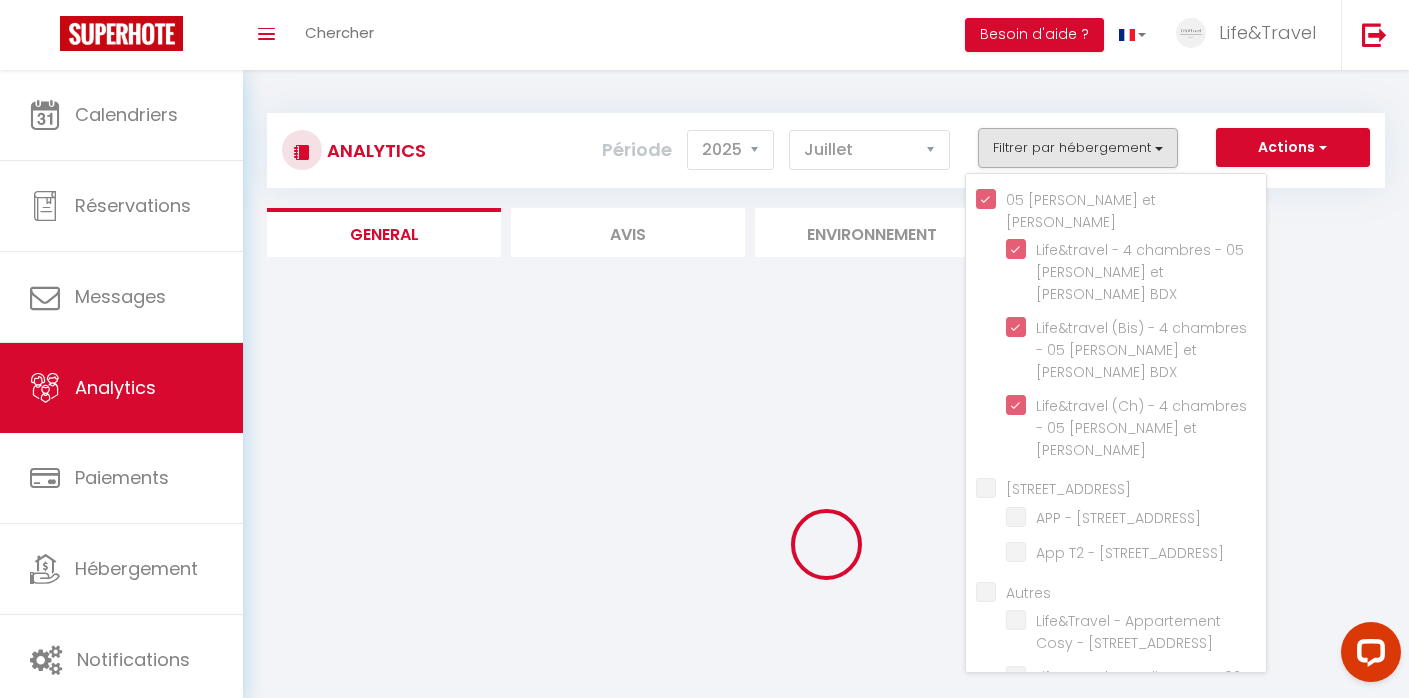checkbox on "false" 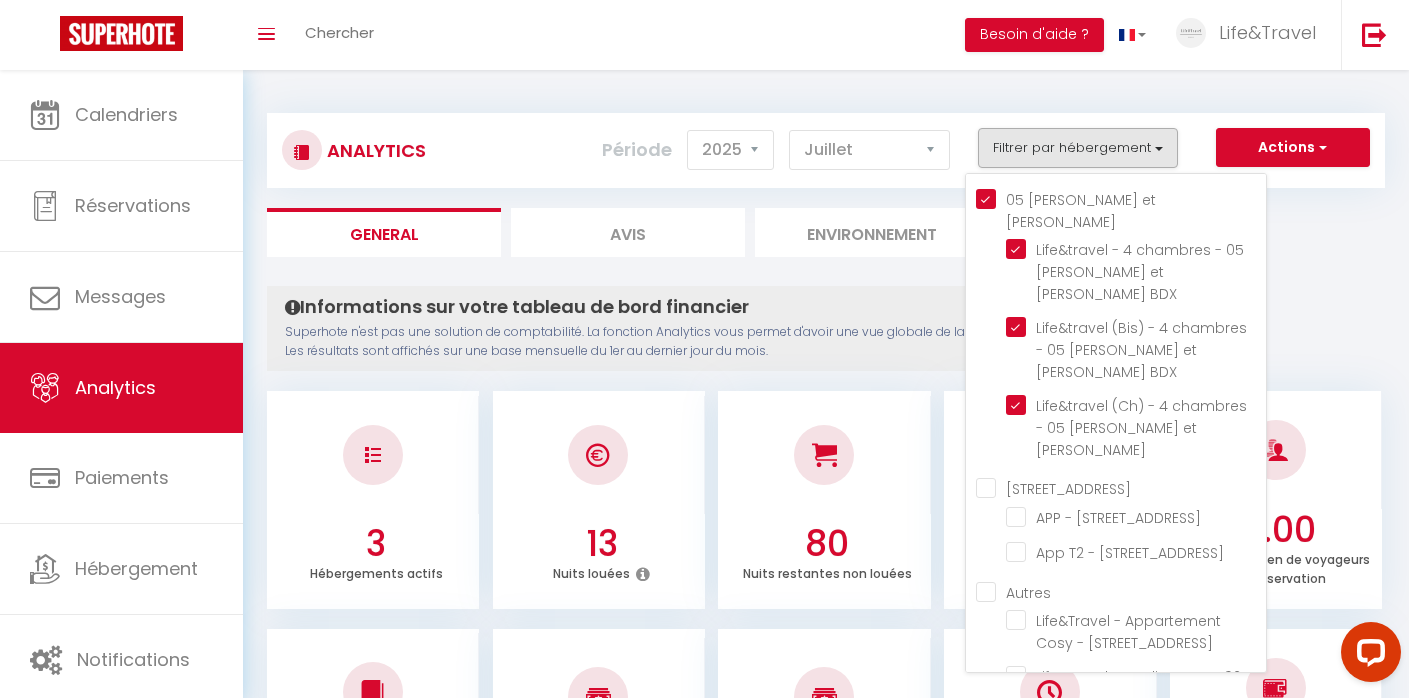 click on "Informations sur votre tableau de bord financier" at bounding box center [751, 307] 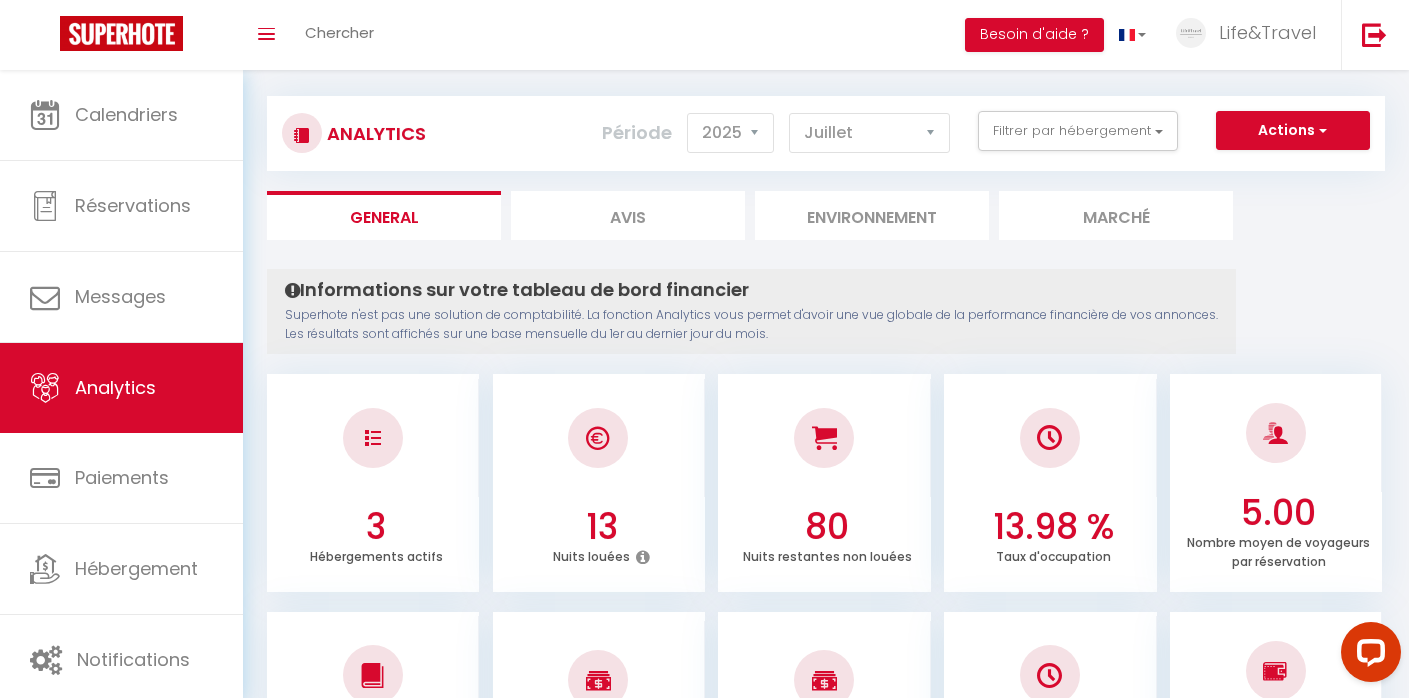 scroll, scrollTop: 0, scrollLeft: 0, axis: both 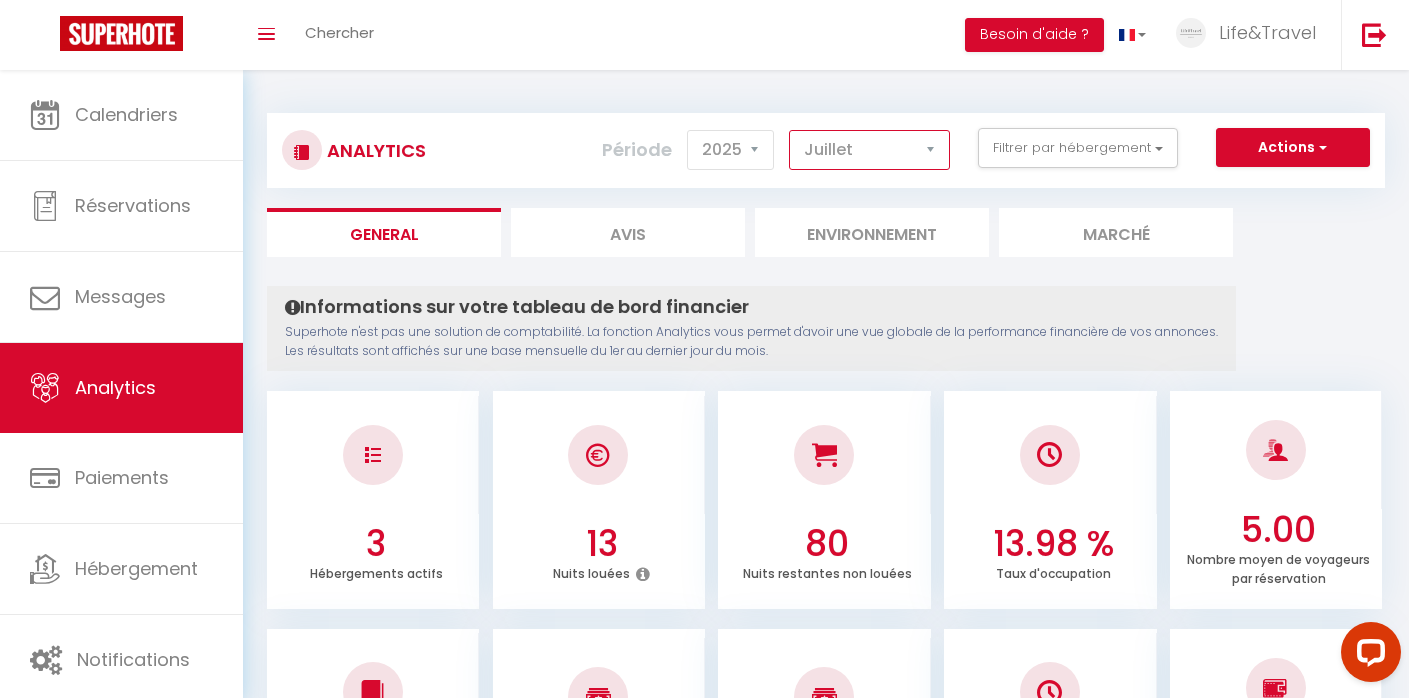 click on "[PERSON_NAME]   Mars   [PERSON_NAME]   Juin   Juillet   Août   Septembre   Octobre   Novembre   Décembre" at bounding box center [869, 150] 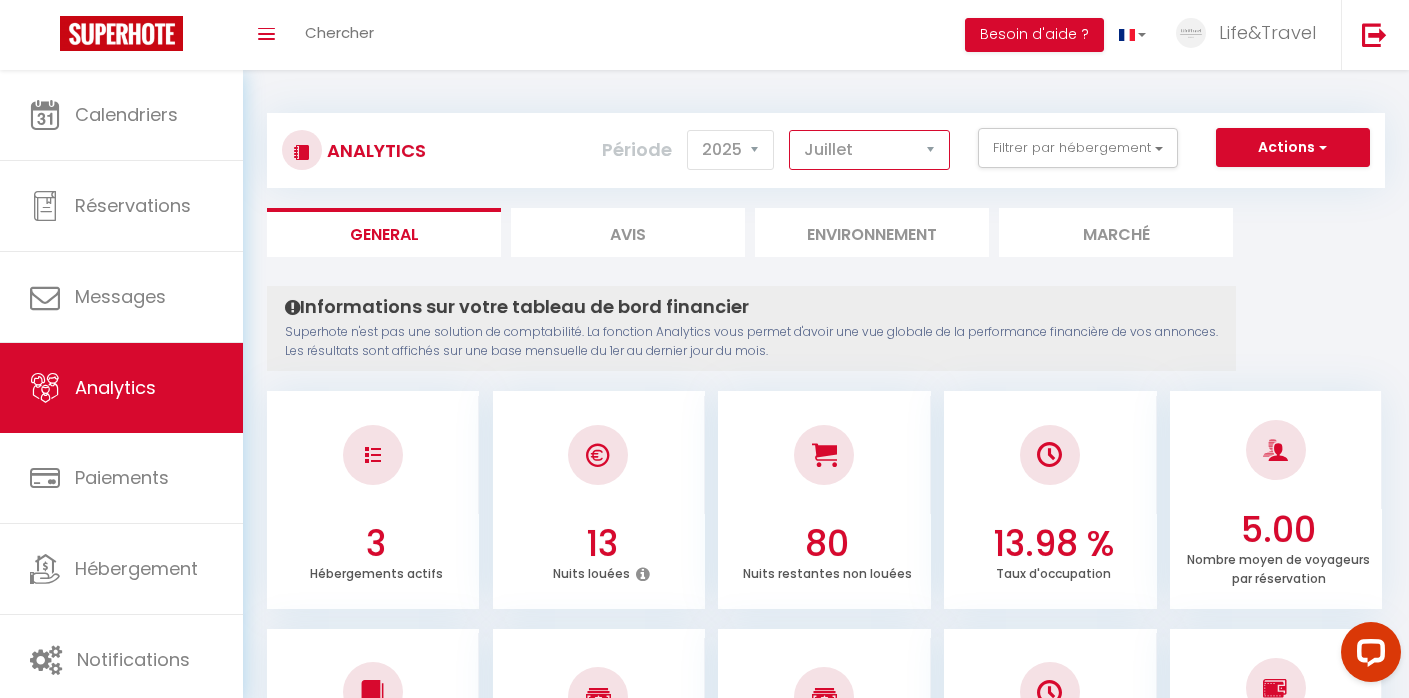 select on "8" 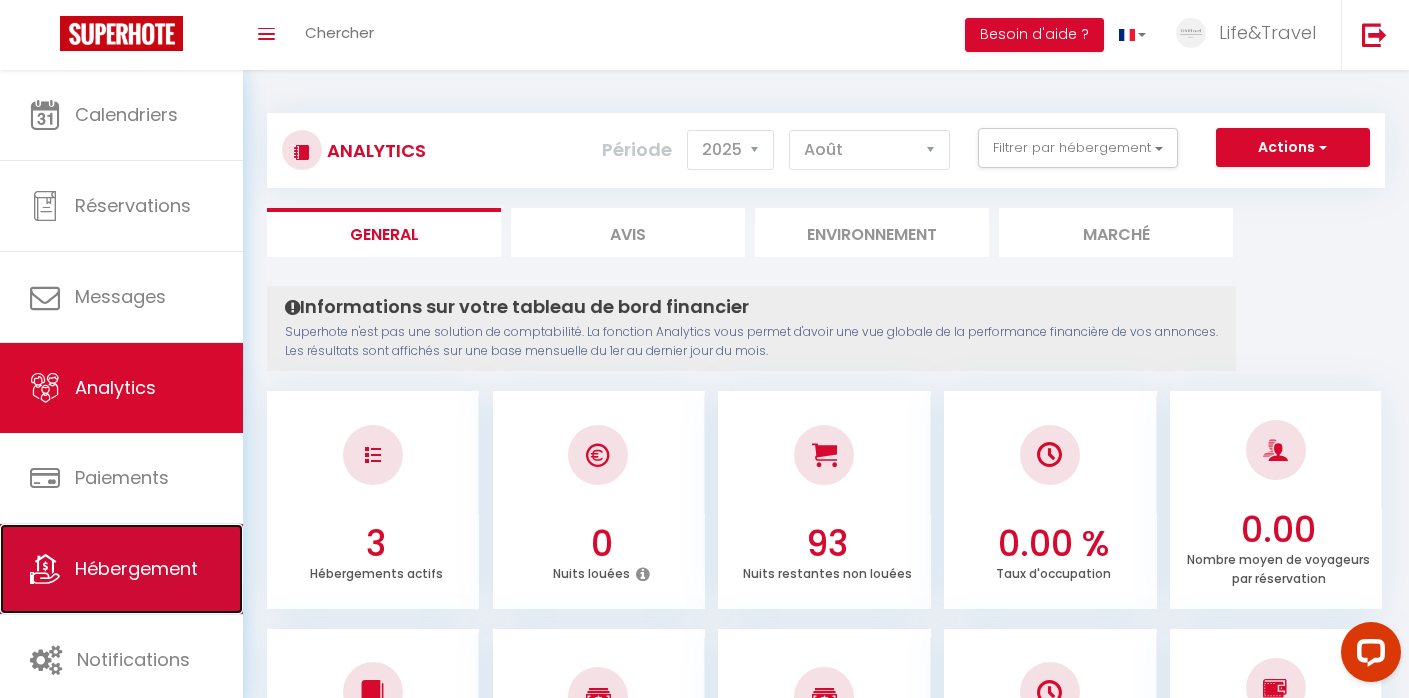 click on "Hébergement" at bounding box center (136, 568) 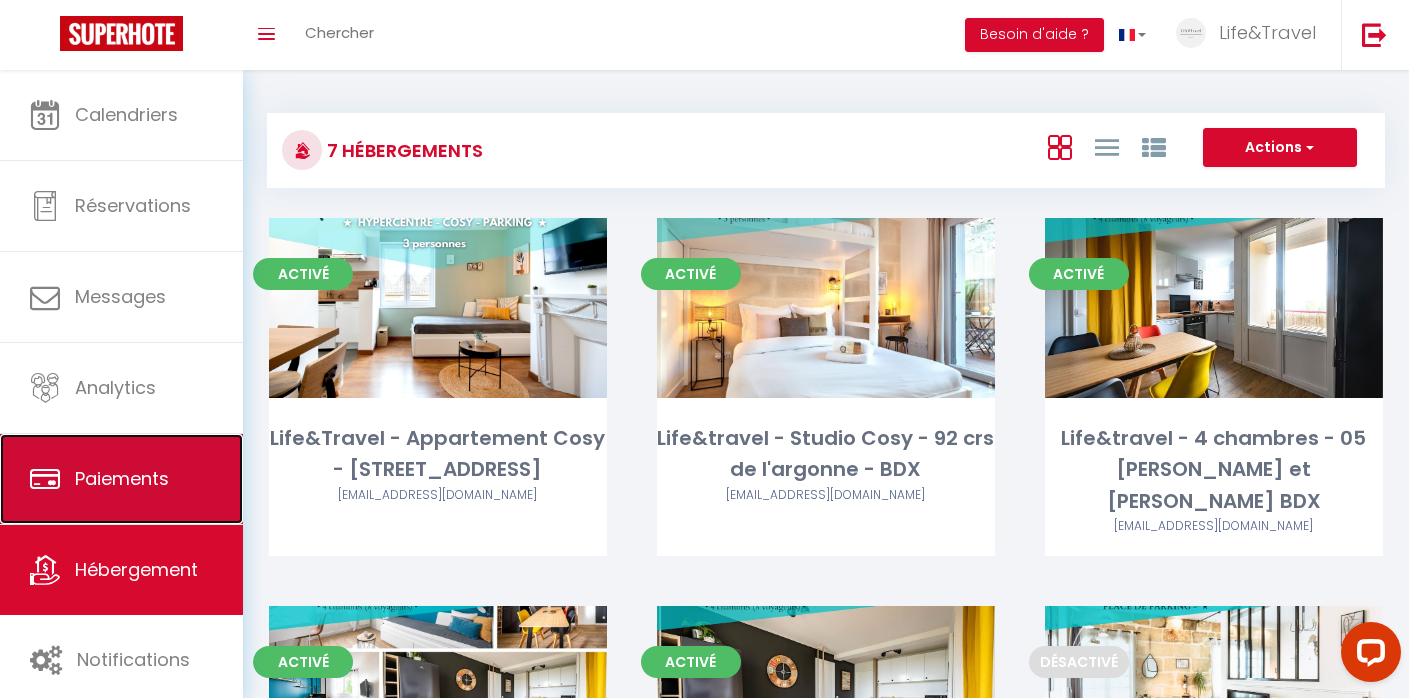 click on "Paiements" at bounding box center [121, 479] 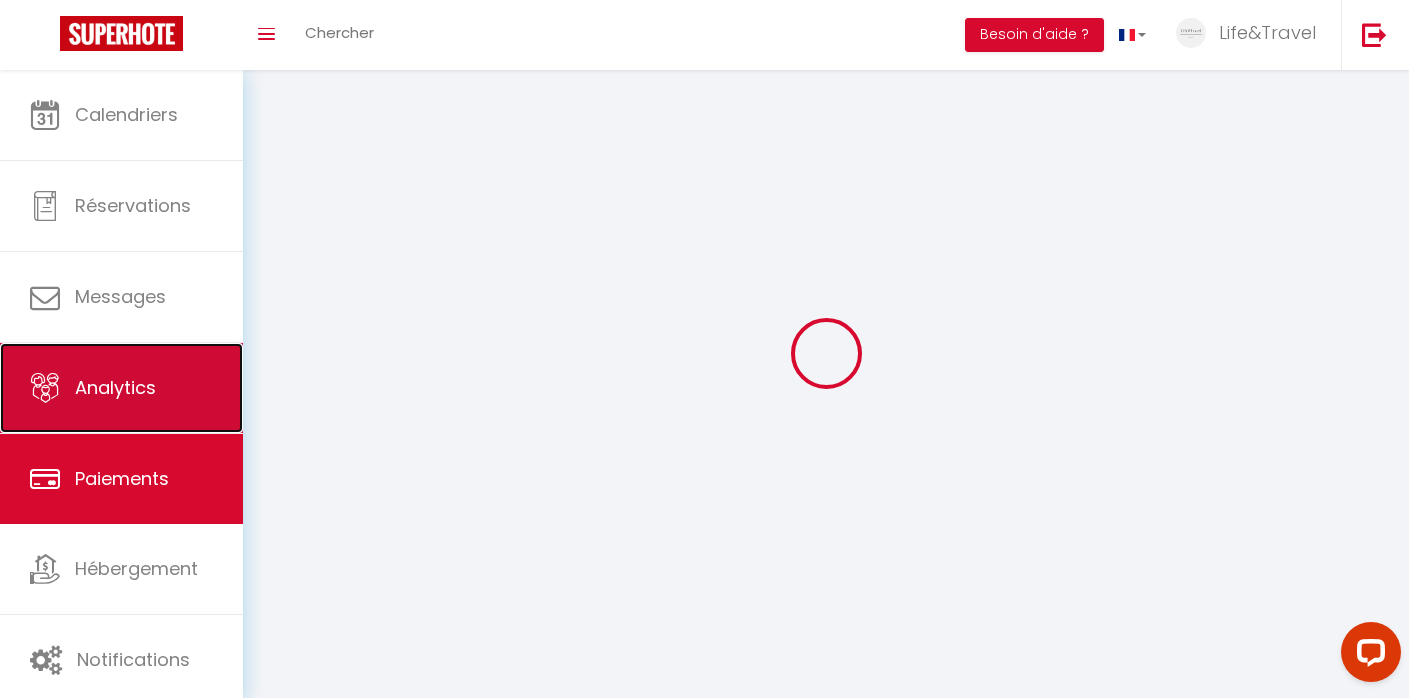 click on "Analytics" at bounding box center [121, 388] 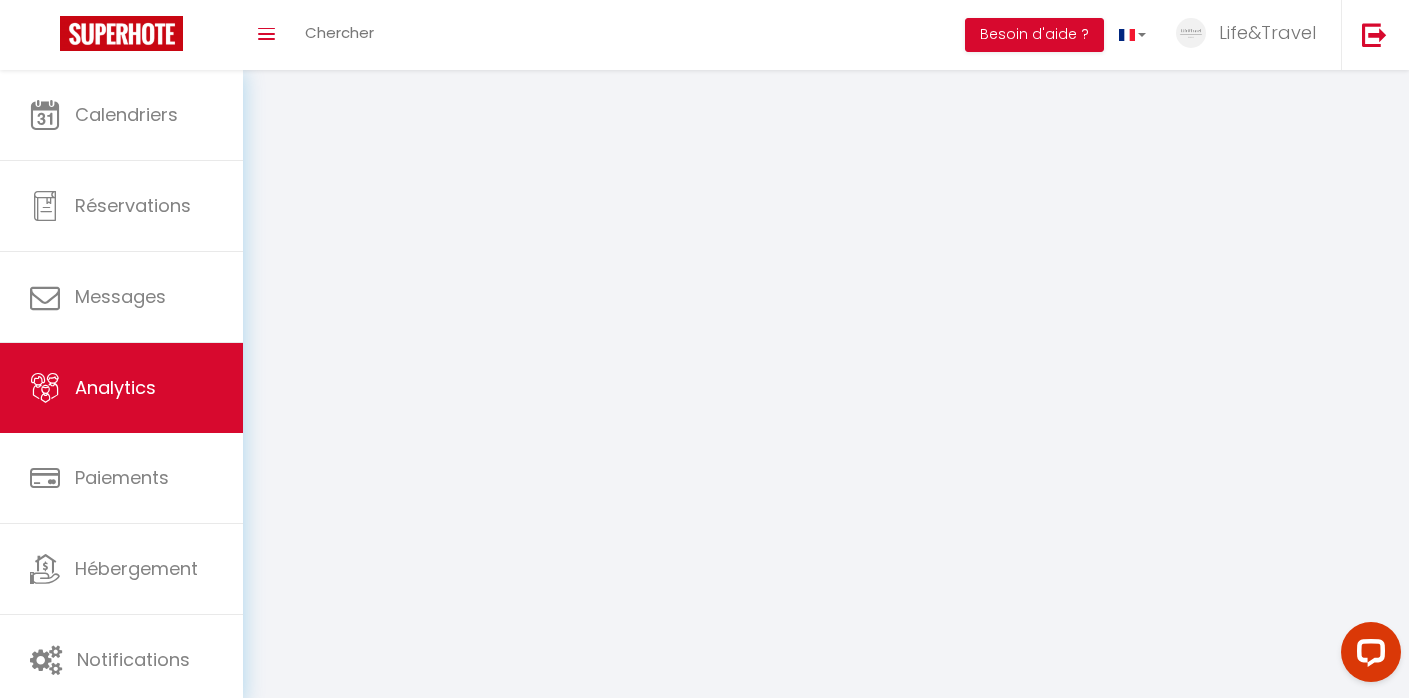 select on "2025" 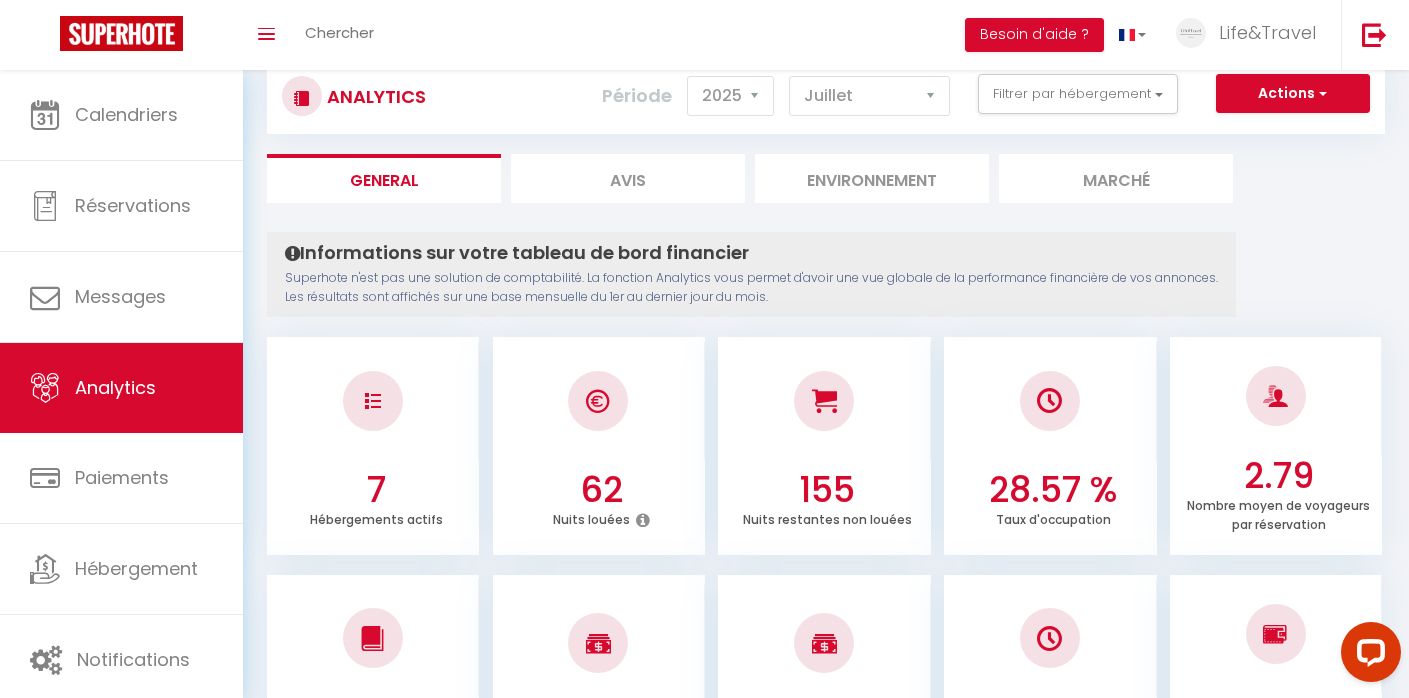 scroll, scrollTop: 0, scrollLeft: 0, axis: both 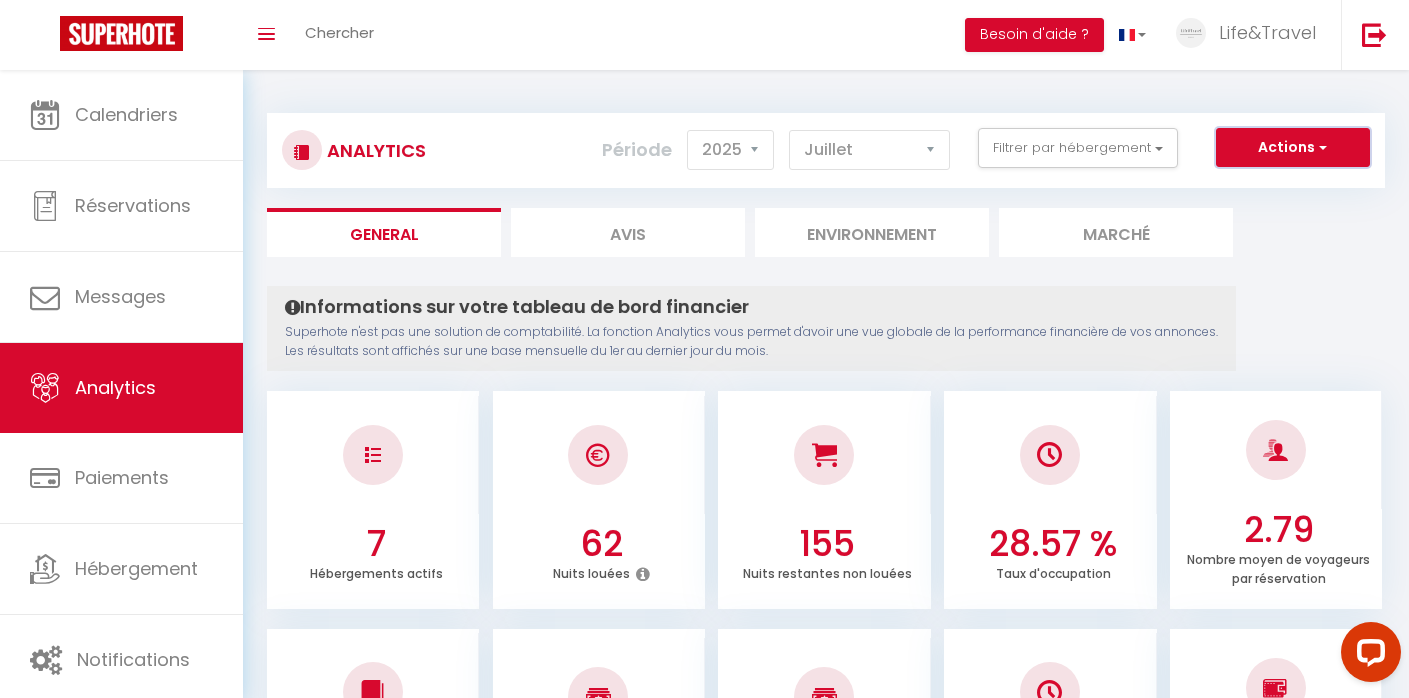 click on "Actions" at bounding box center [1293, 148] 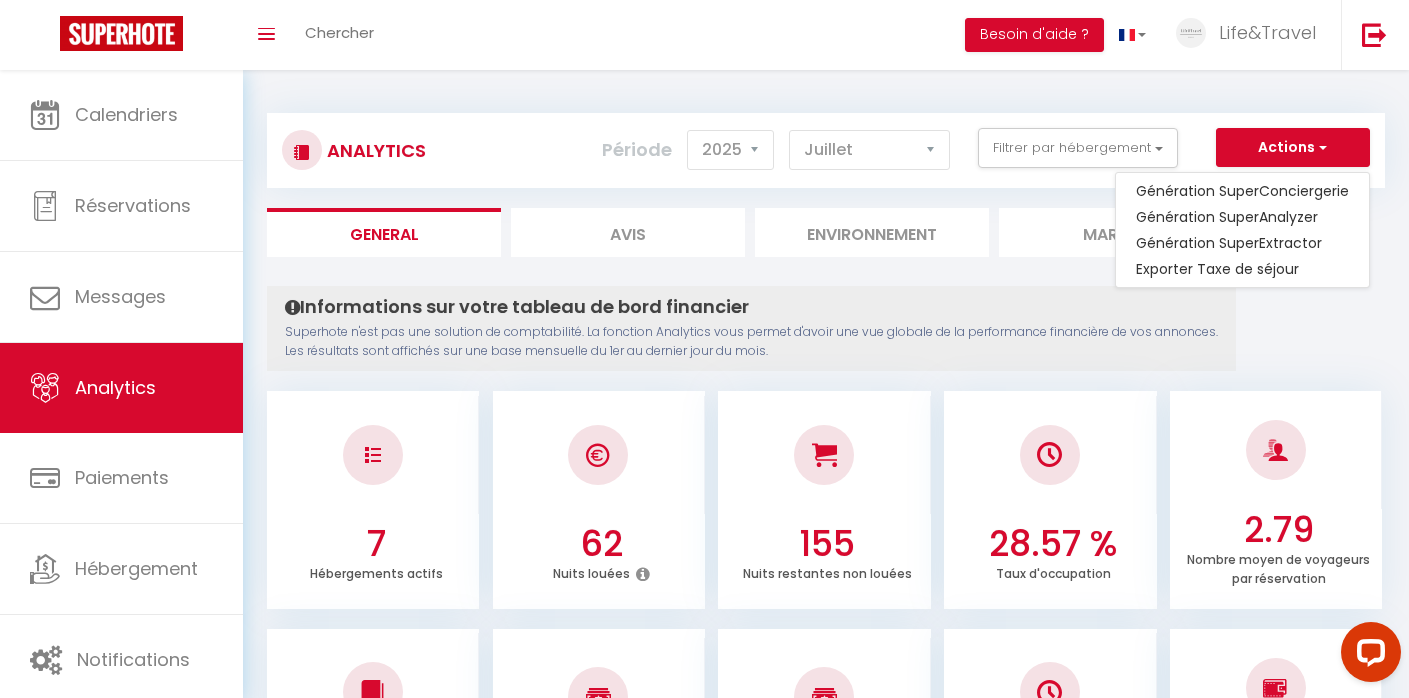click on "Analytics
Actions
Génération SuperConciergerie   Génération SuperAnalyzer   Génération SuperExtractor   Exporter Taxe de séjour
Filtrer par hébergement
05 [PERSON_NAME] et [PERSON_NAME]
Life&travel - 4 chambres - 05 [PERSON_NAME] et [PERSON_NAME] BDX
Life&travel (Bis) - 4 chambres - 05 [PERSON_NAME] et [PERSON_NAME] BDX
Life&travel (Ch) - 4 chambres - 05 [PERSON_NAME] et [PERSON_NAME] BDX
[STREET_ADDRESS] Bdx
APP - [STREET_ADDRESS]
App T2 - [STREET_ADDRESS] - [GEOGRAPHIC_DATA]
Autres
Life&Travel - Appartement Cosy - [STREET_ADDRESS][GEOGRAPHIC_DATA]   2014 2015 2016 2017 2018" at bounding box center [826, 1525] 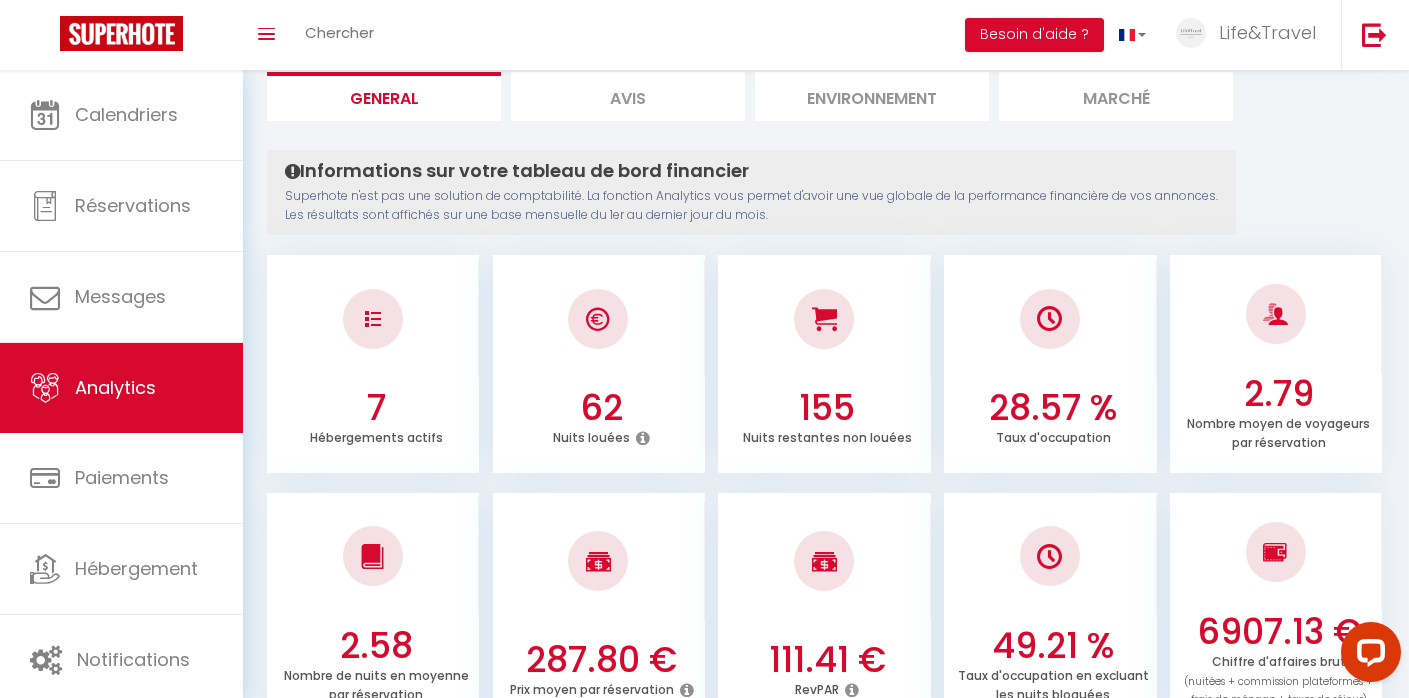 scroll, scrollTop: 0, scrollLeft: 0, axis: both 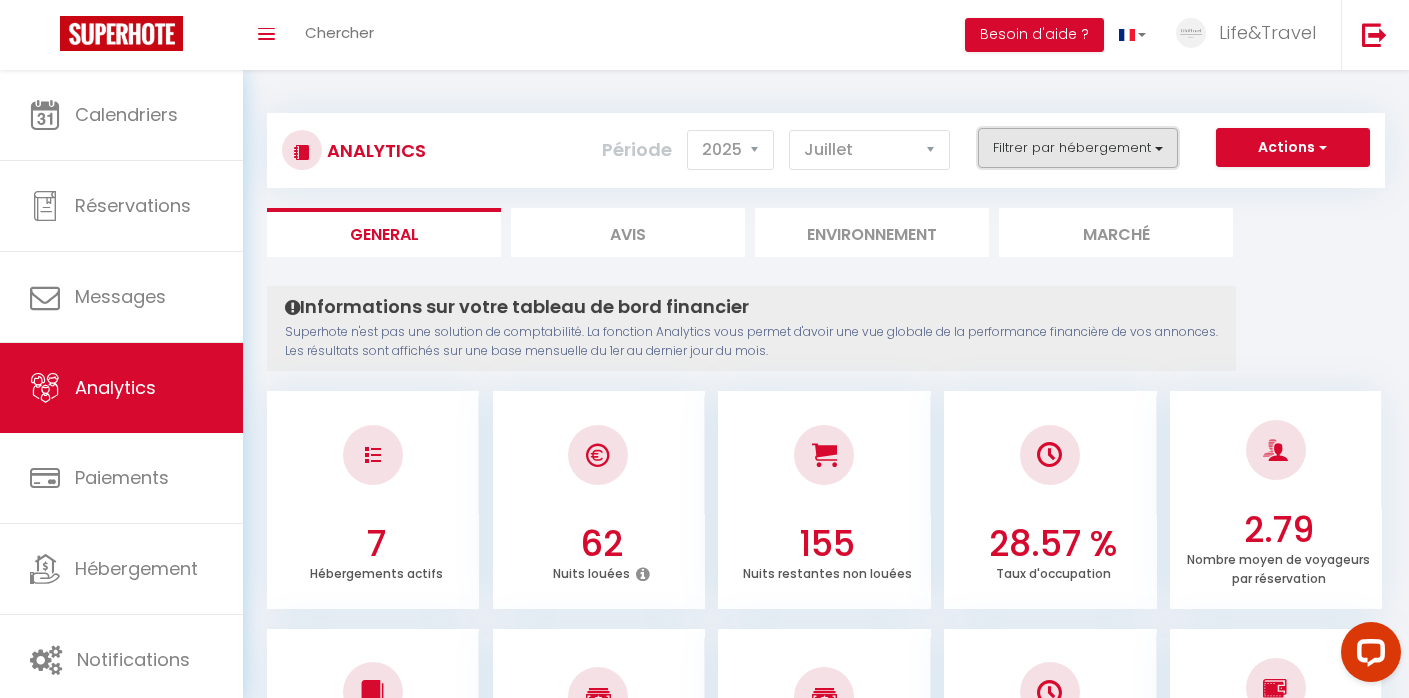 click on "Filtrer par hébergement" at bounding box center (1078, 148) 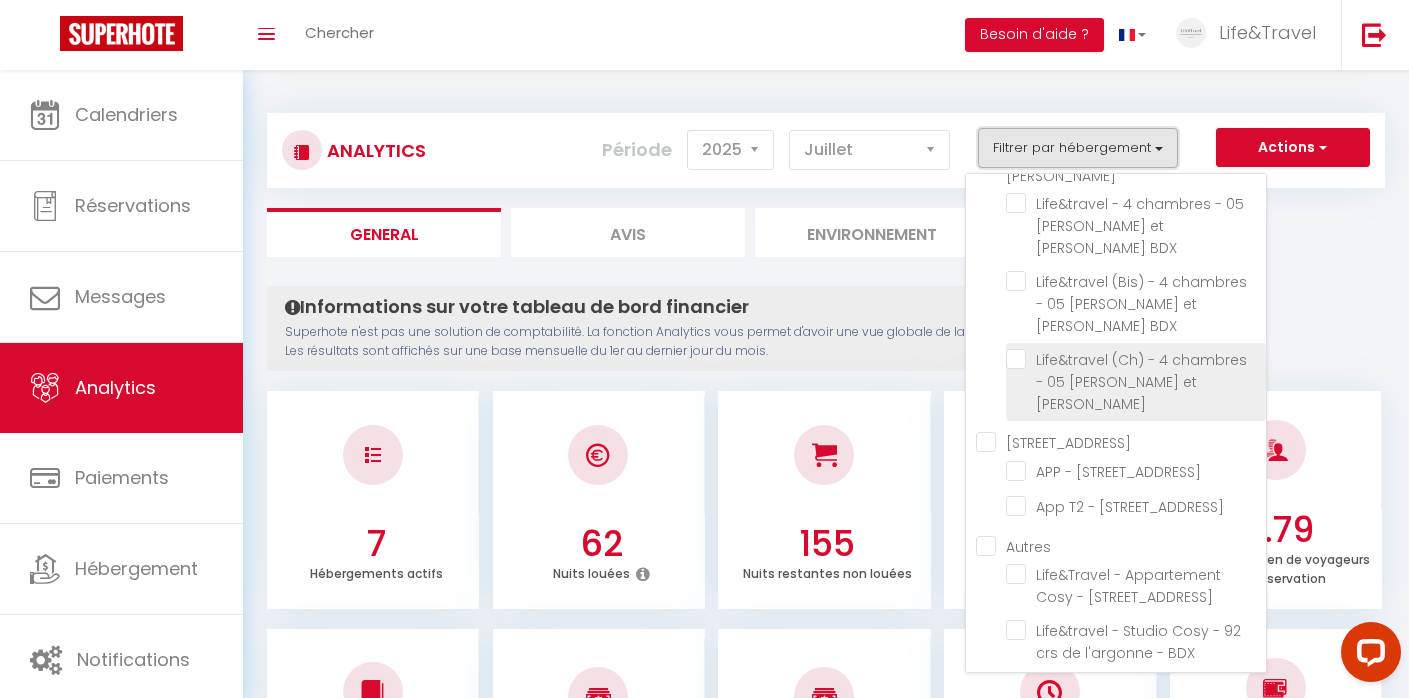 scroll, scrollTop: 56, scrollLeft: 0, axis: vertical 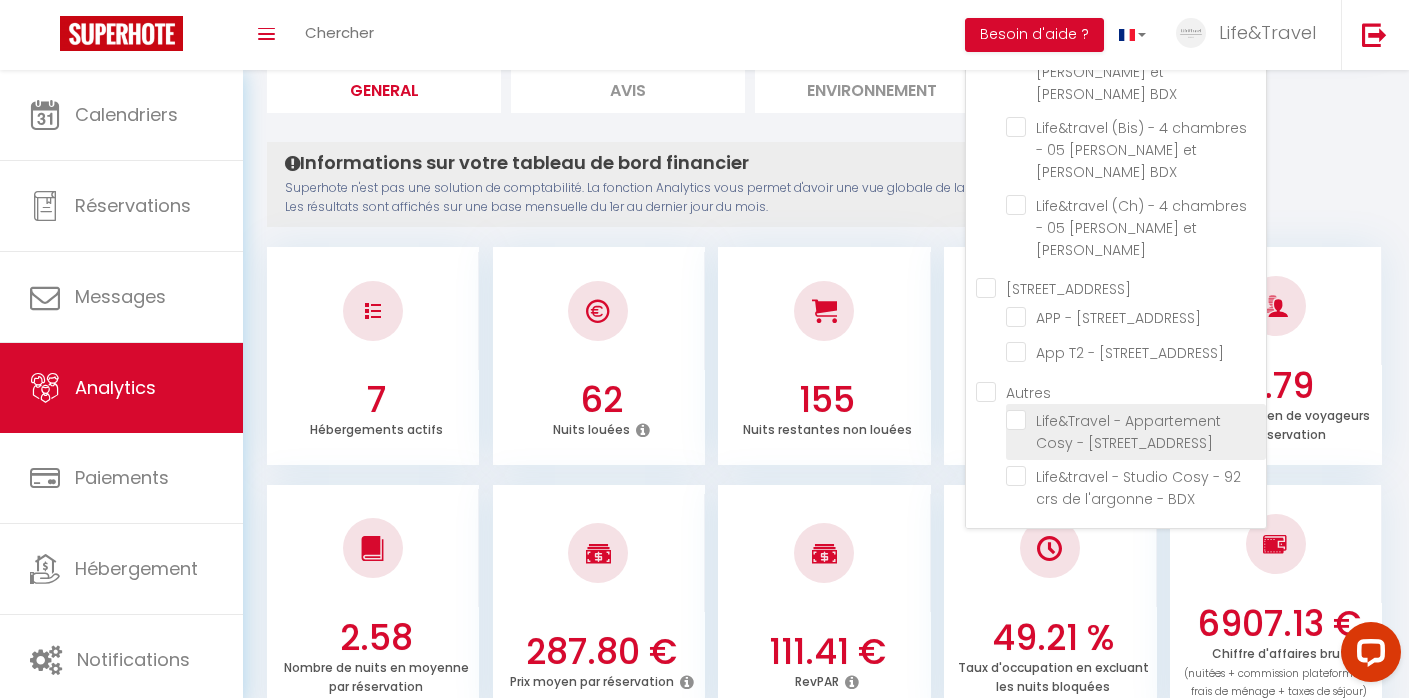 click on "Life&Travel - Appartement Cosy - [STREET_ADDRESS]" at bounding box center (1128, 432) 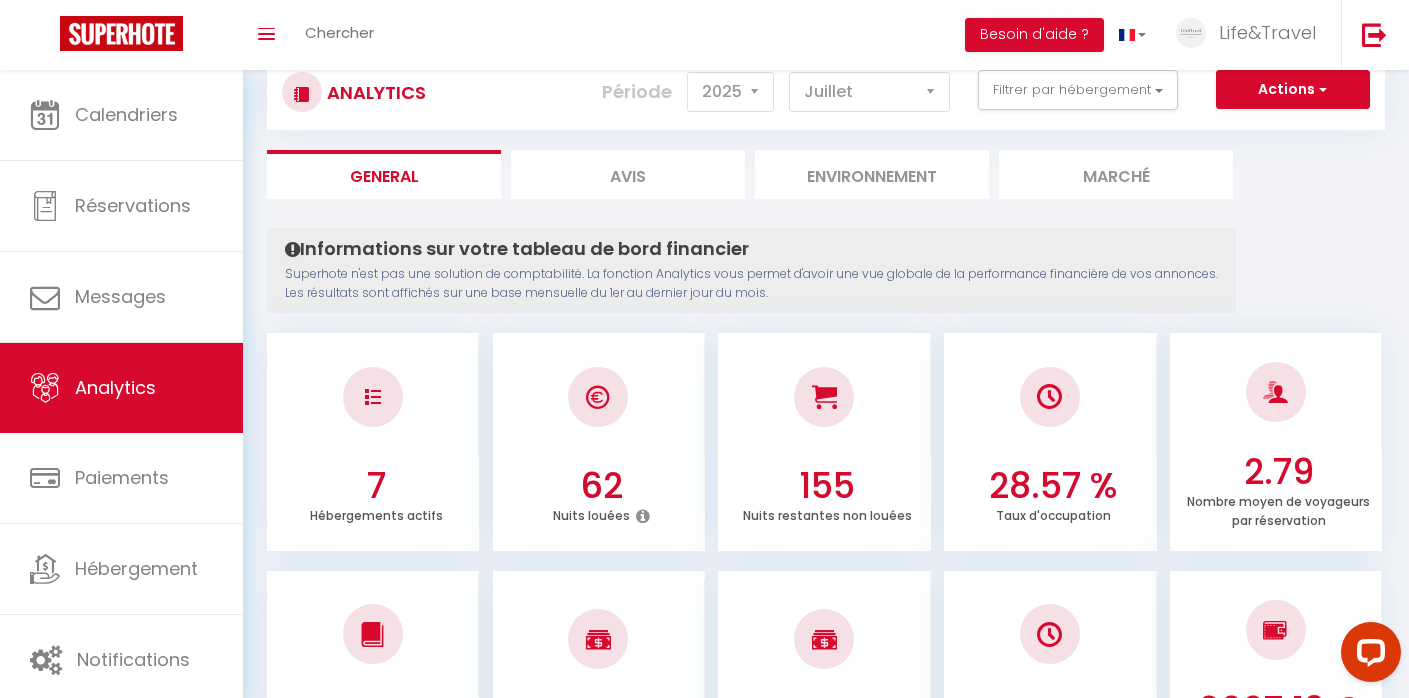 scroll, scrollTop: 32, scrollLeft: 0, axis: vertical 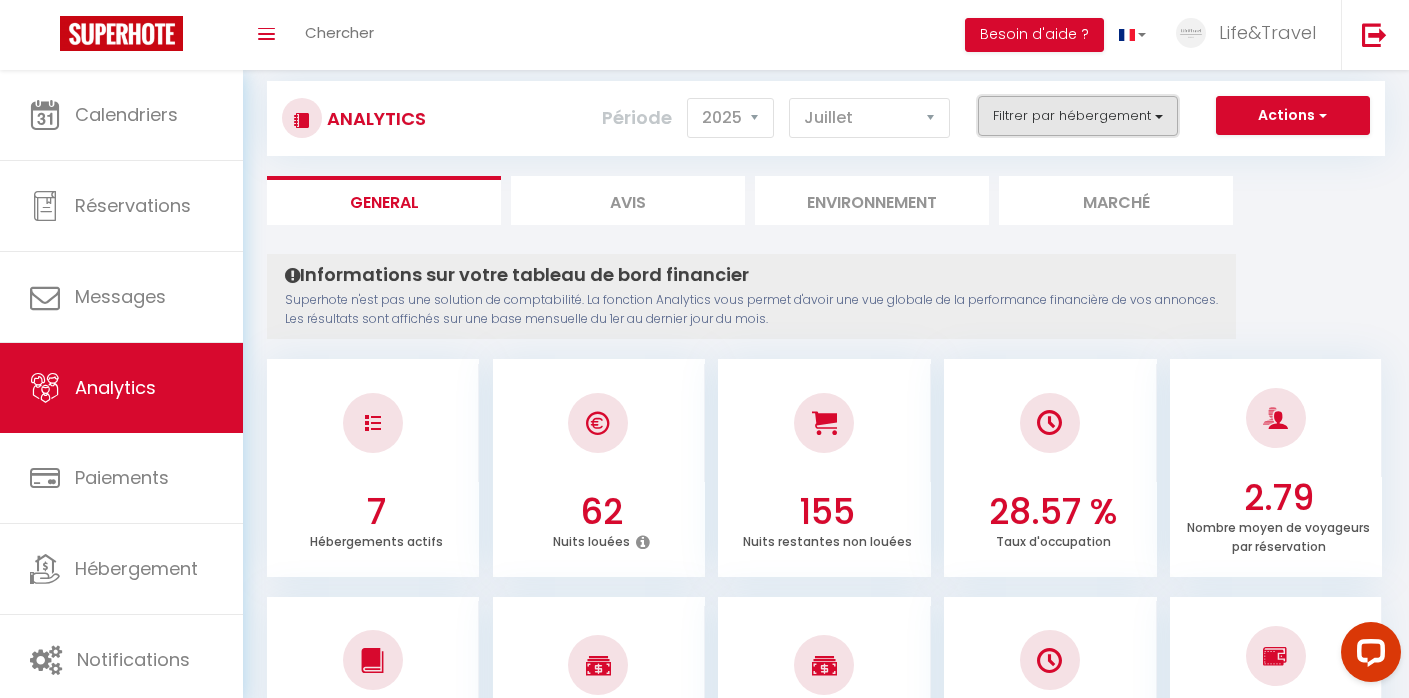 click on "Filtrer par hébergement" at bounding box center [1078, 116] 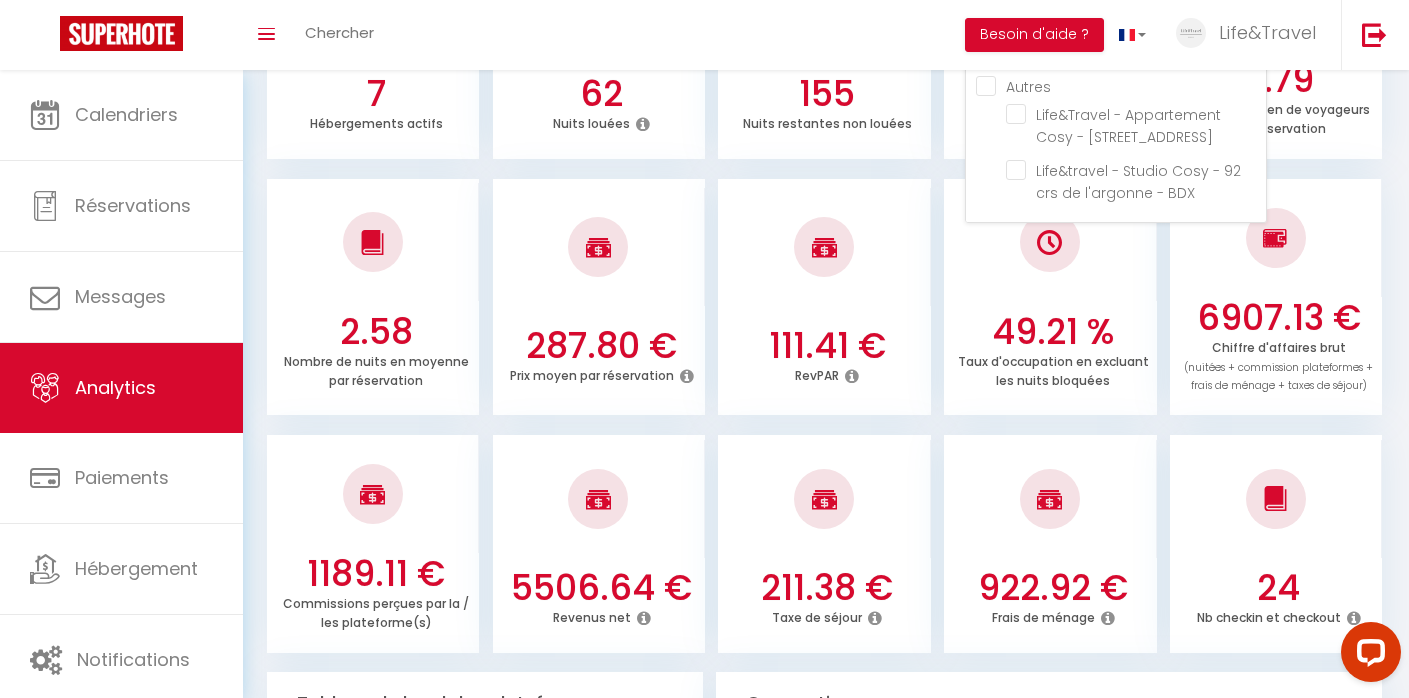 scroll, scrollTop: 444, scrollLeft: 0, axis: vertical 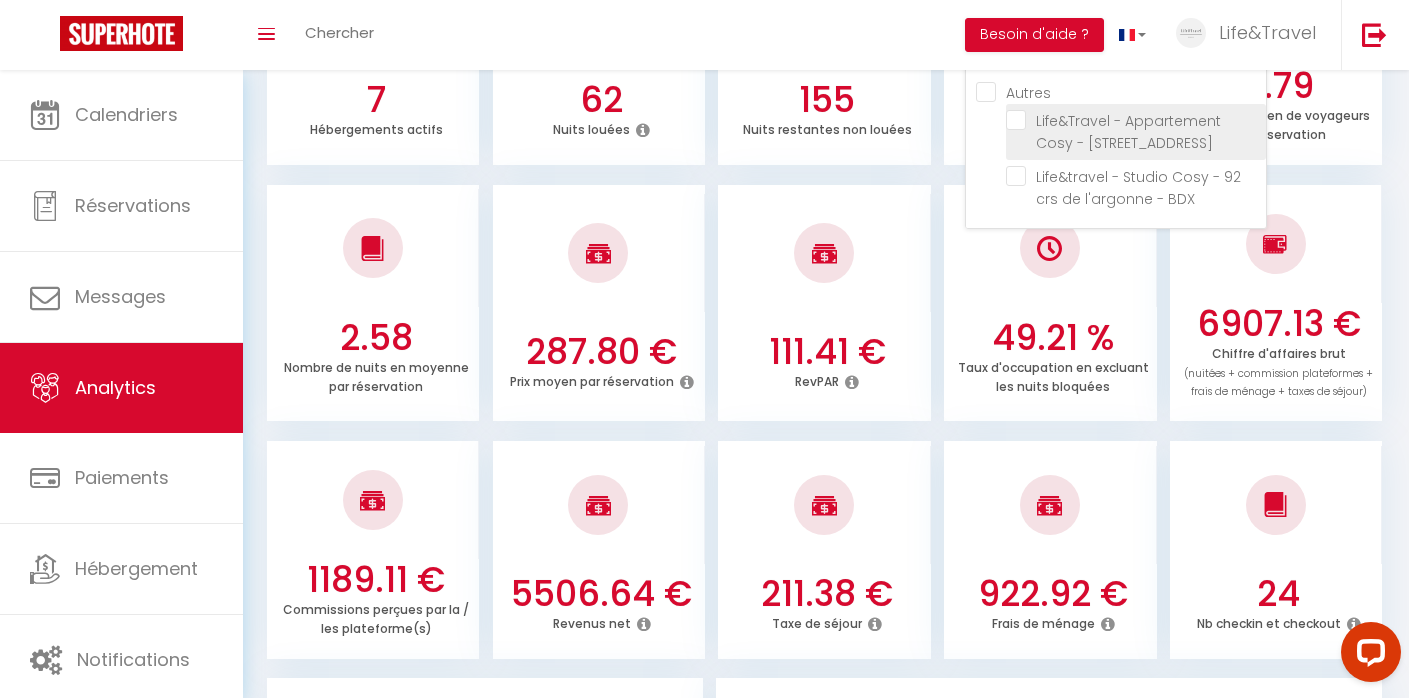 click at bounding box center (1136, 120) 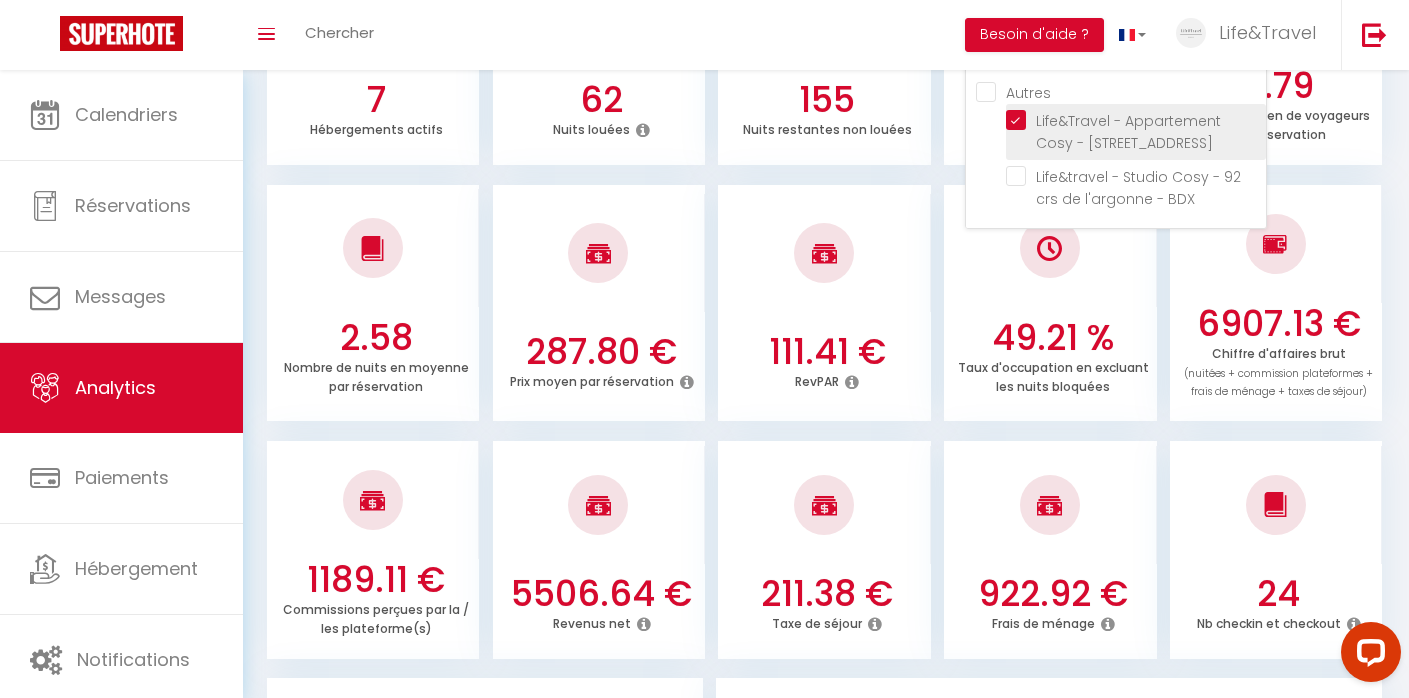 checkbox on "false" 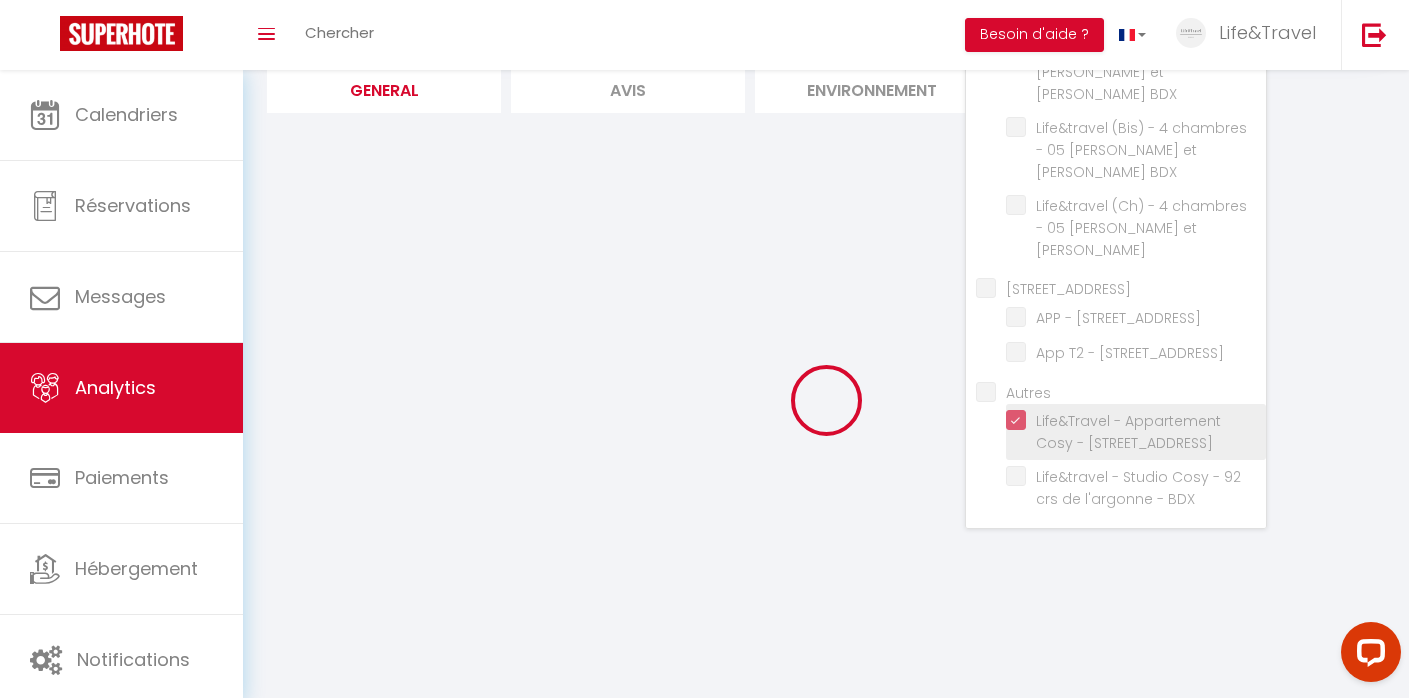 checkbox on "false" 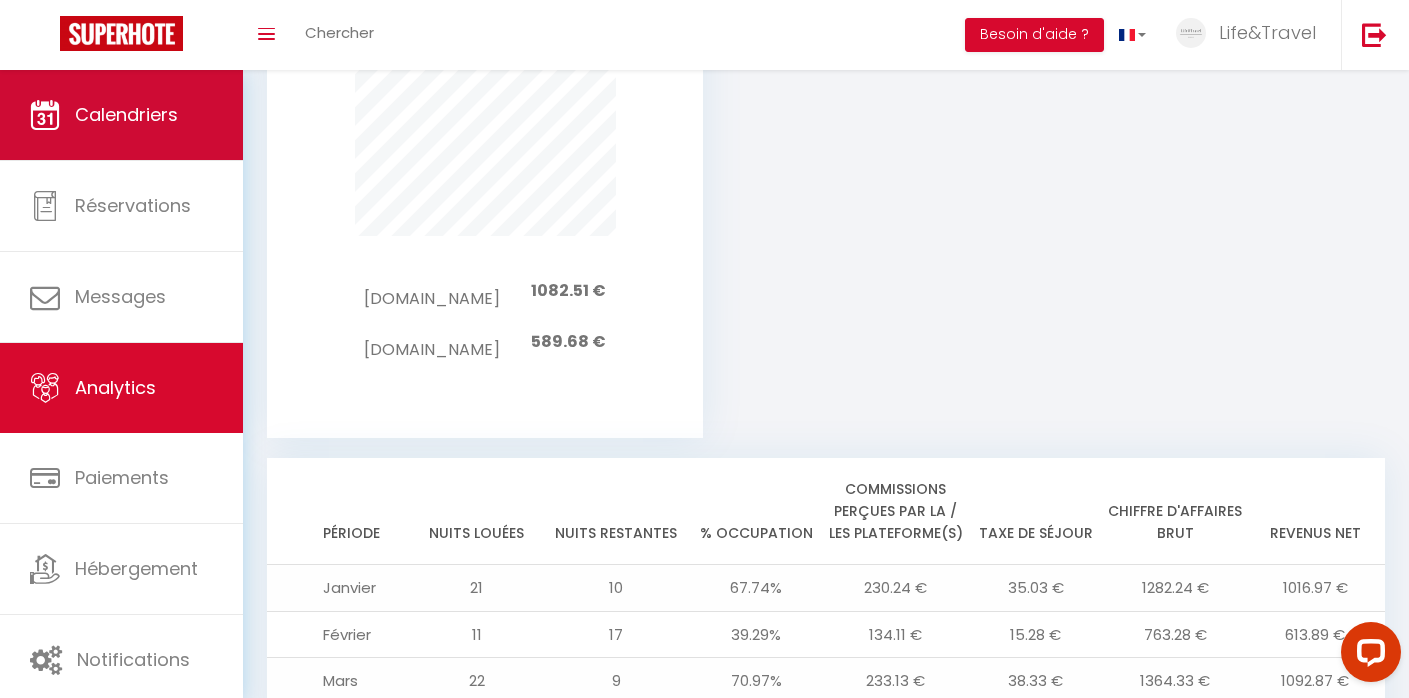 scroll, scrollTop: 1416, scrollLeft: 0, axis: vertical 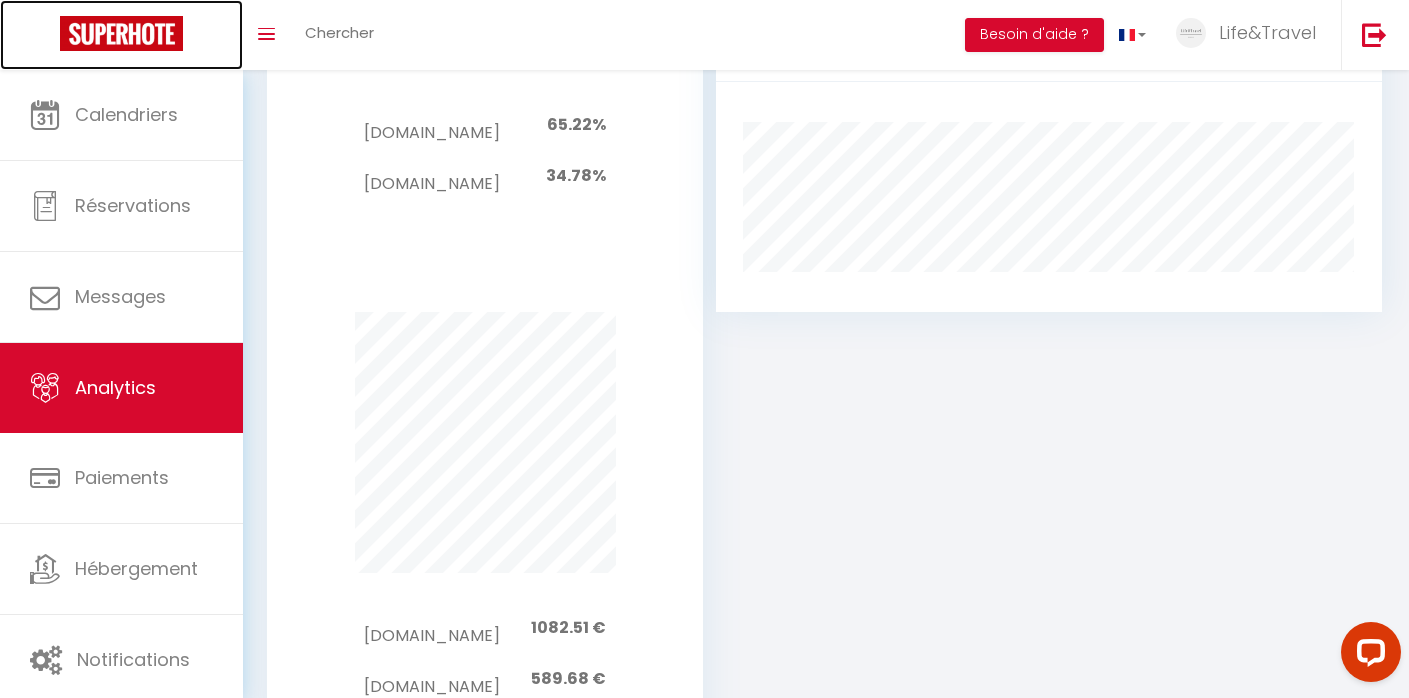 click at bounding box center [121, 33] 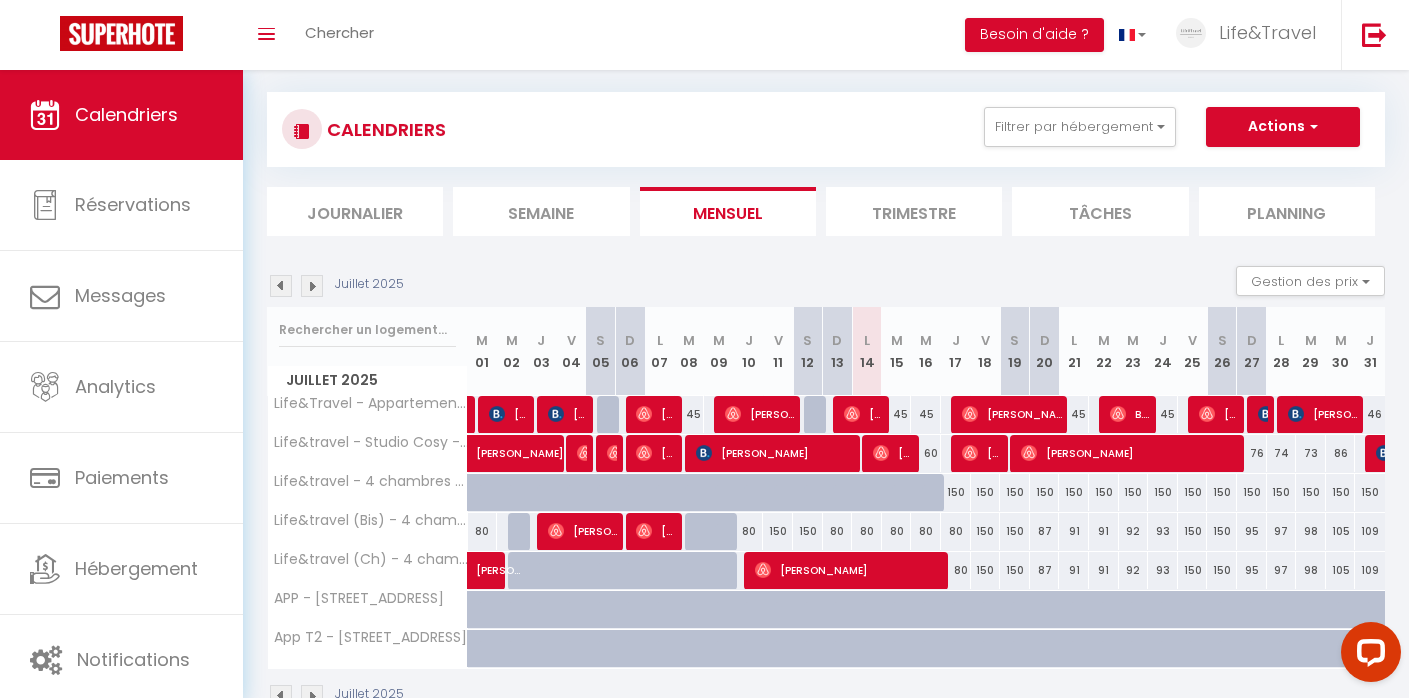 scroll, scrollTop: 20, scrollLeft: 0, axis: vertical 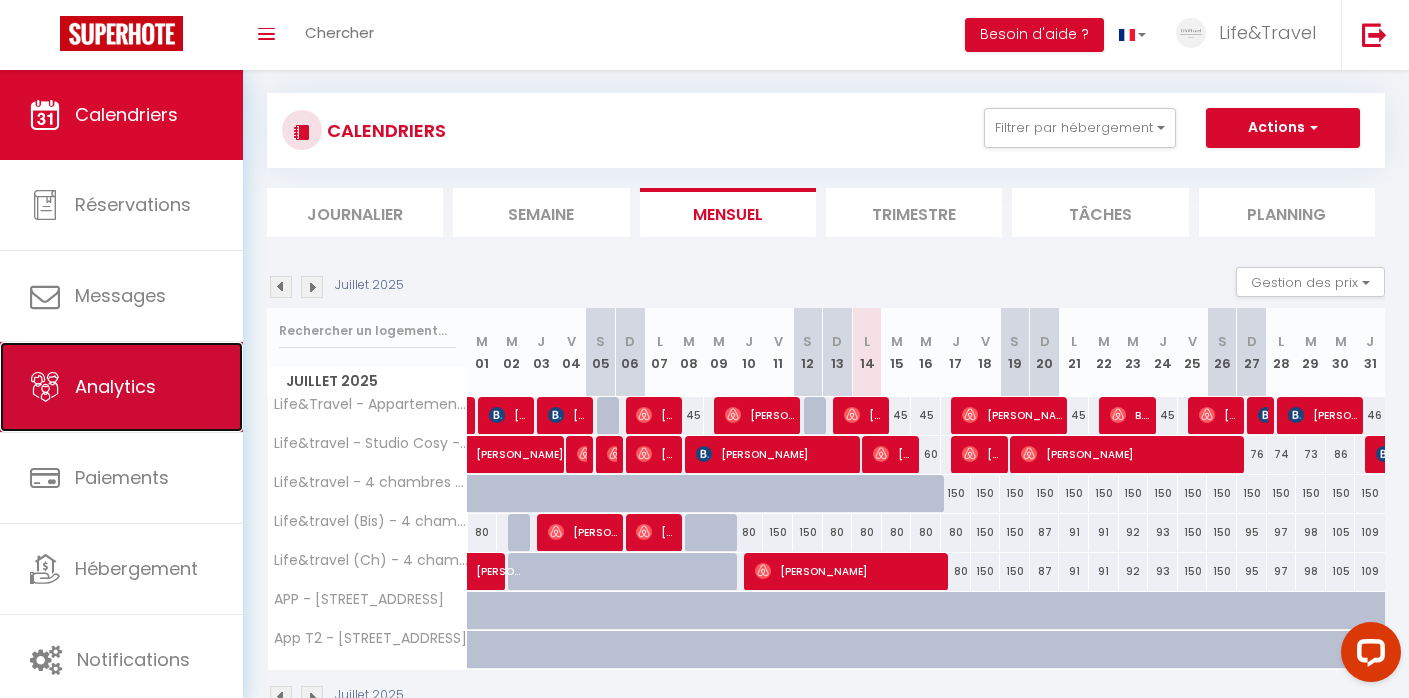 click on "Analytics" at bounding box center (121, 387) 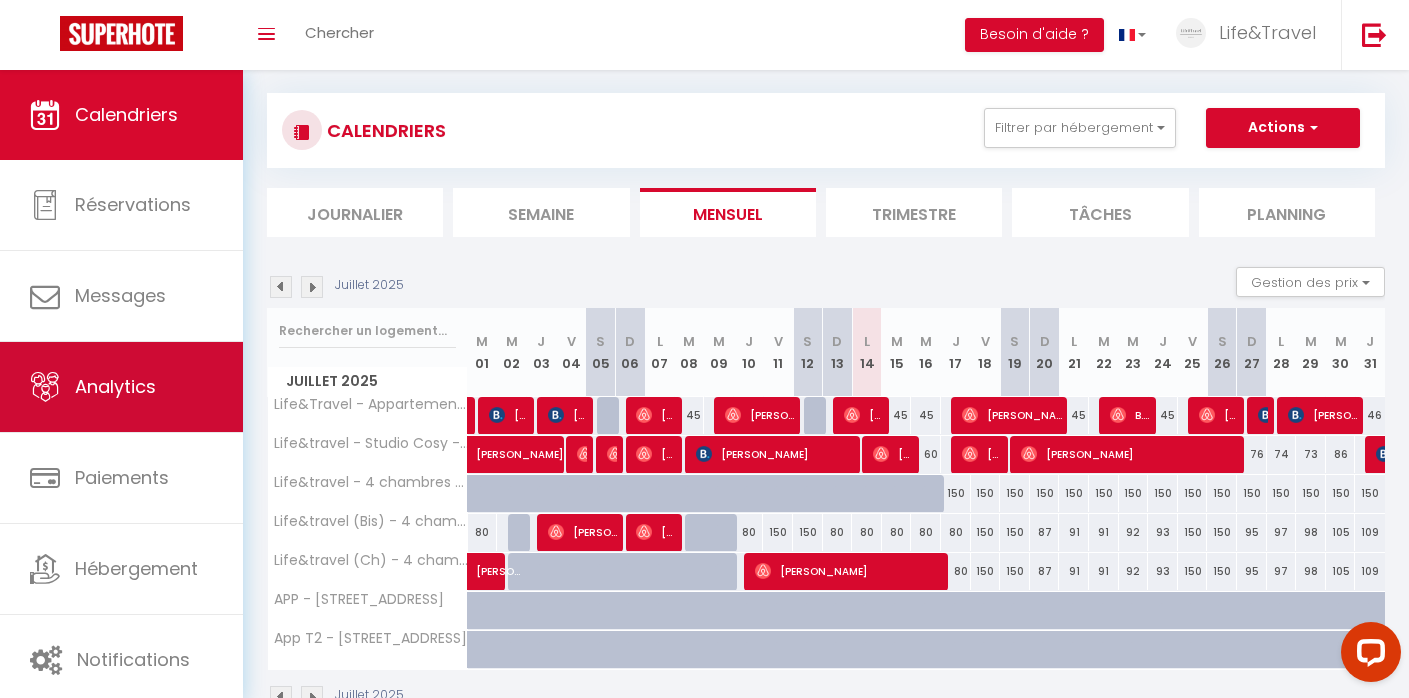 scroll, scrollTop: 0, scrollLeft: 0, axis: both 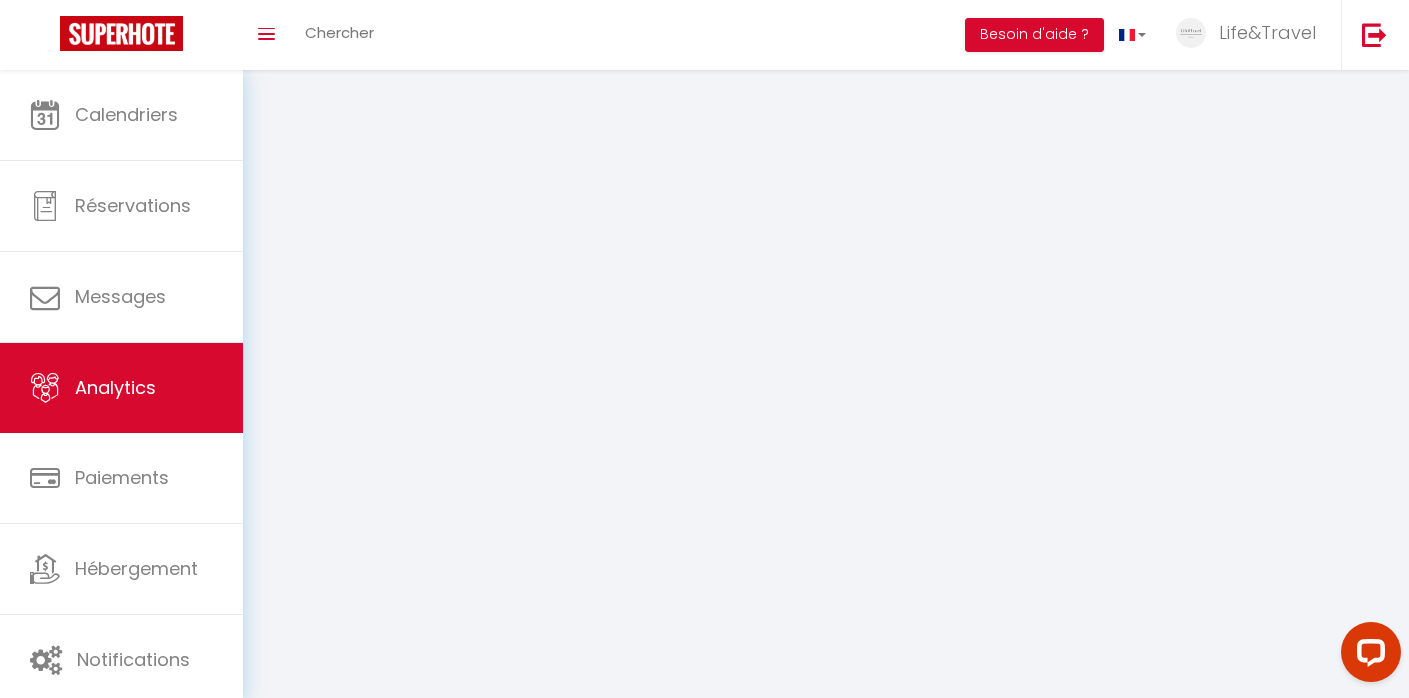 select on "2025" 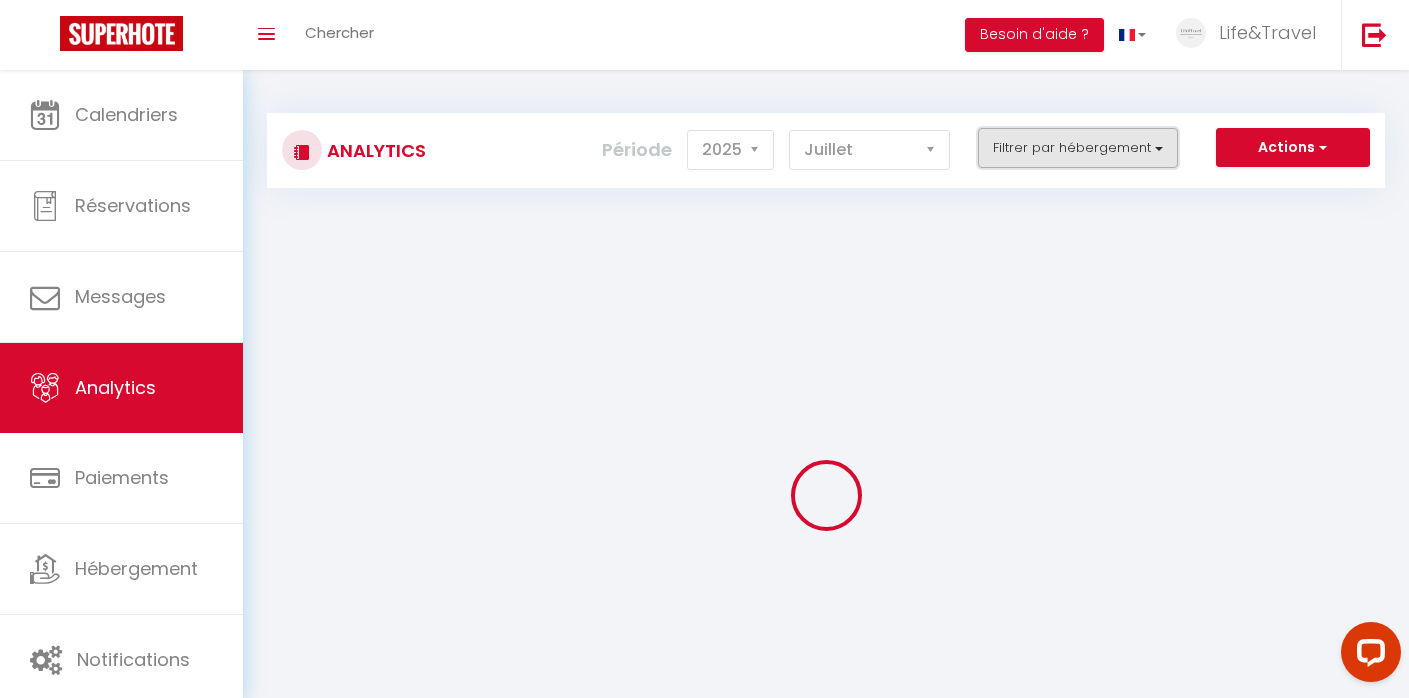 click on "Filtrer par hébergement" at bounding box center (1078, 148) 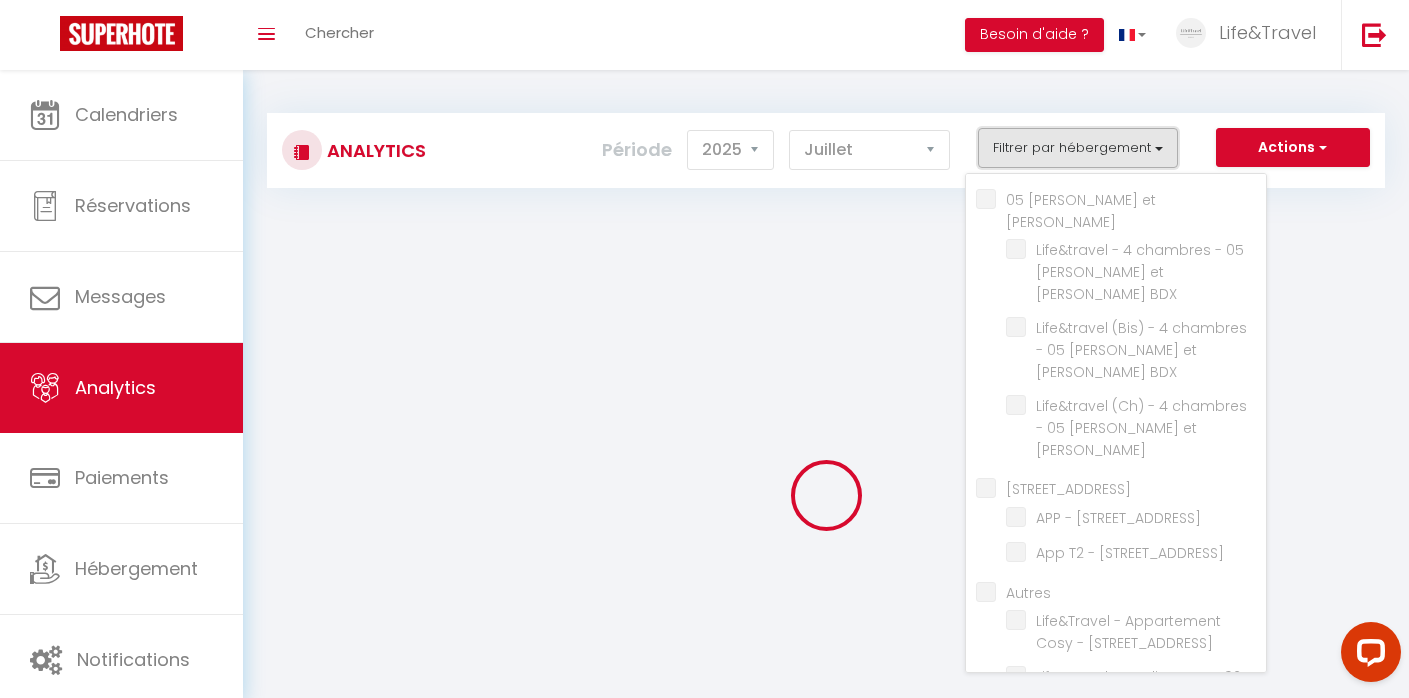 scroll, scrollTop: 56, scrollLeft: 0, axis: vertical 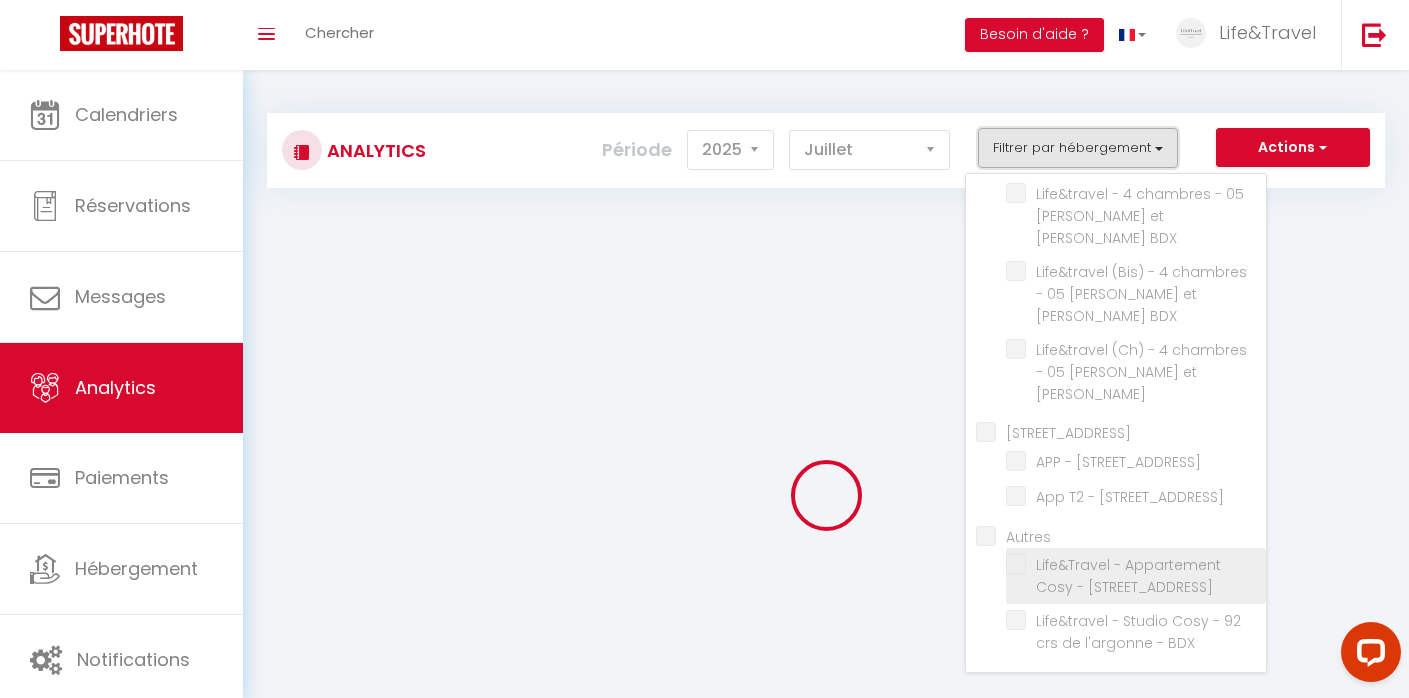 checkbox on "false" 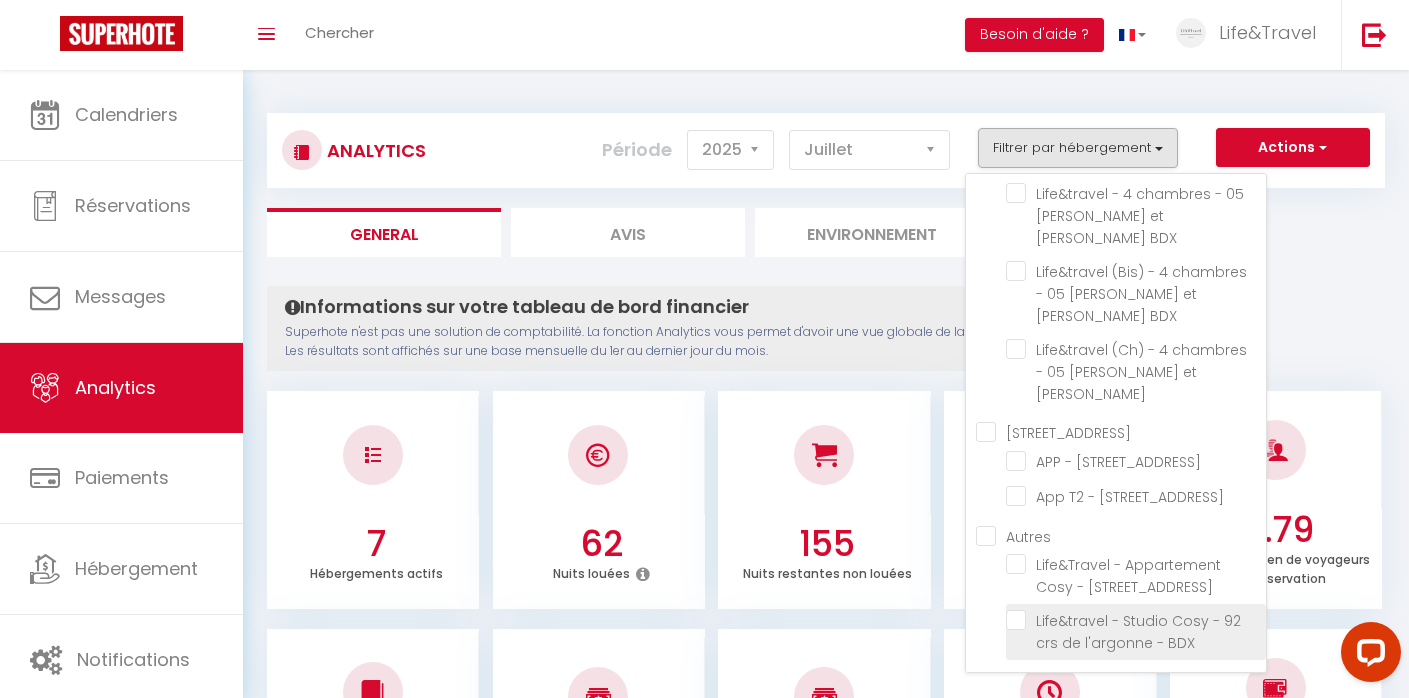 click on "Life&travel - Studio Cosy - 92 crs de l'argonne - BDX" at bounding box center [1136, 632] 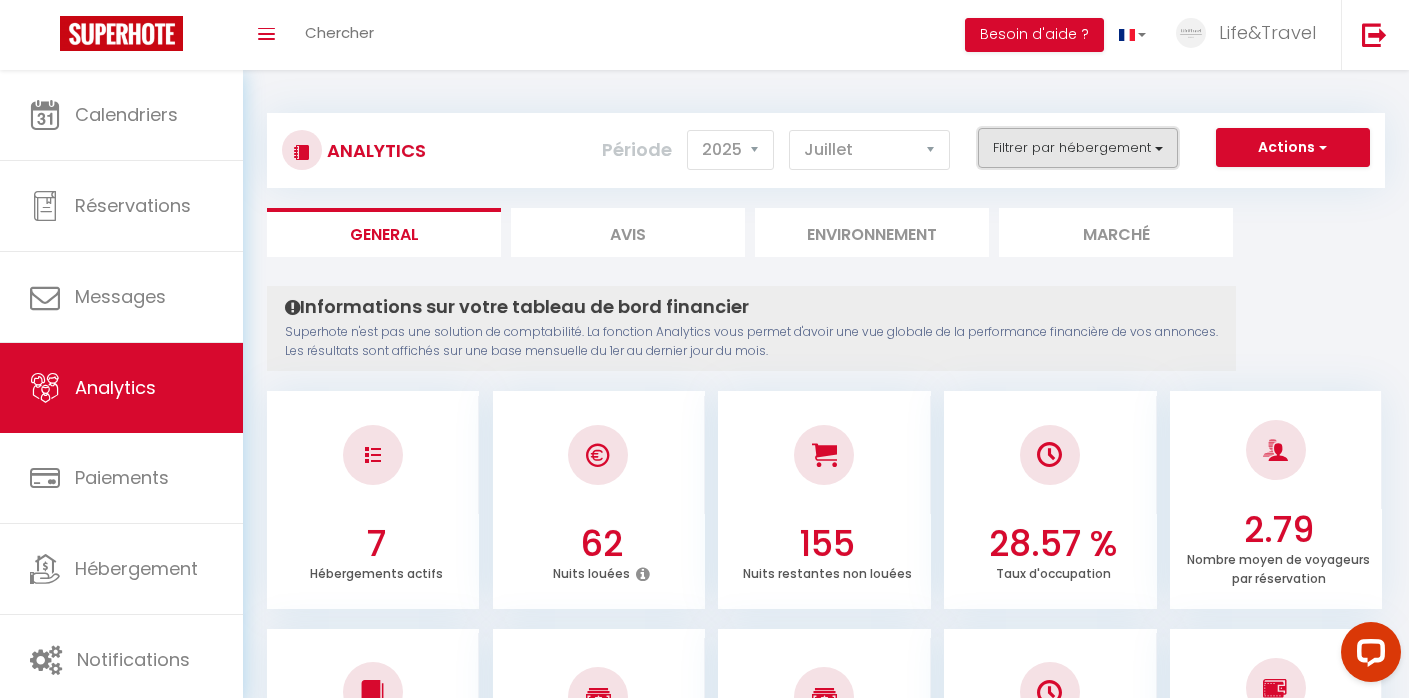 click on "Filtrer par hébergement" at bounding box center [1078, 148] 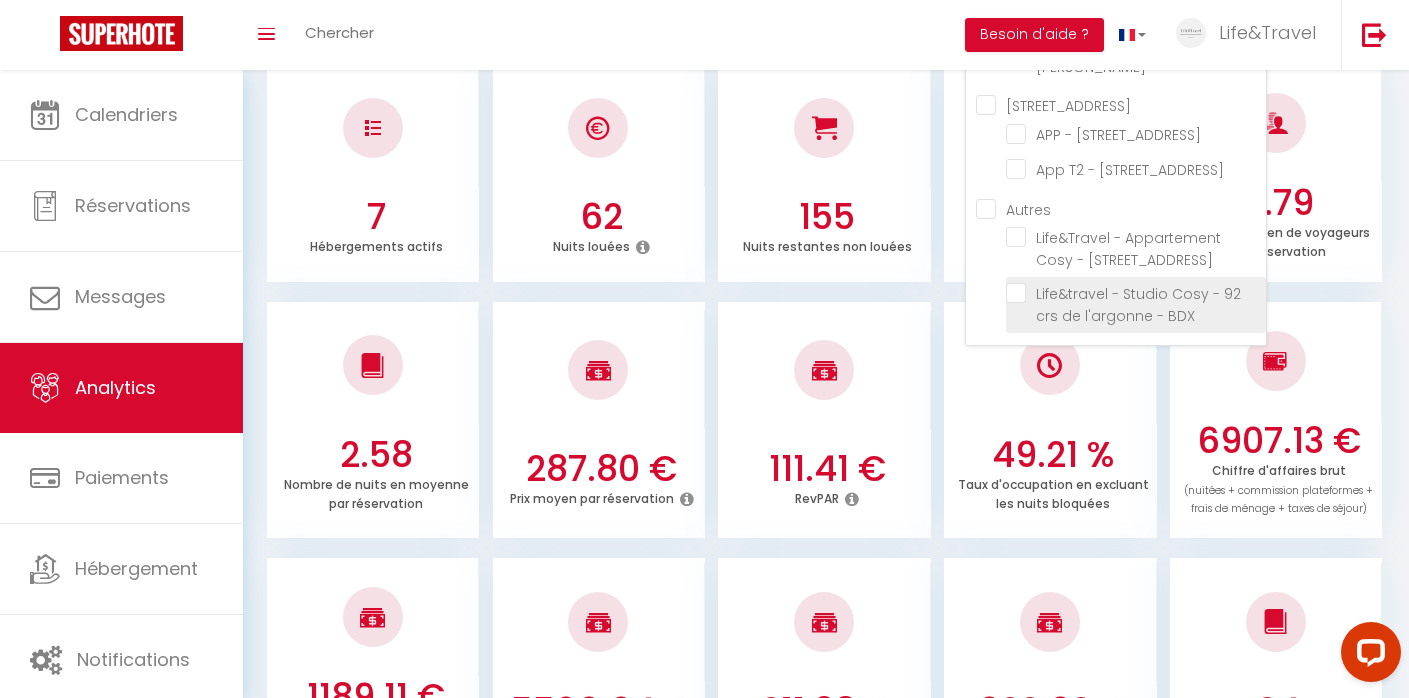 click at bounding box center [1136, 293] 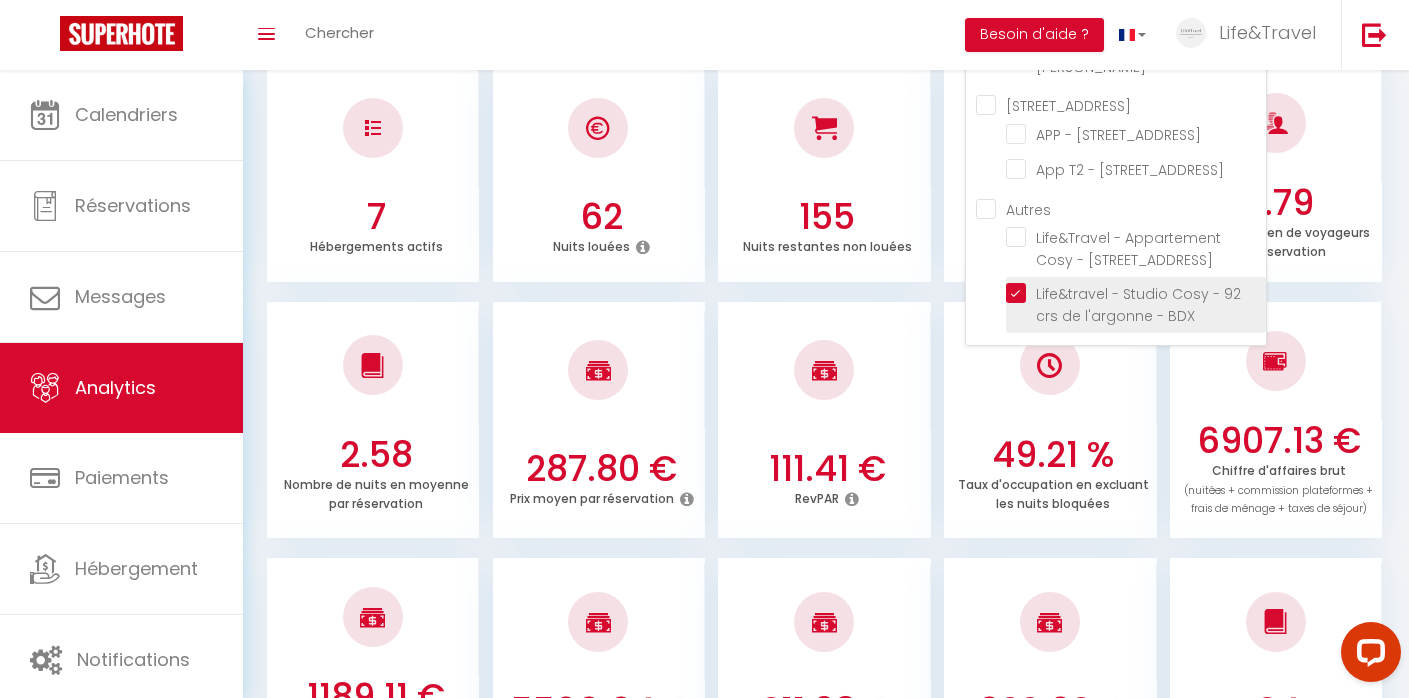 checkbox on "false" 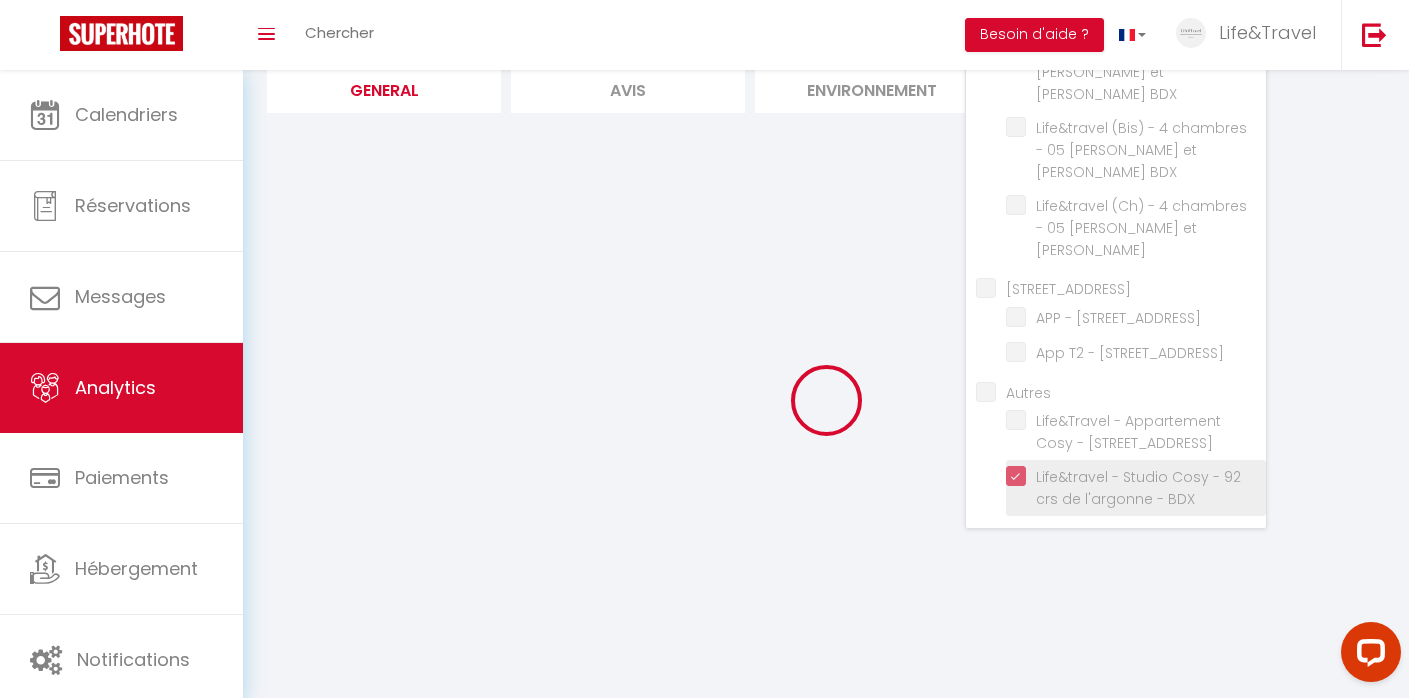 scroll, scrollTop: 144, scrollLeft: 0, axis: vertical 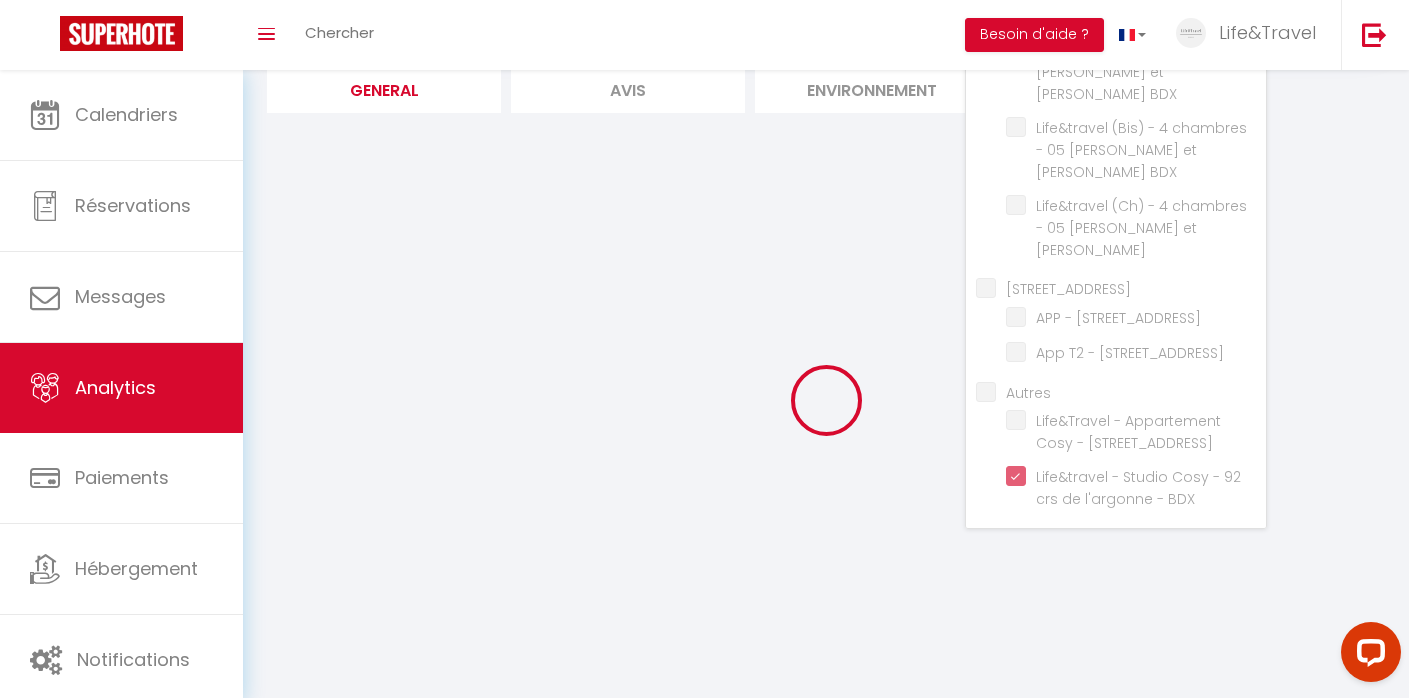 checkbox on "false" 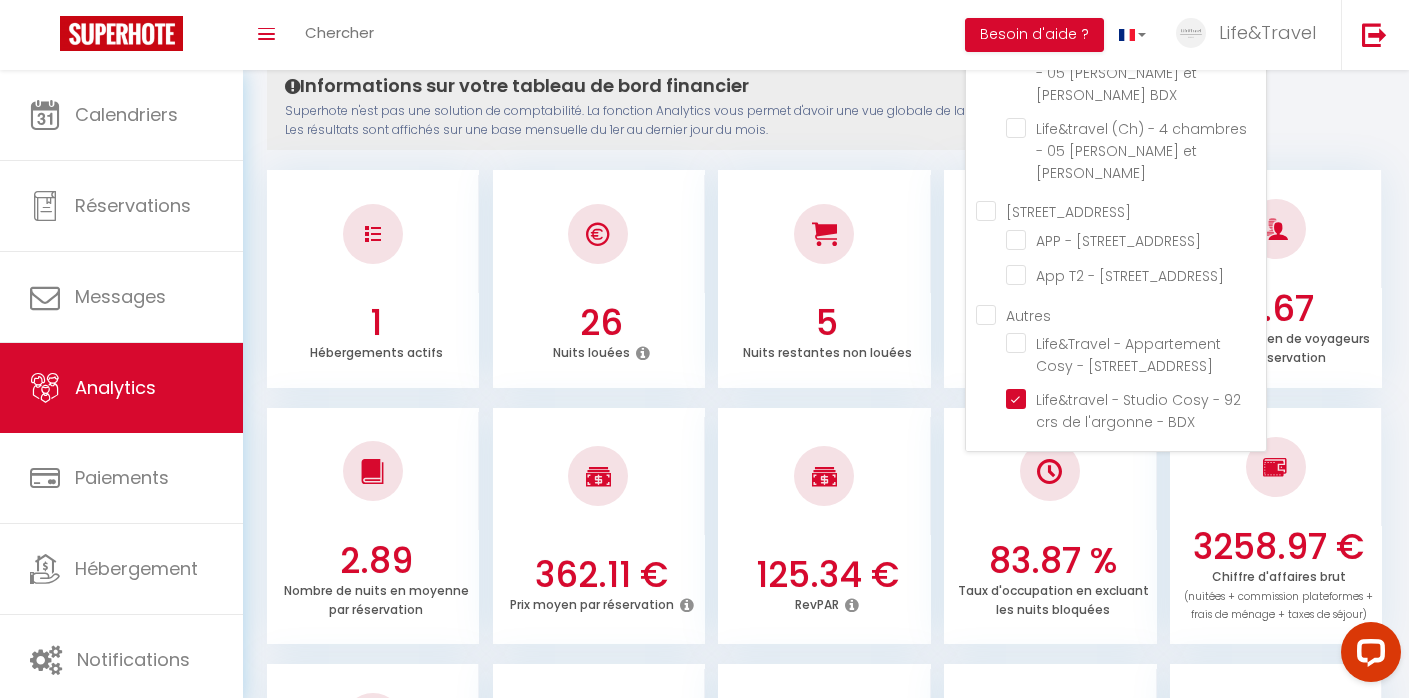 scroll, scrollTop: 0, scrollLeft: 0, axis: both 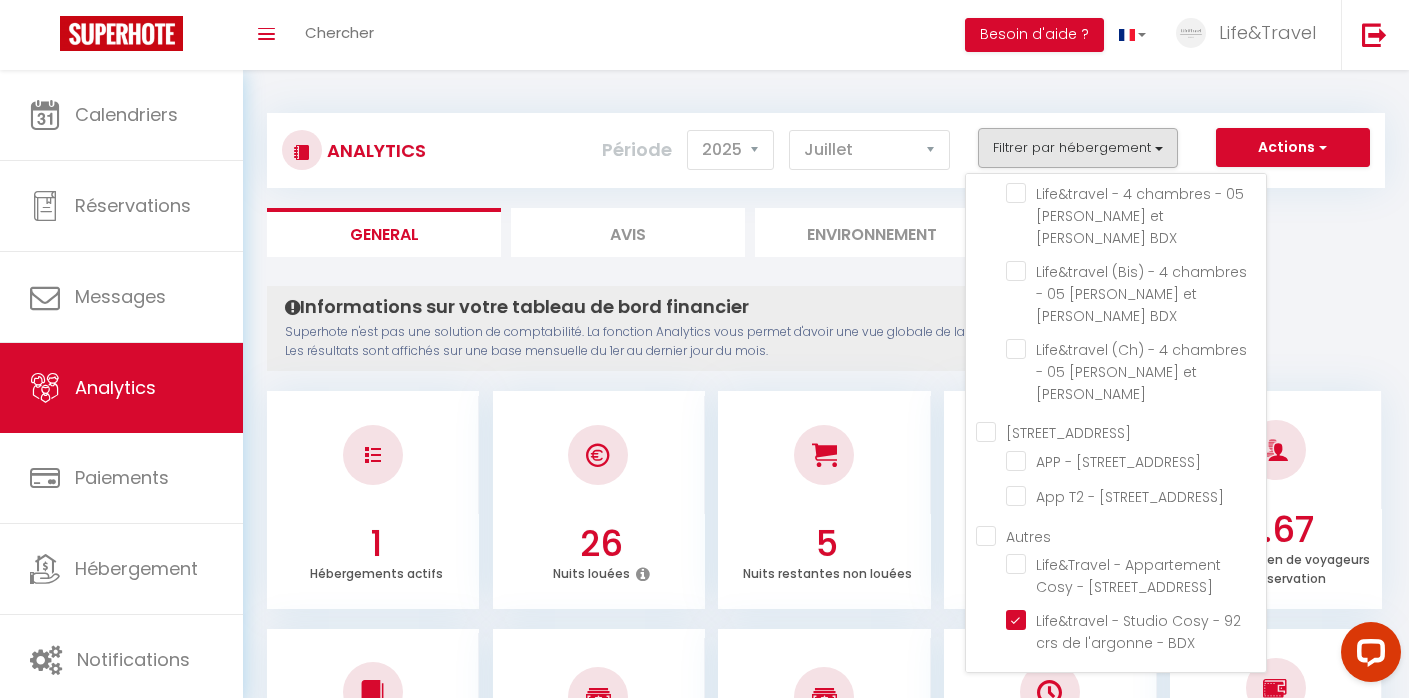 click on "Analytics
Actions
Génération SuperConciergerie   Génération SuperAnalyzer   Génération SuperExtractor   Exporter Taxe de séjour
Filtrer par hébergement
05 [PERSON_NAME] et [PERSON_NAME]
Life&travel - 4 chambres - 05 [PERSON_NAME] et [PERSON_NAME] BDX
Life&travel (Bis) - 4 chambres - 05 [PERSON_NAME] et [PERSON_NAME] BDX
Life&travel (Ch) - 4 chambres - 05 [PERSON_NAME] et [PERSON_NAME] BDX
[STREET_ADDRESS] Bdx
APP - [STREET_ADDRESS]
App T2 - [STREET_ADDRESS] - [GEOGRAPHIC_DATA]
Autres
Life&Travel - Appartement Cosy - [STREET_ADDRESS][GEOGRAPHIC_DATA]   2014 2015 2016 2017 2018" at bounding box center [826, 1525] 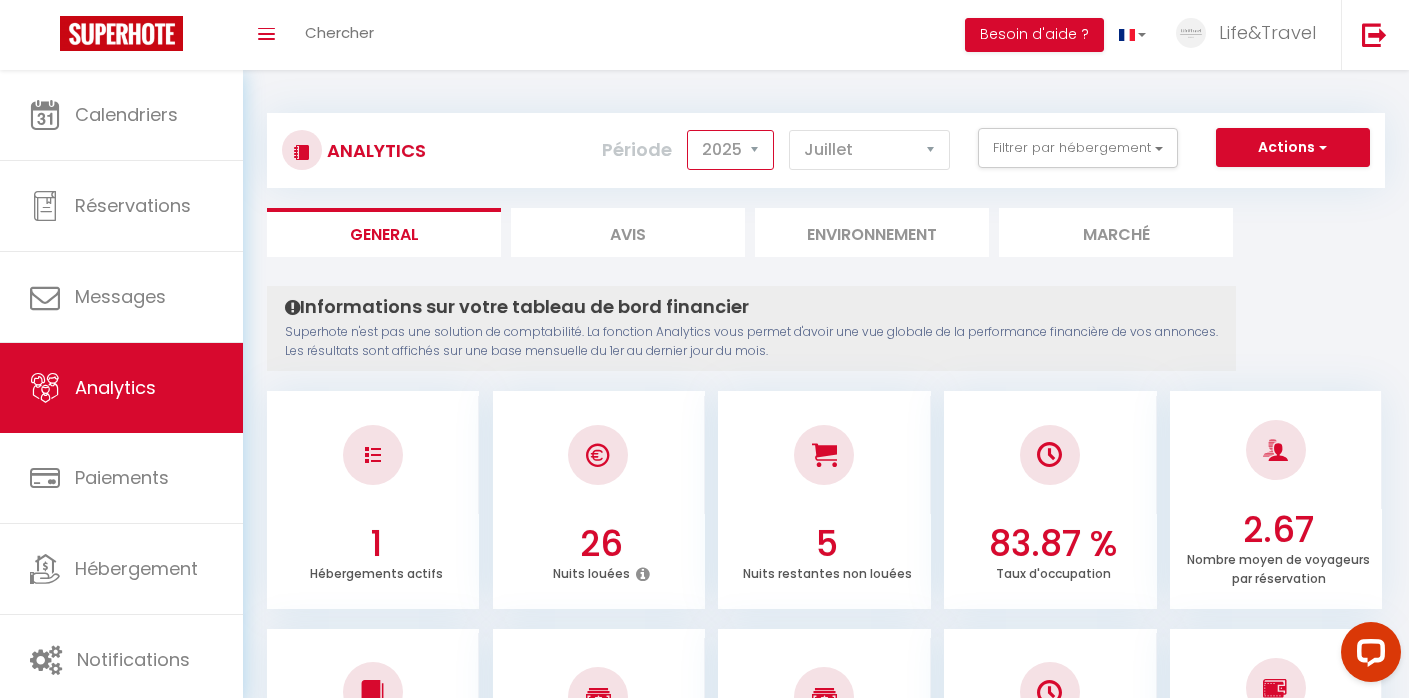 click on "2014 2015 2016 2017 2018 2019 2020 2021 2022 2023 2024 2025 2026 2027" at bounding box center [730, 150] 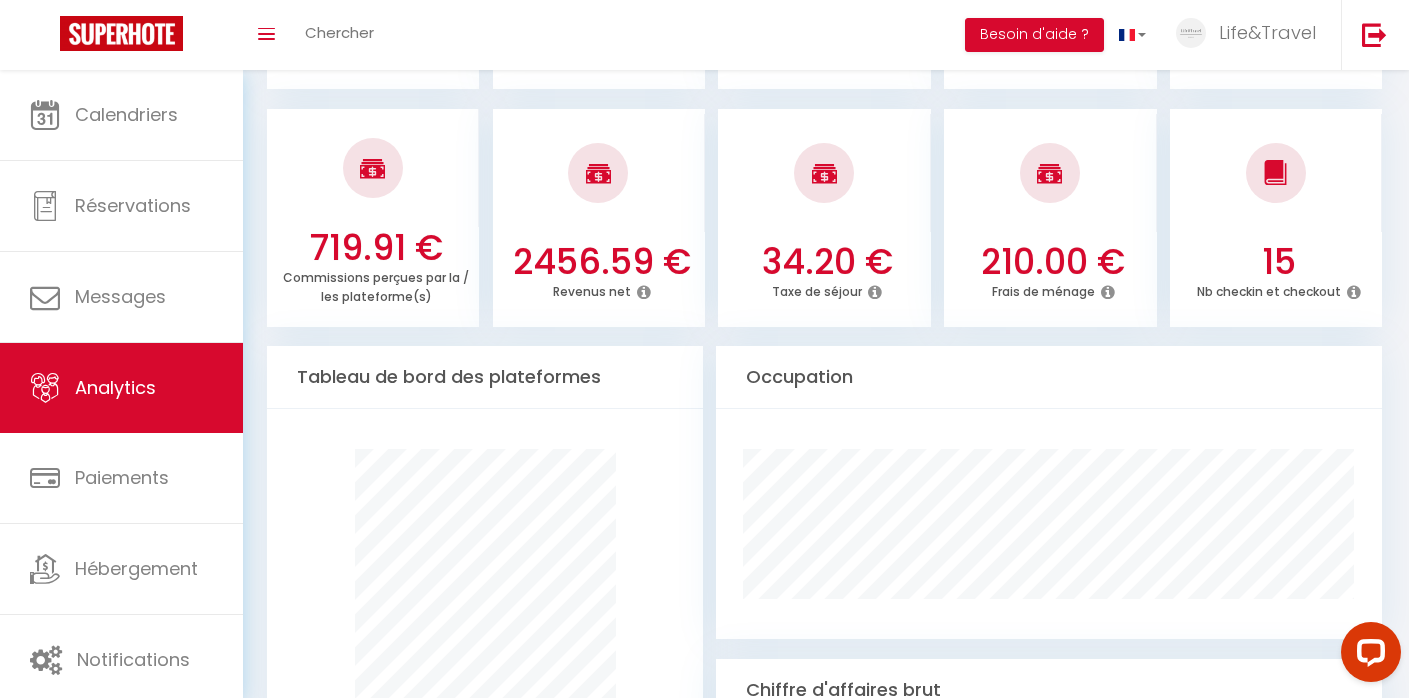 scroll, scrollTop: 0, scrollLeft: 0, axis: both 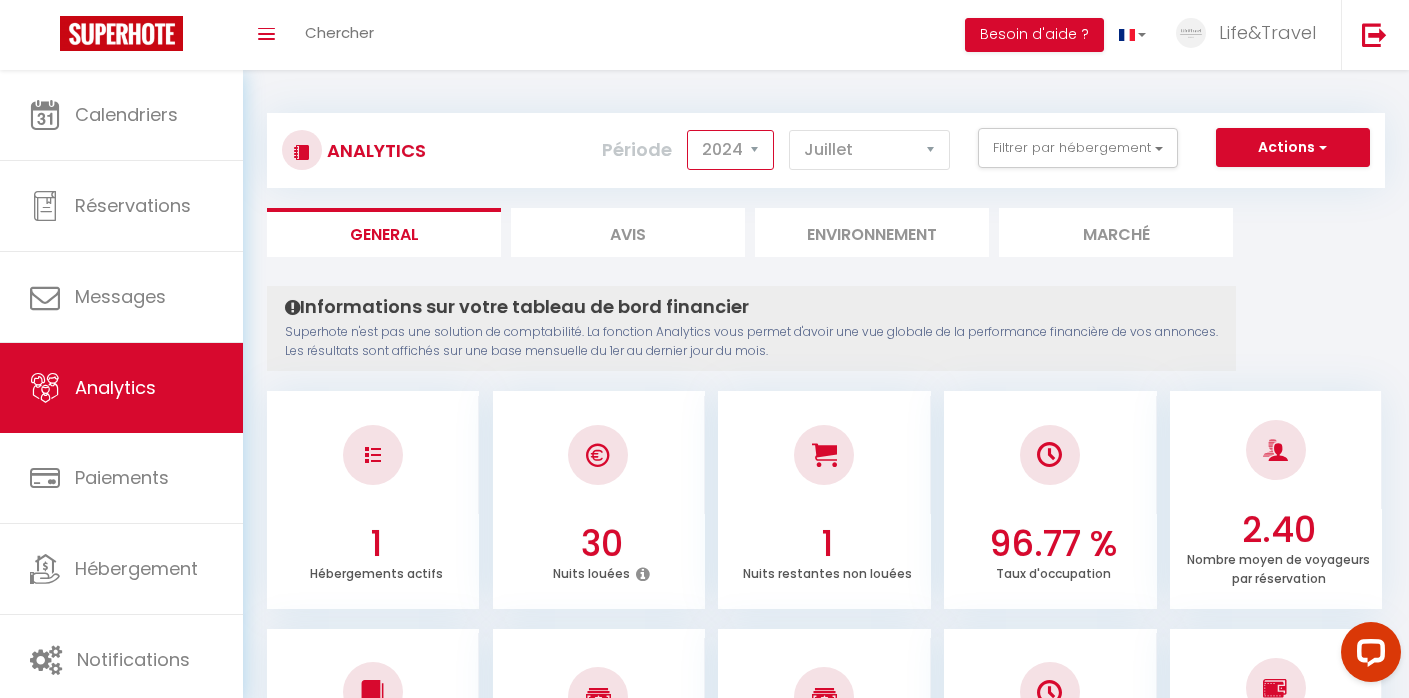 click on "2014 2015 2016 2017 2018 2019 2020 2021 2022 2023 2024 2025 2026 2027" at bounding box center (730, 150) 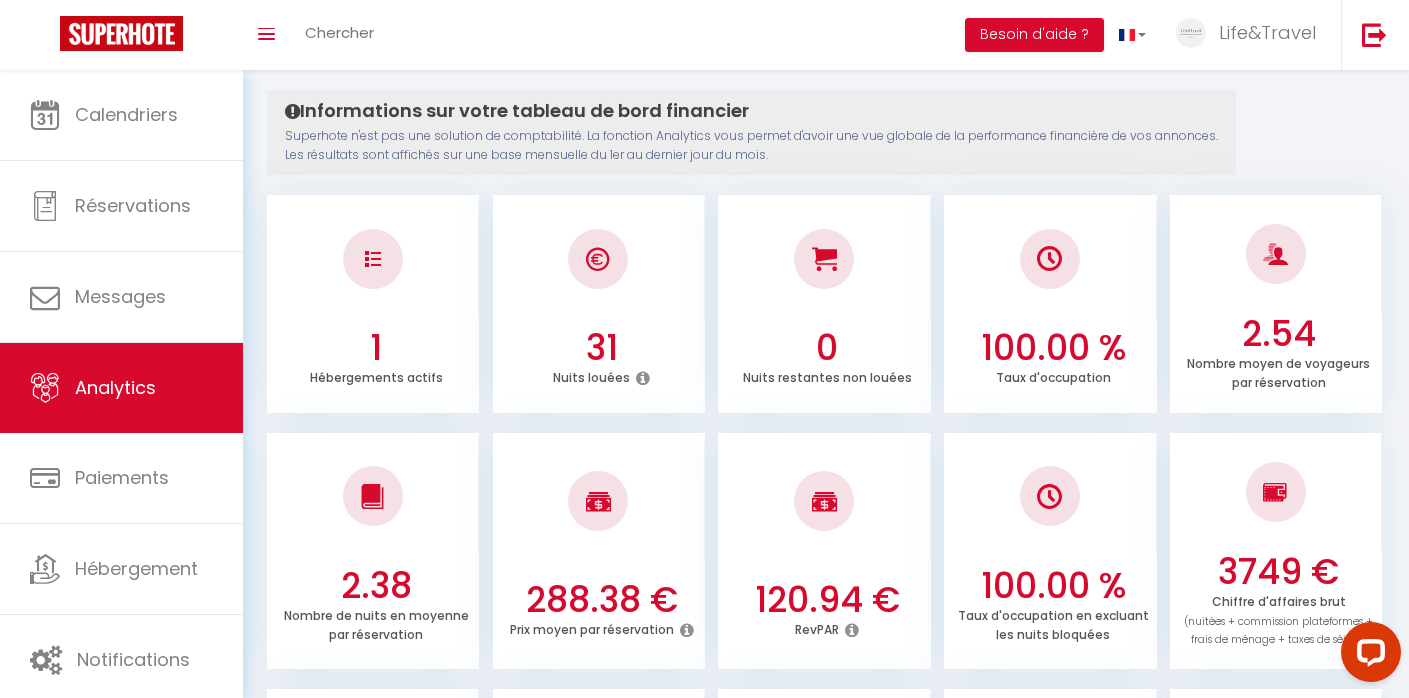scroll, scrollTop: 0, scrollLeft: 0, axis: both 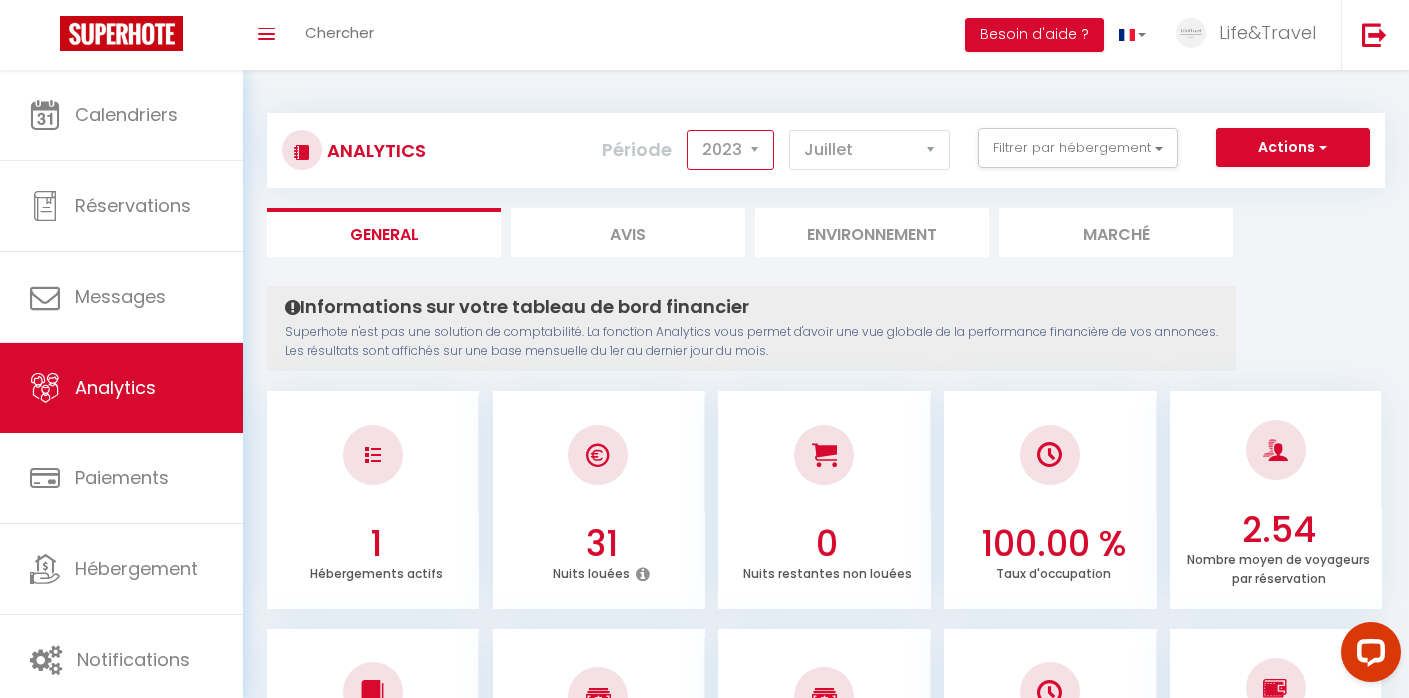 click on "2014 2015 2016 2017 2018 2019 2020 2021 2022 2023 2024 2025 2026 2027" at bounding box center (730, 150) 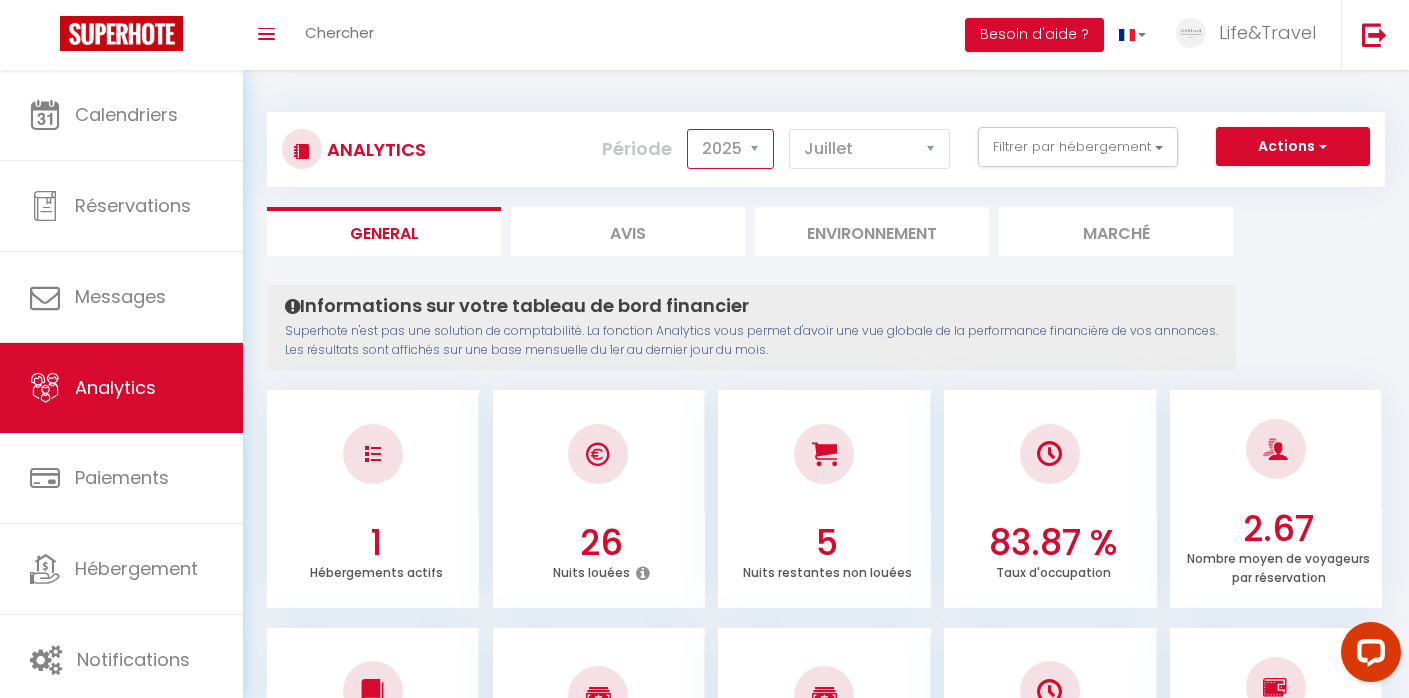 scroll, scrollTop: 0, scrollLeft: 0, axis: both 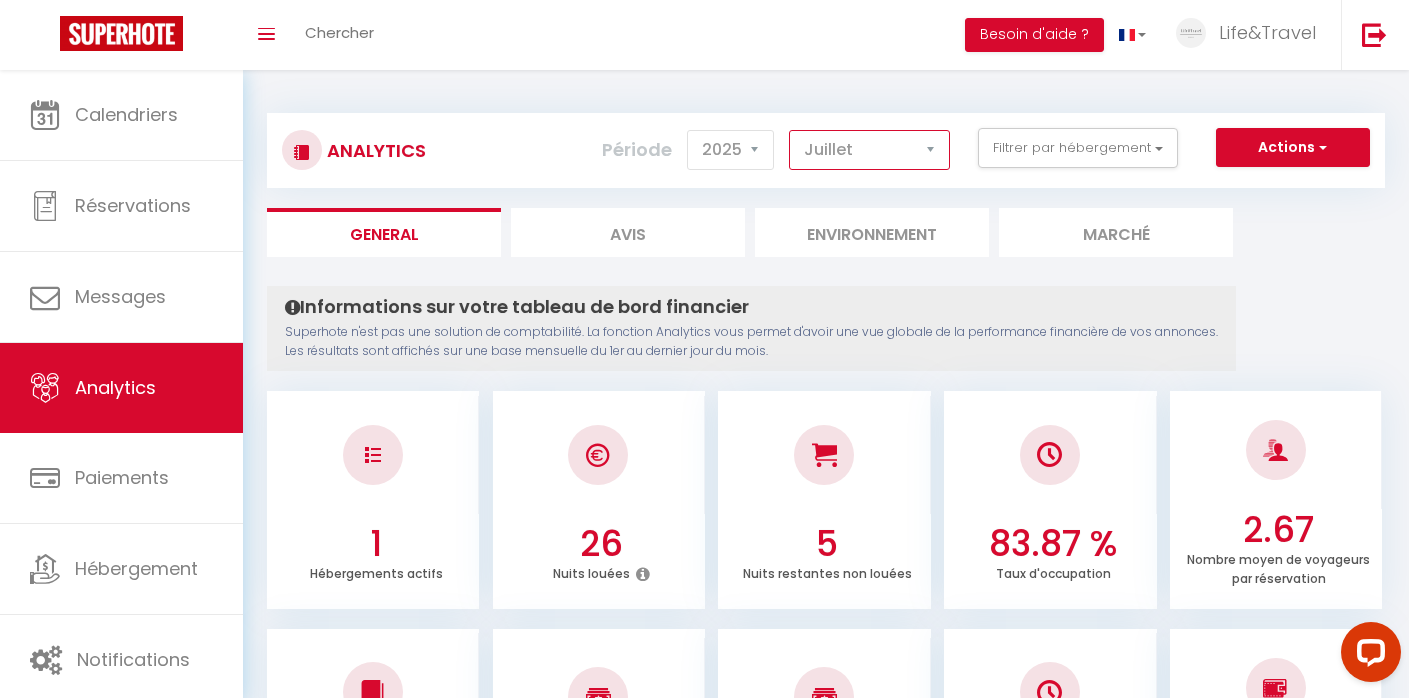 click on "[PERSON_NAME]   Mars   [PERSON_NAME]   Juin   Juillet   Août   Septembre   Octobre   Novembre   Décembre" at bounding box center (869, 150) 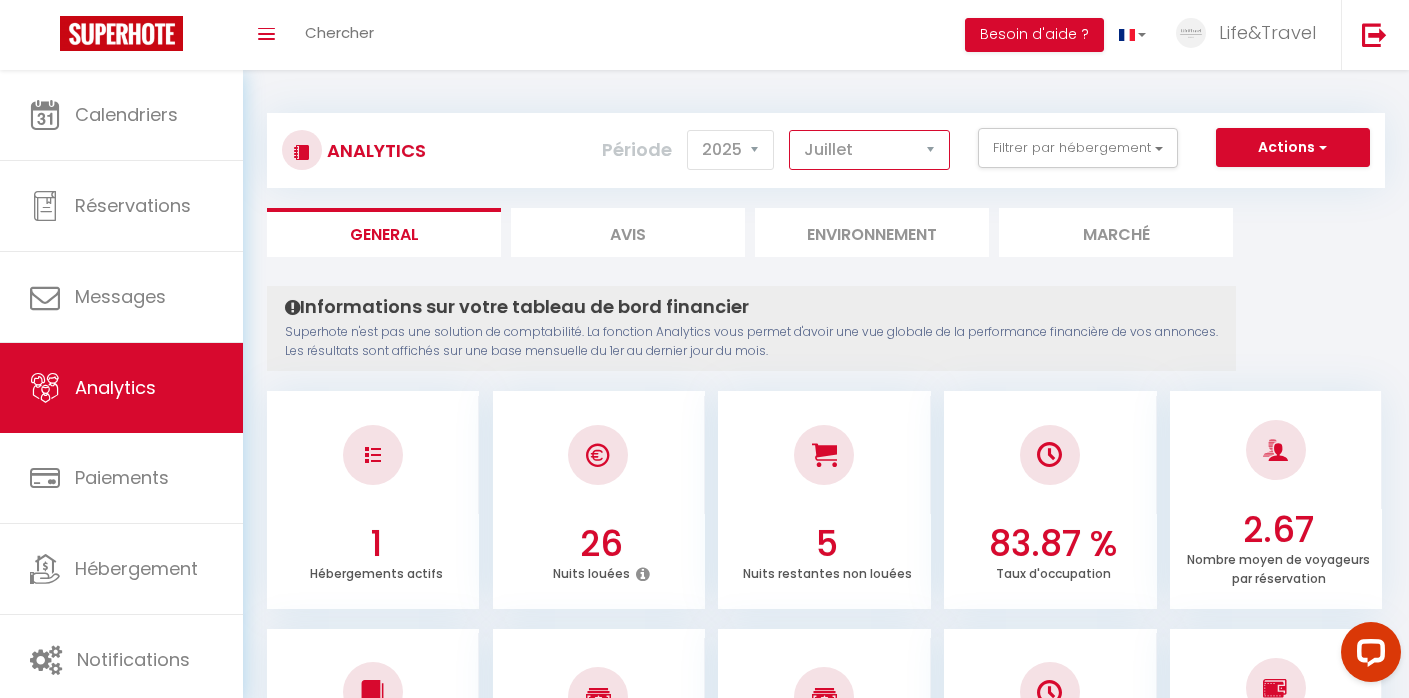 select on "6" 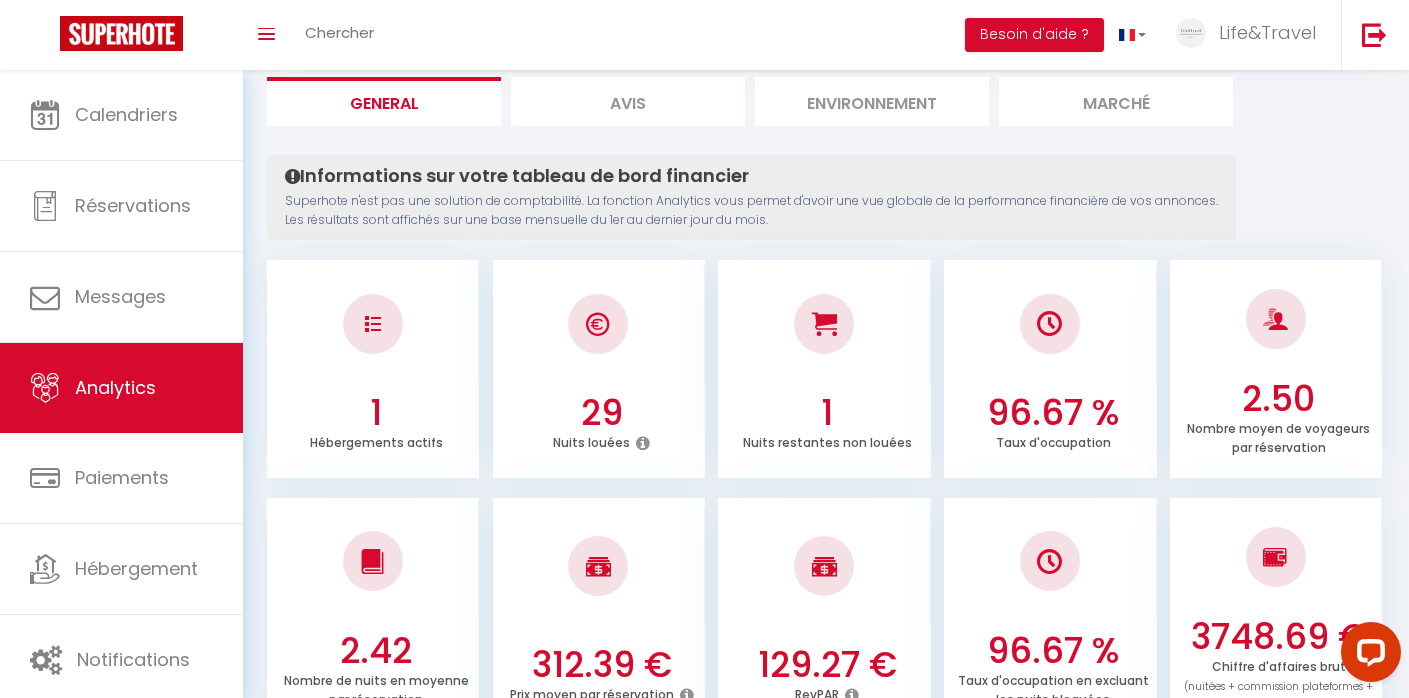 scroll, scrollTop: 0, scrollLeft: 0, axis: both 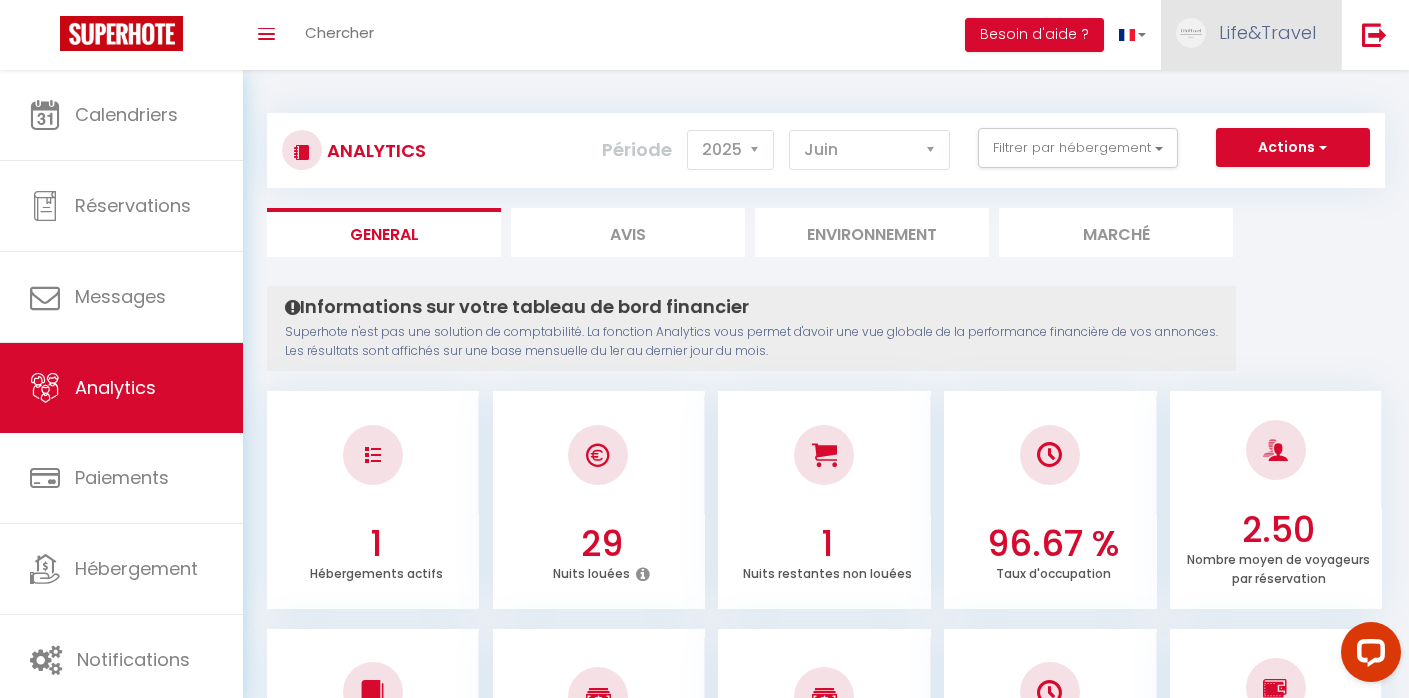 click on "Life&Travel" at bounding box center [1251, 35] 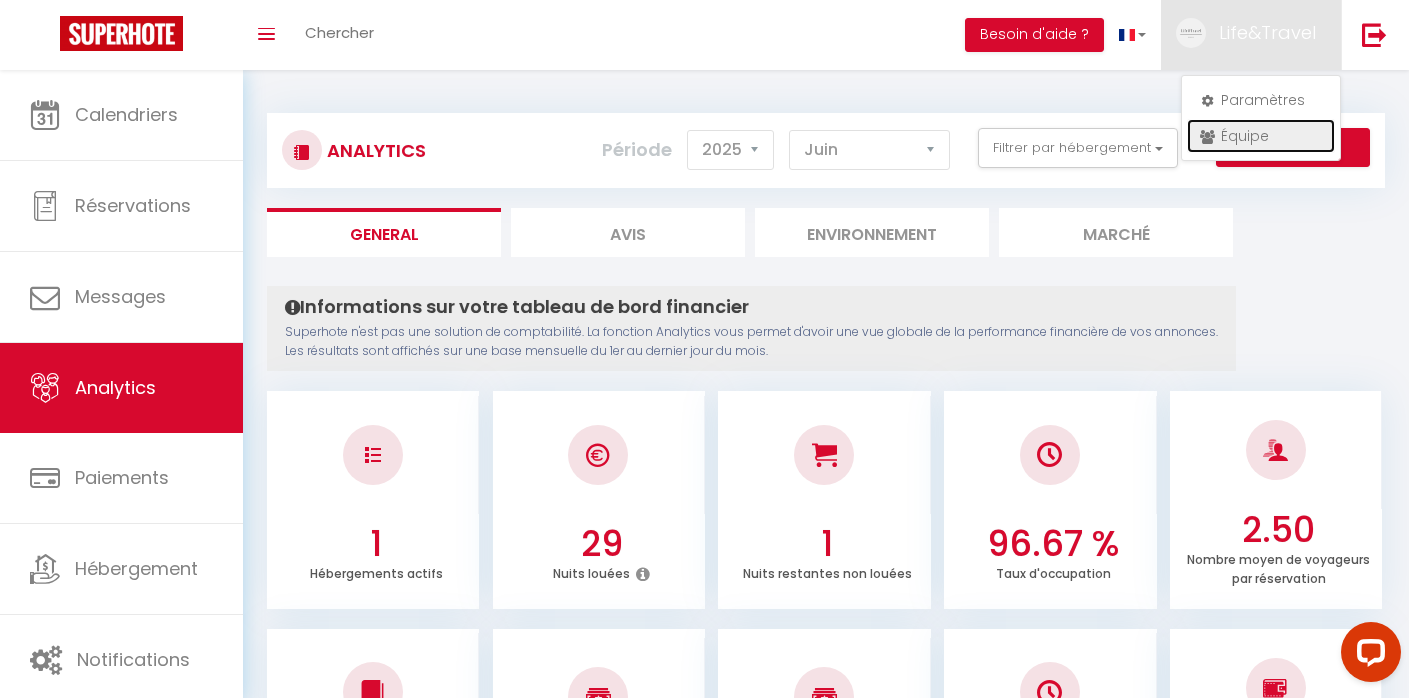 click on "Équipe" at bounding box center (1261, 136) 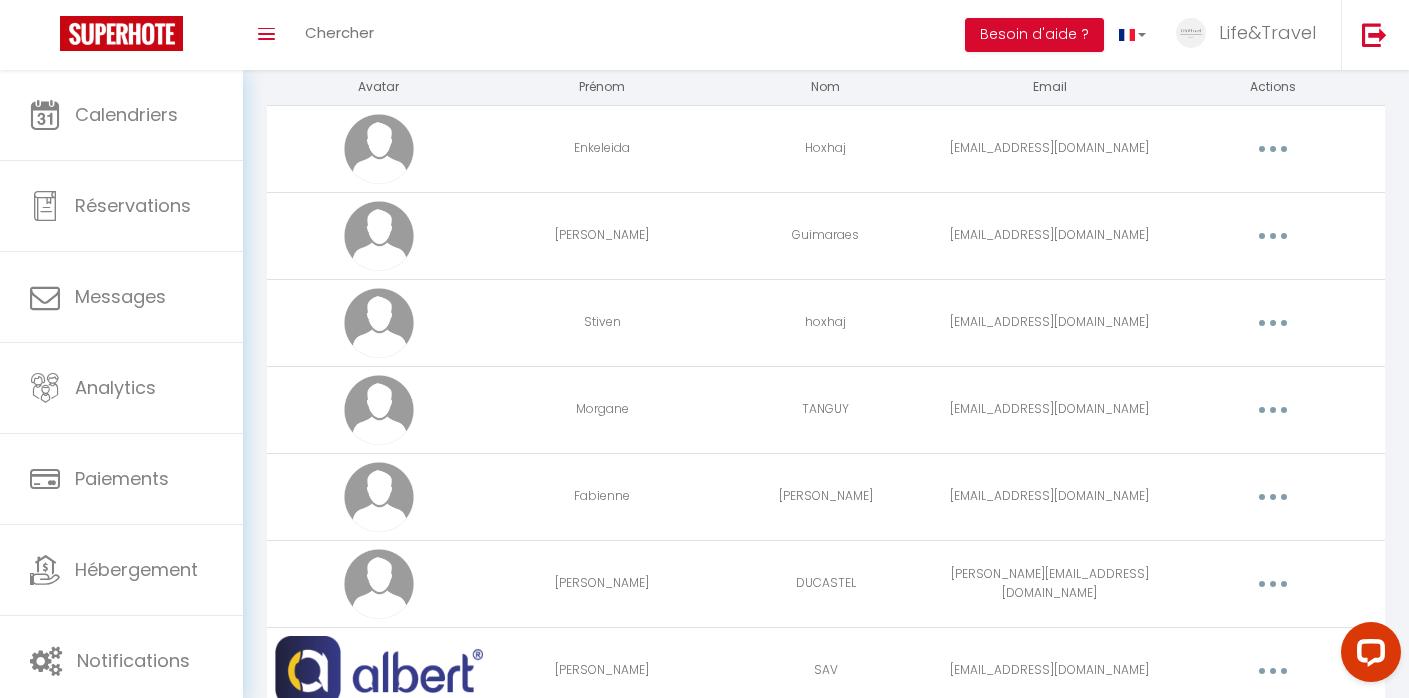 scroll, scrollTop: 112, scrollLeft: 0, axis: vertical 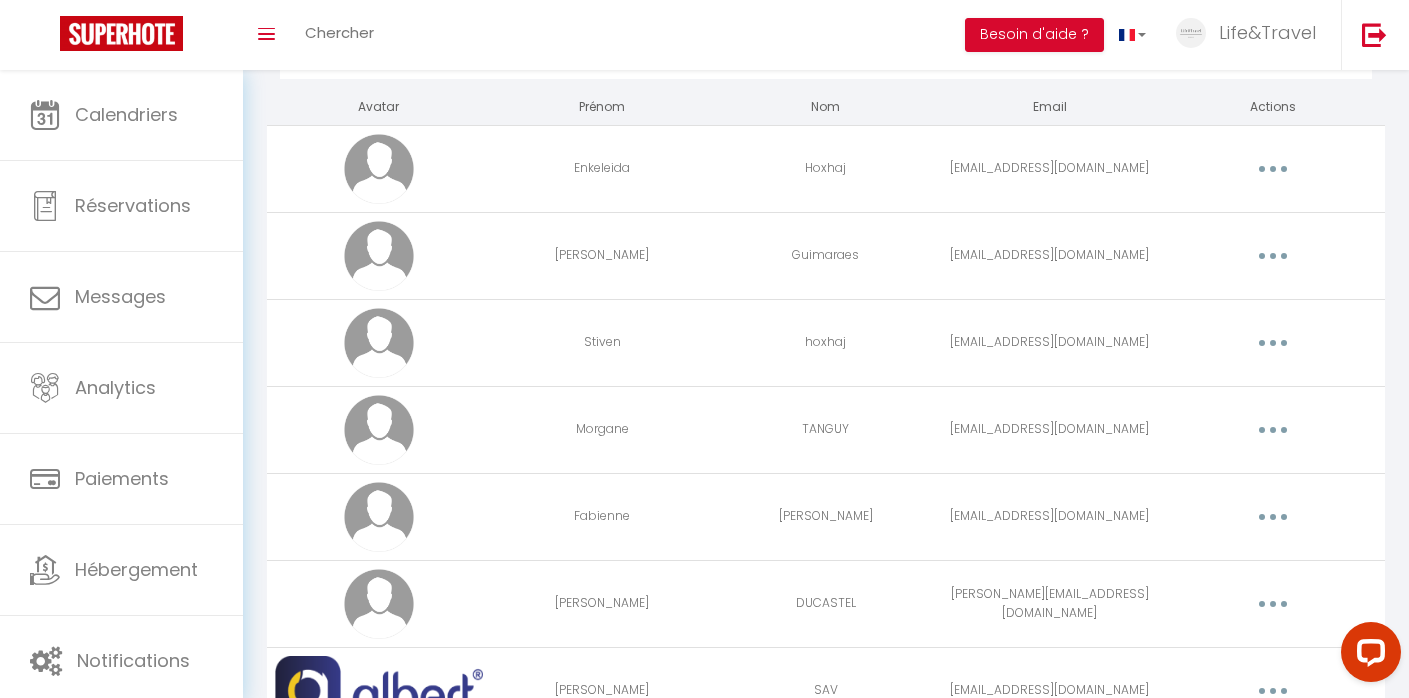 click at bounding box center [1273, 343] 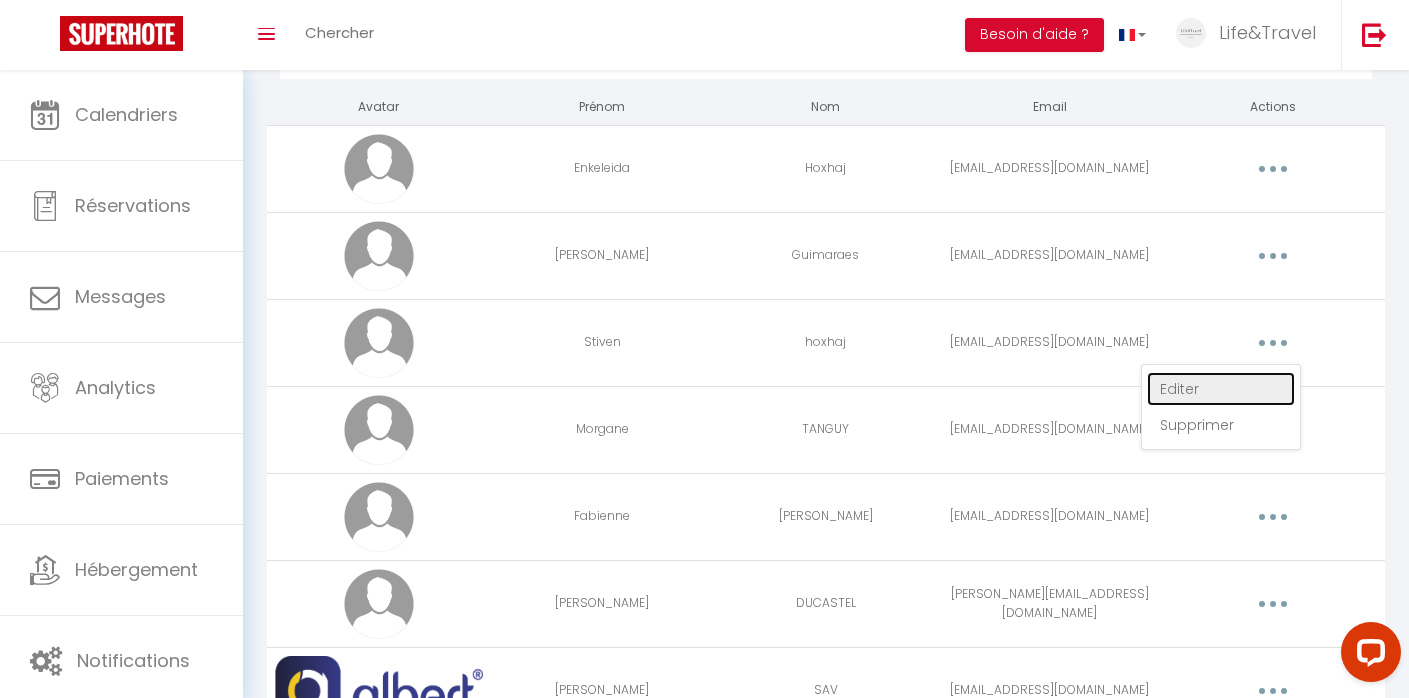 click on "Editer" at bounding box center (1221, 389) 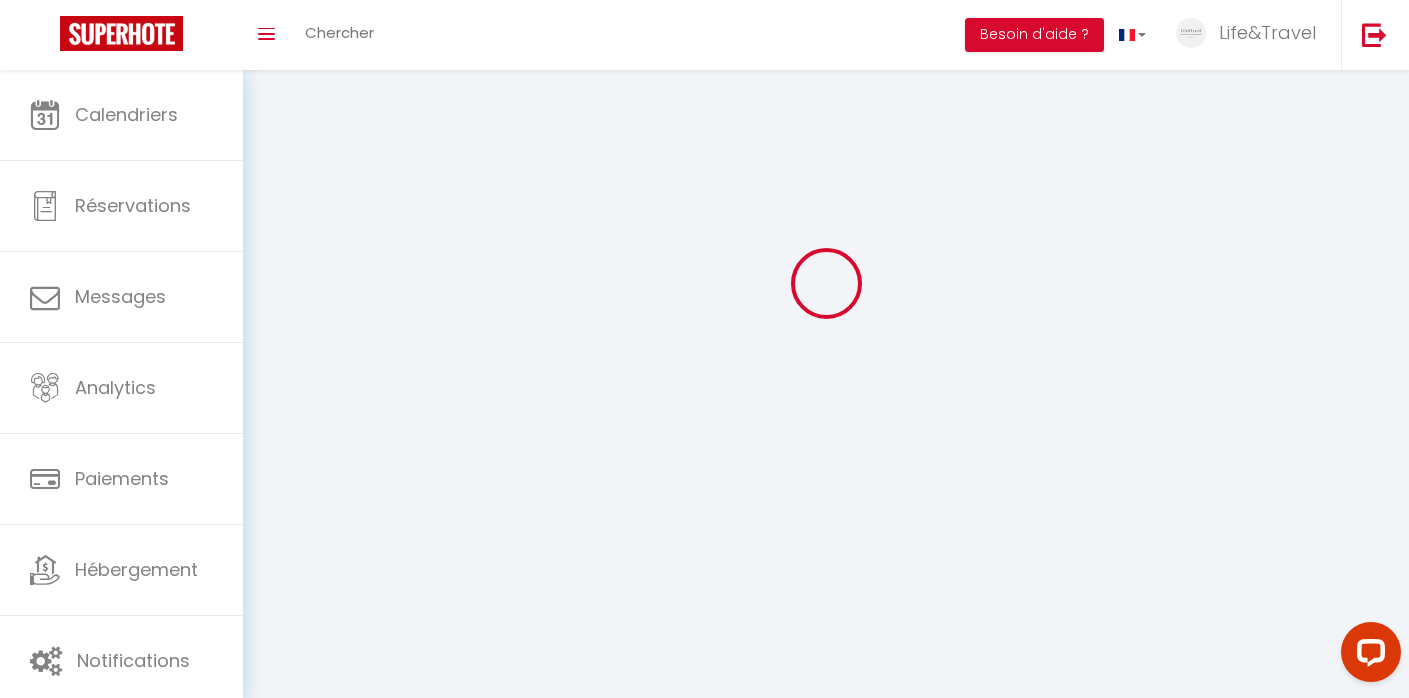 type on "Stiven" 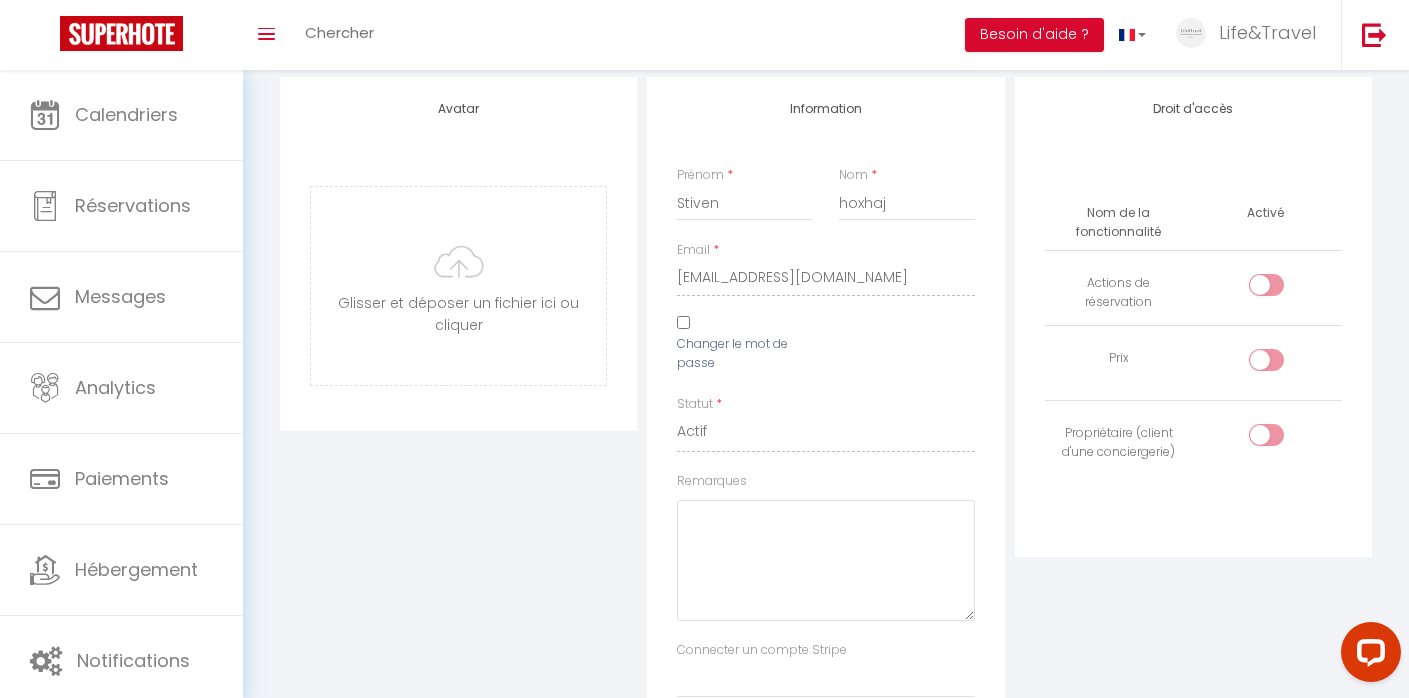 scroll, scrollTop: 167, scrollLeft: 0, axis: vertical 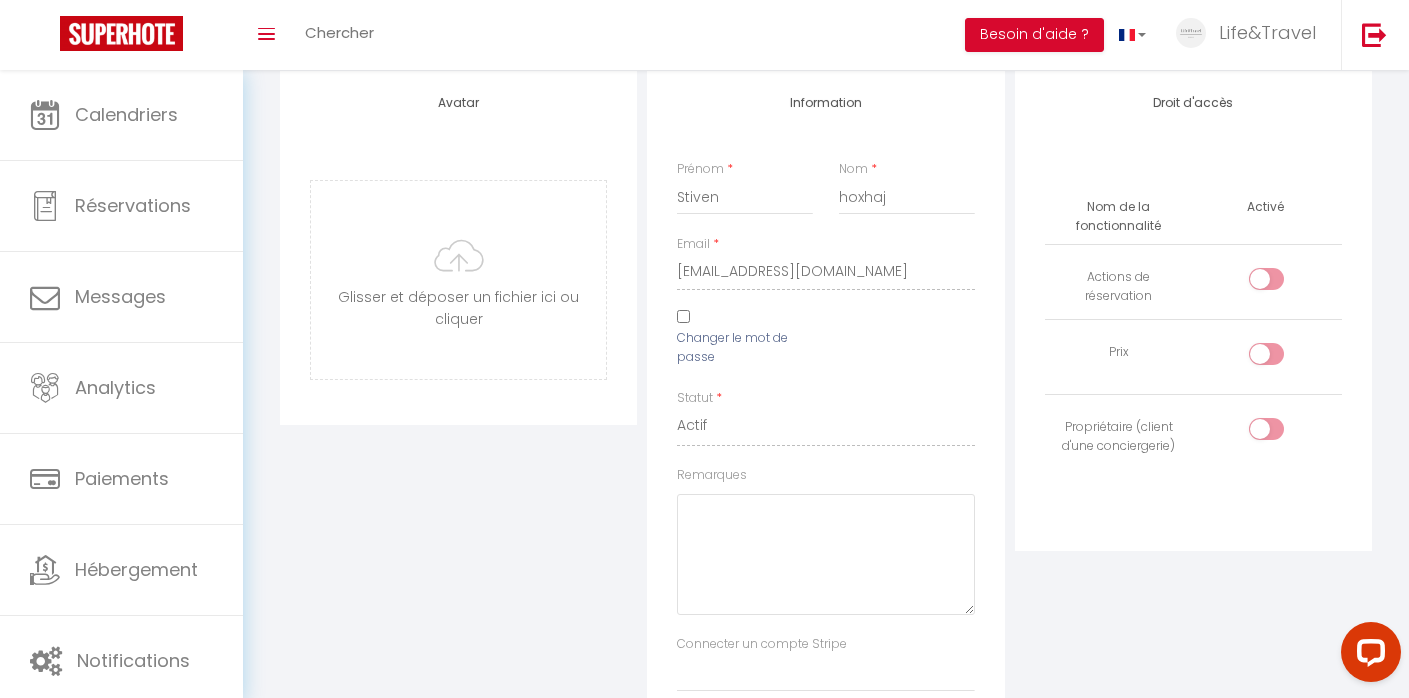 click on "Changer le mot de passe" at bounding box center [683, 316] 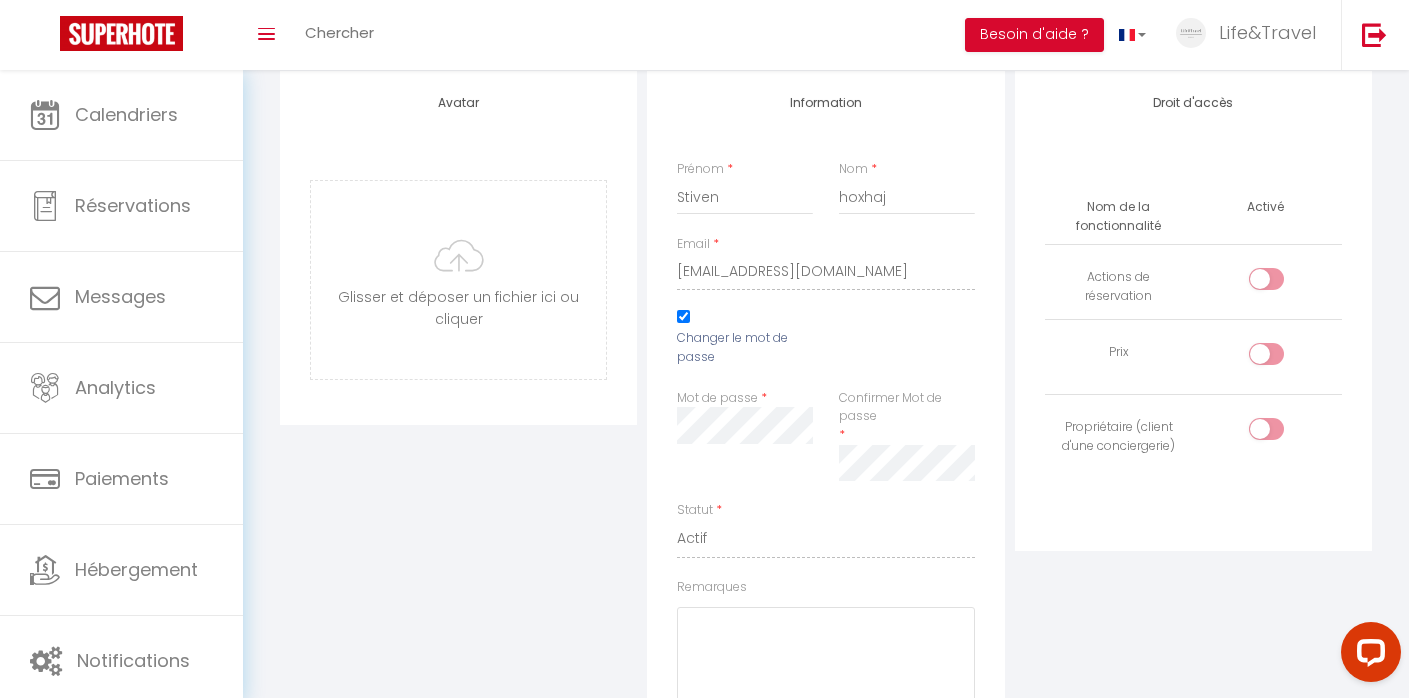 click on "Changer le mot de passe" at bounding box center (683, 316) 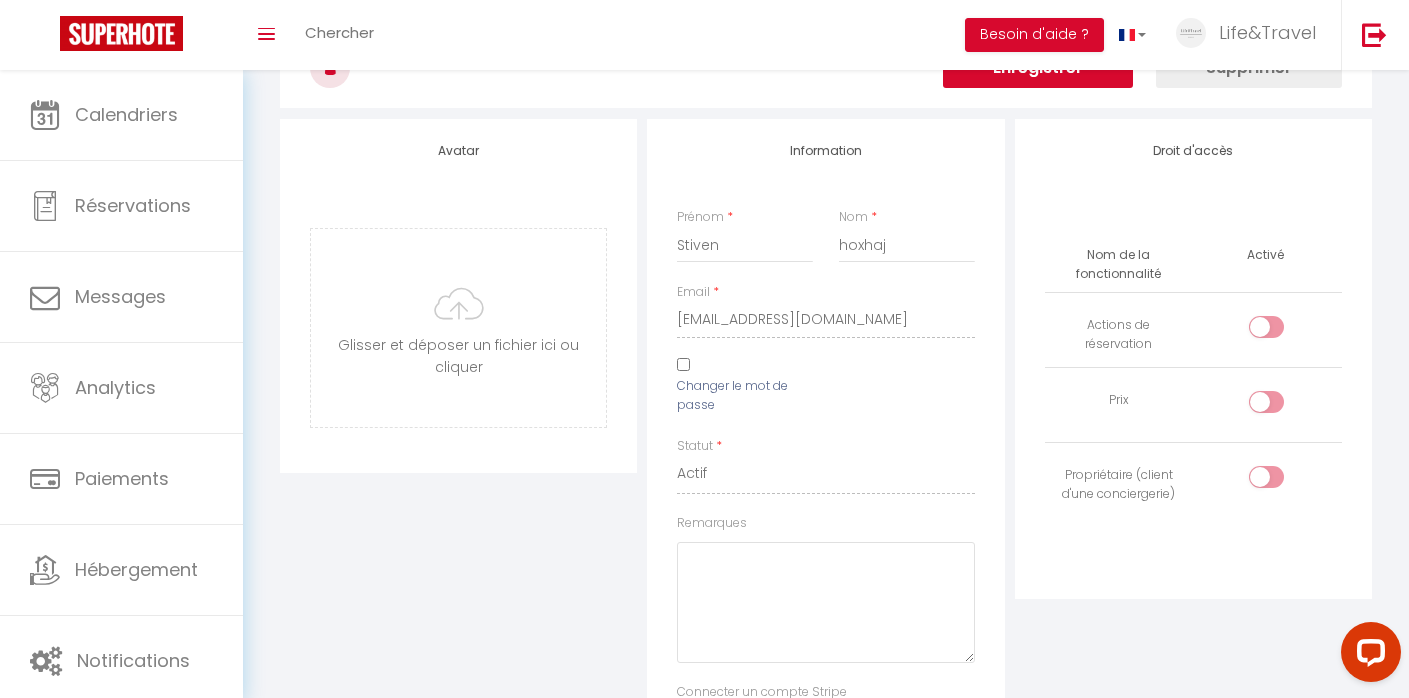 scroll, scrollTop: 0, scrollLeft: 0, axis: both 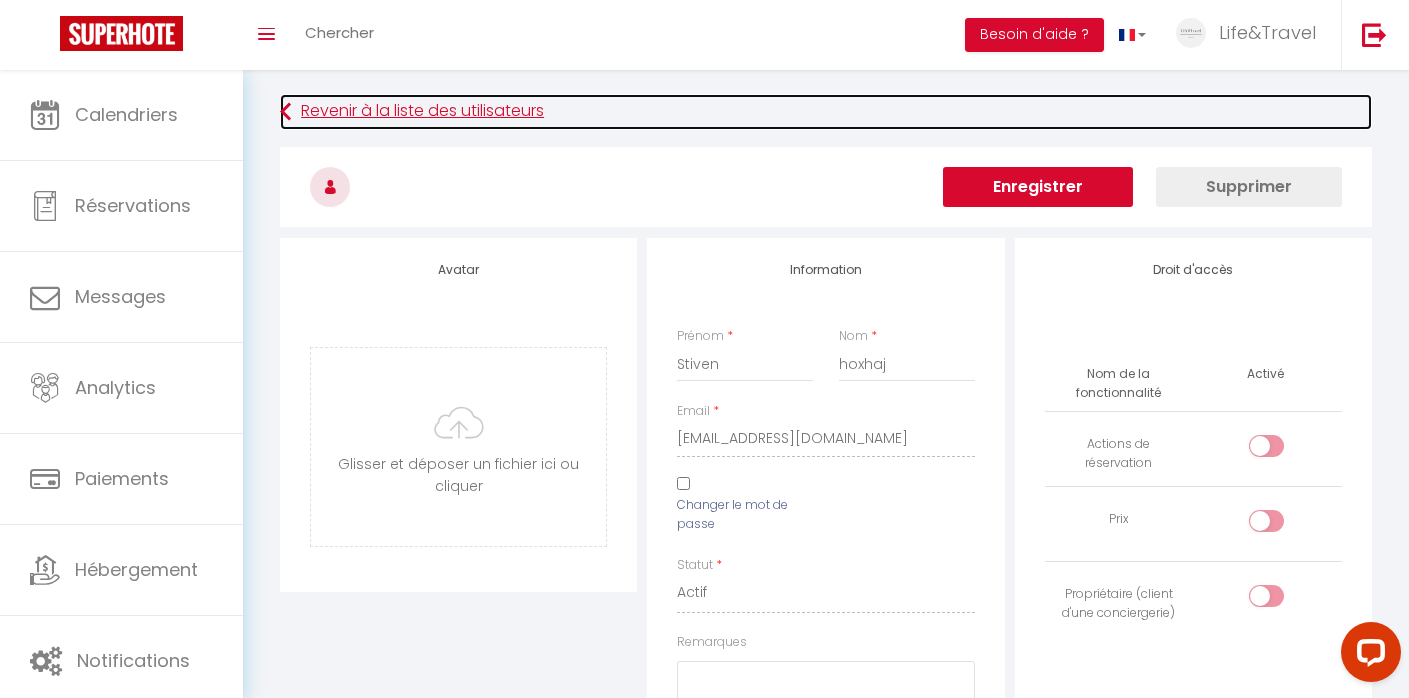 click at bounding box center (285, 112) 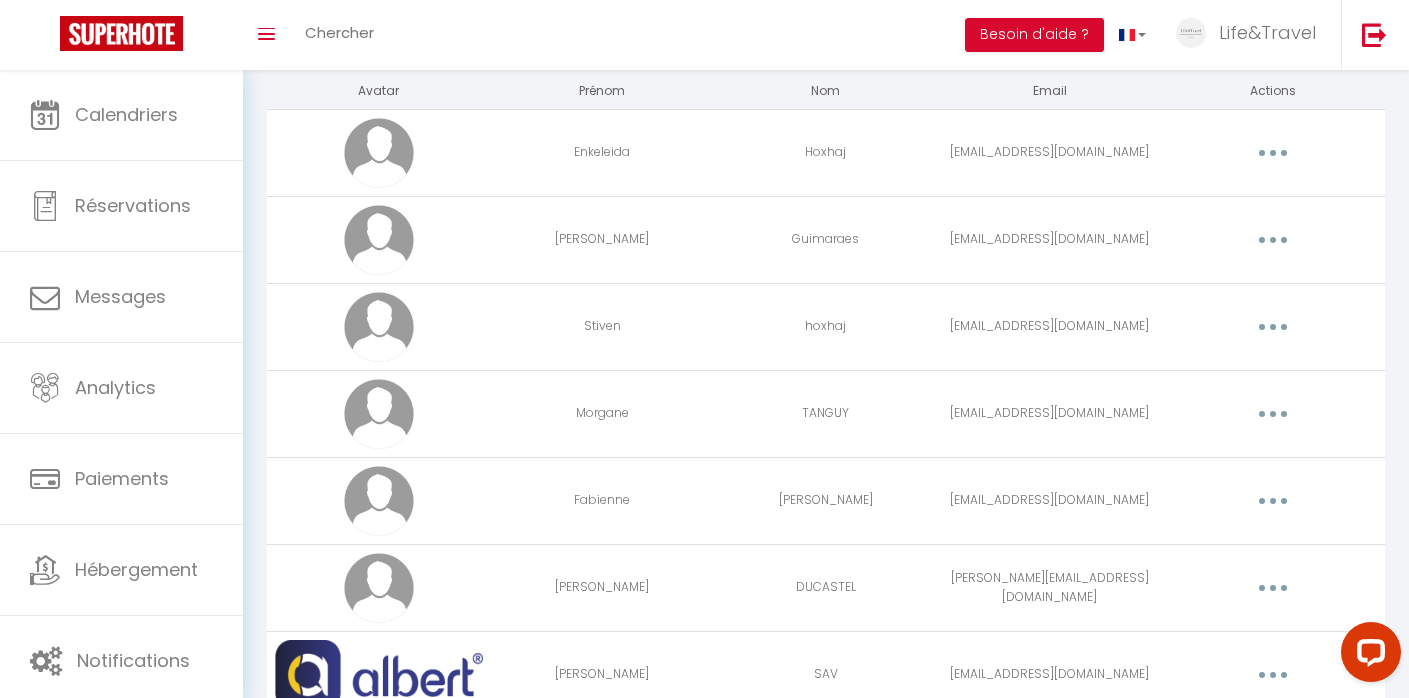 scroll, scrollTop: 0, scrollLeft: 0, axis: both 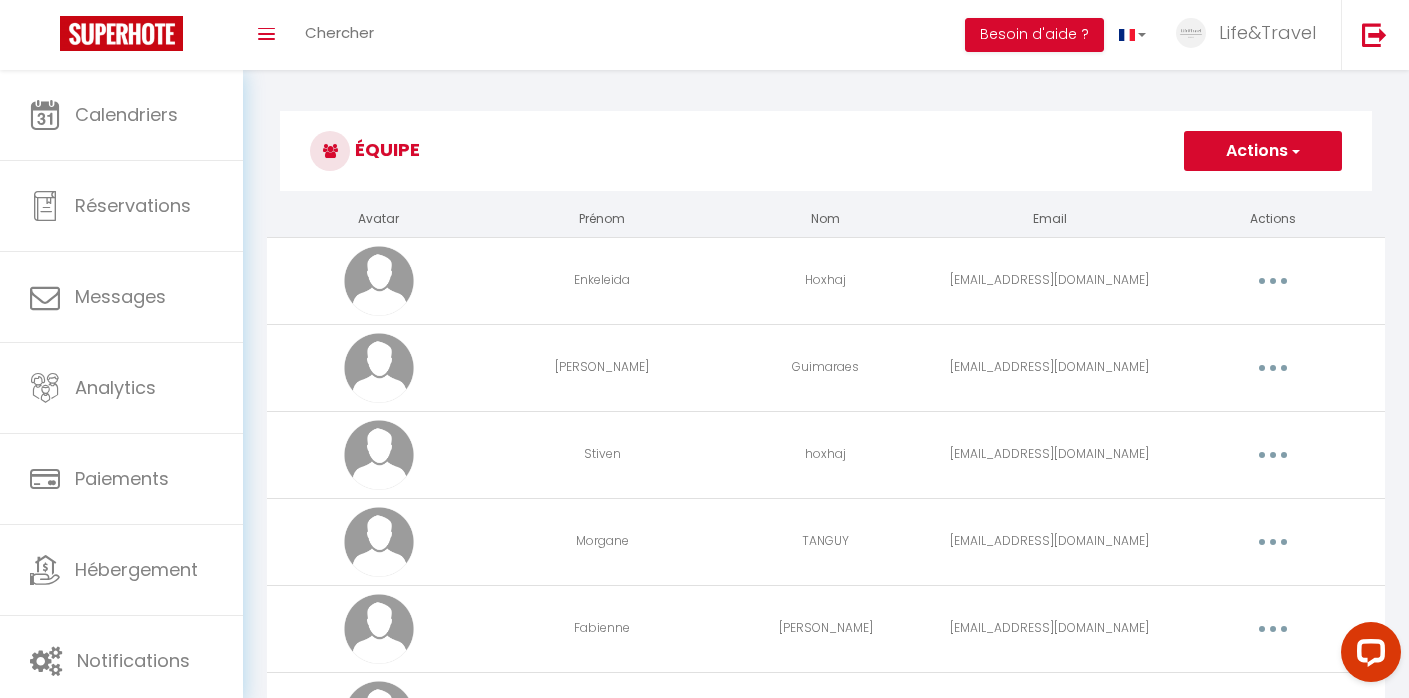click on "Actions" at bounding box center [1263, 151] 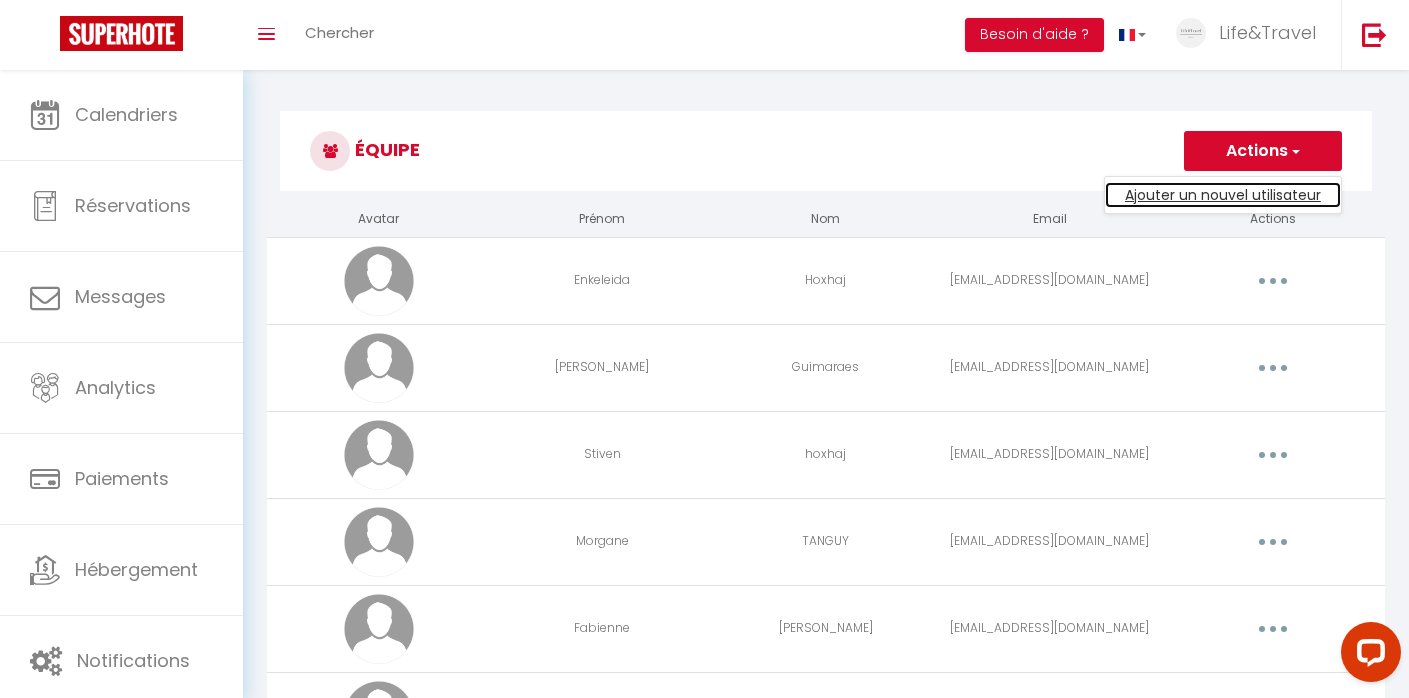 click on "Ajouter un nouvel utilisateur" at bounding box center [1223, 195] 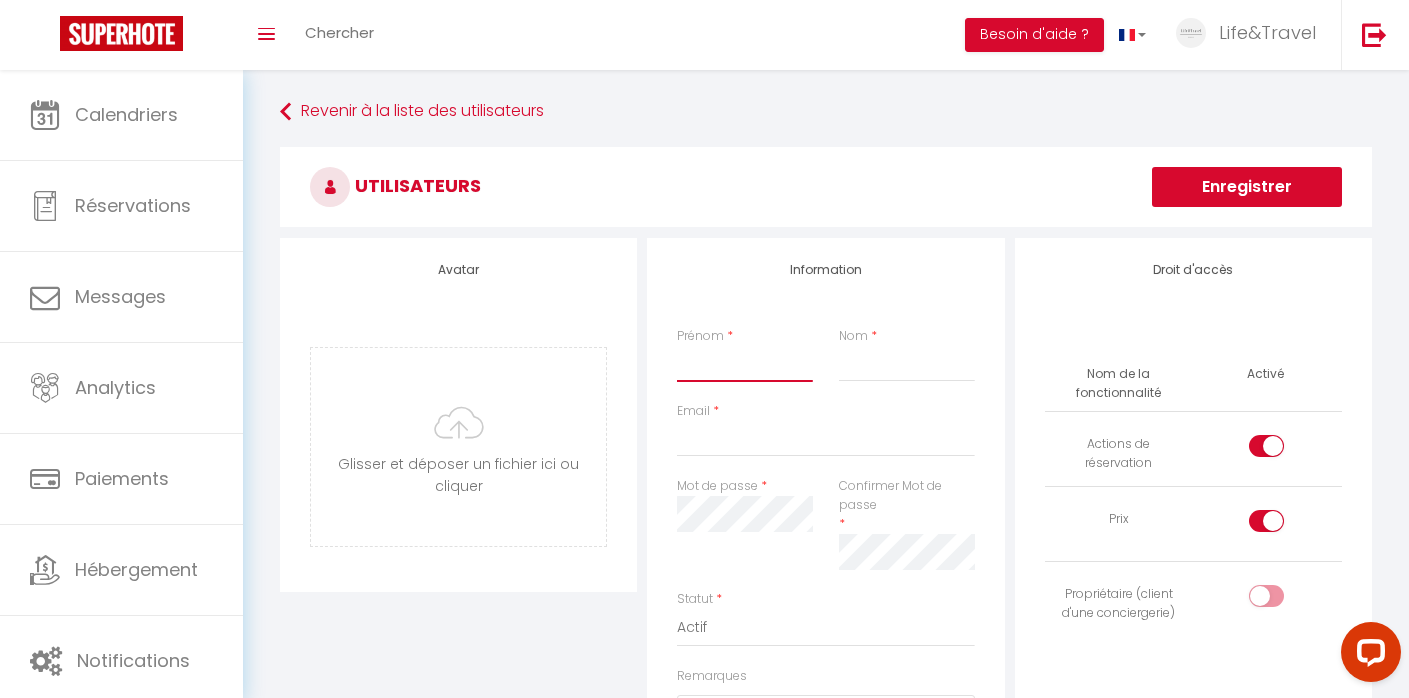 click on "Prénom" at bounding box center (745, 364) 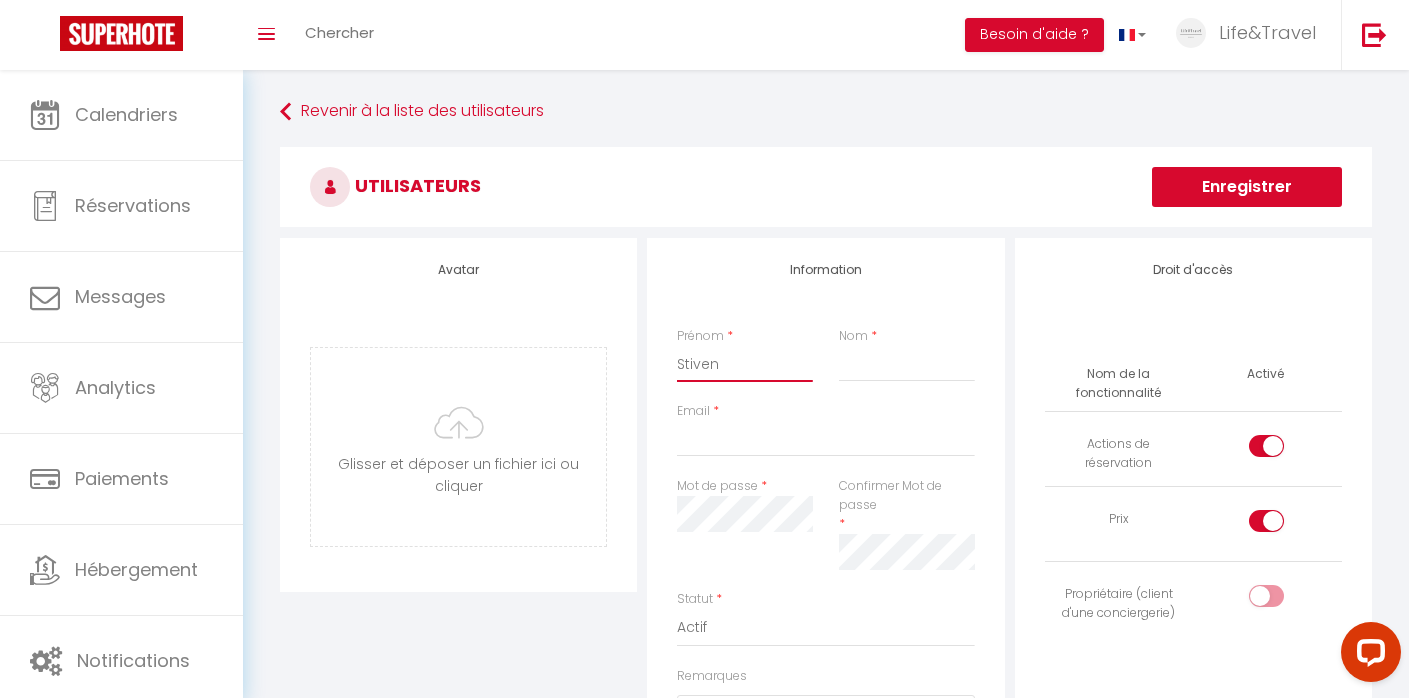 type on "Stiven" 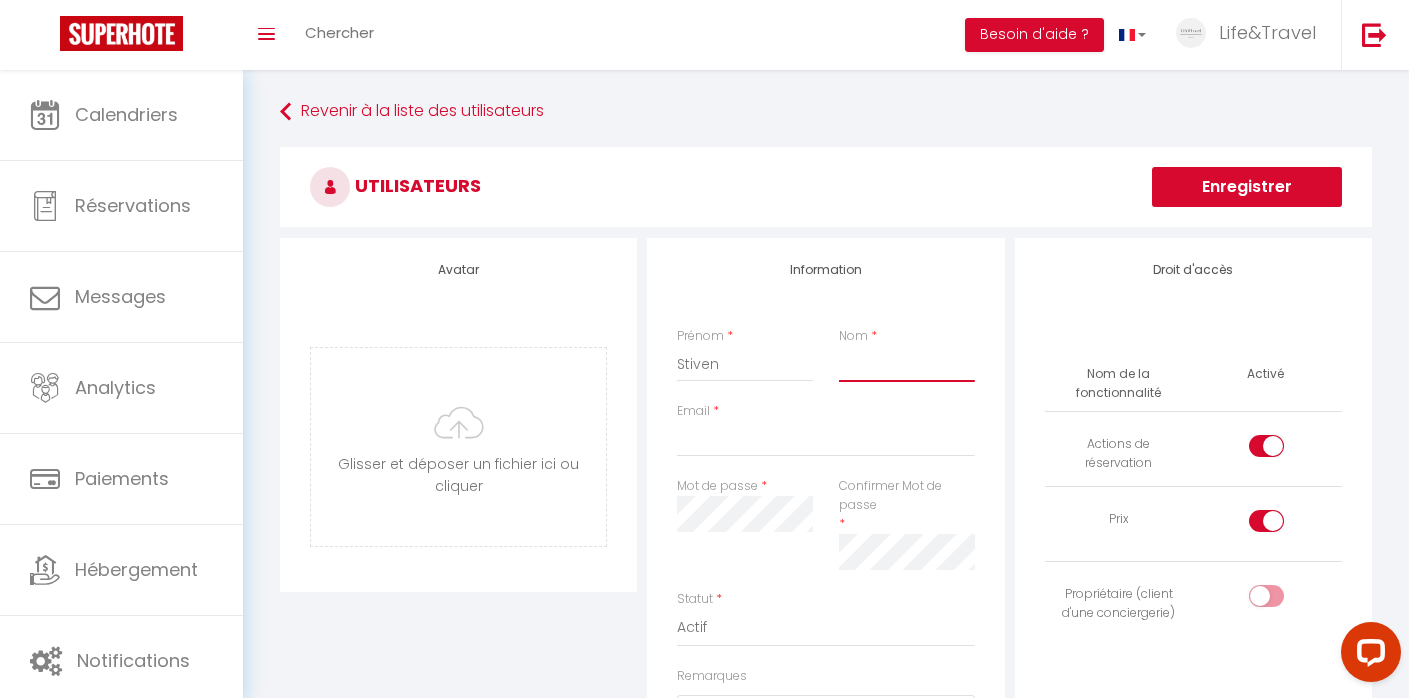 click on "Nom" at bounding box center [907, 364] 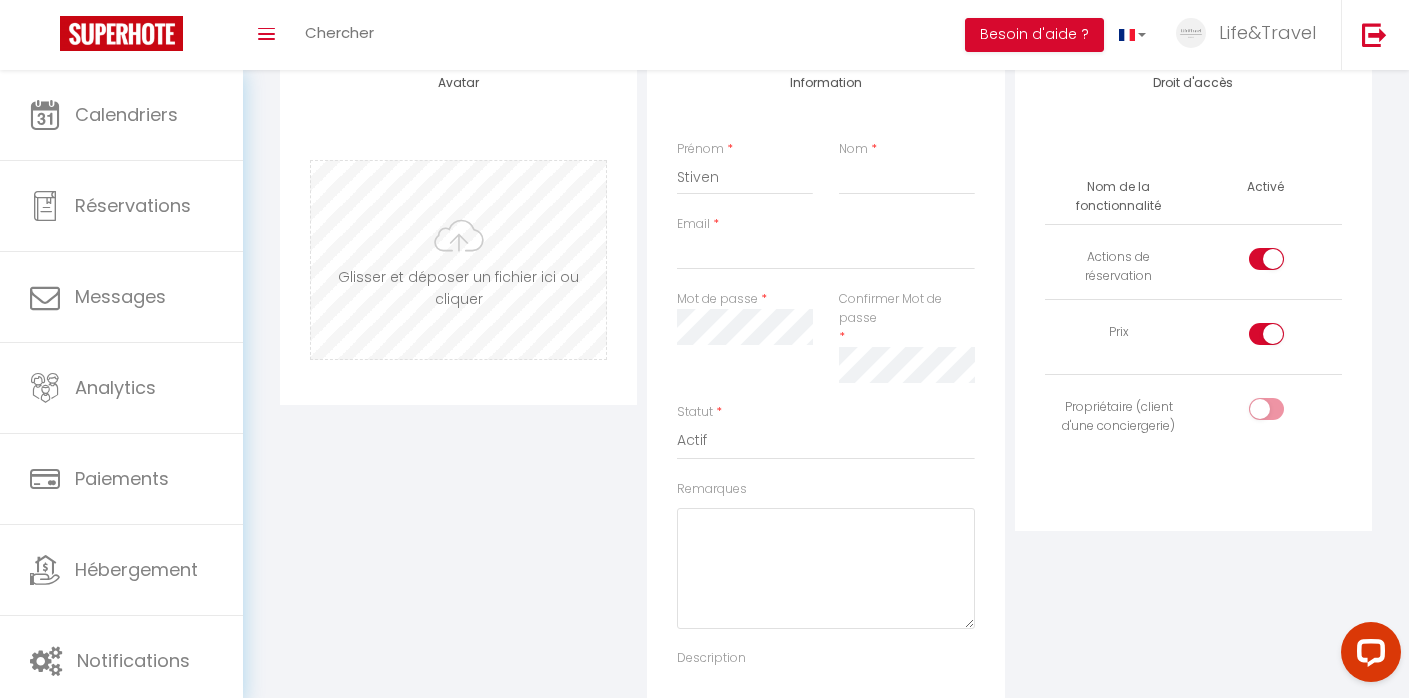 scroll, scrollTop: 226, scrollLeft: 0, axis: vertical 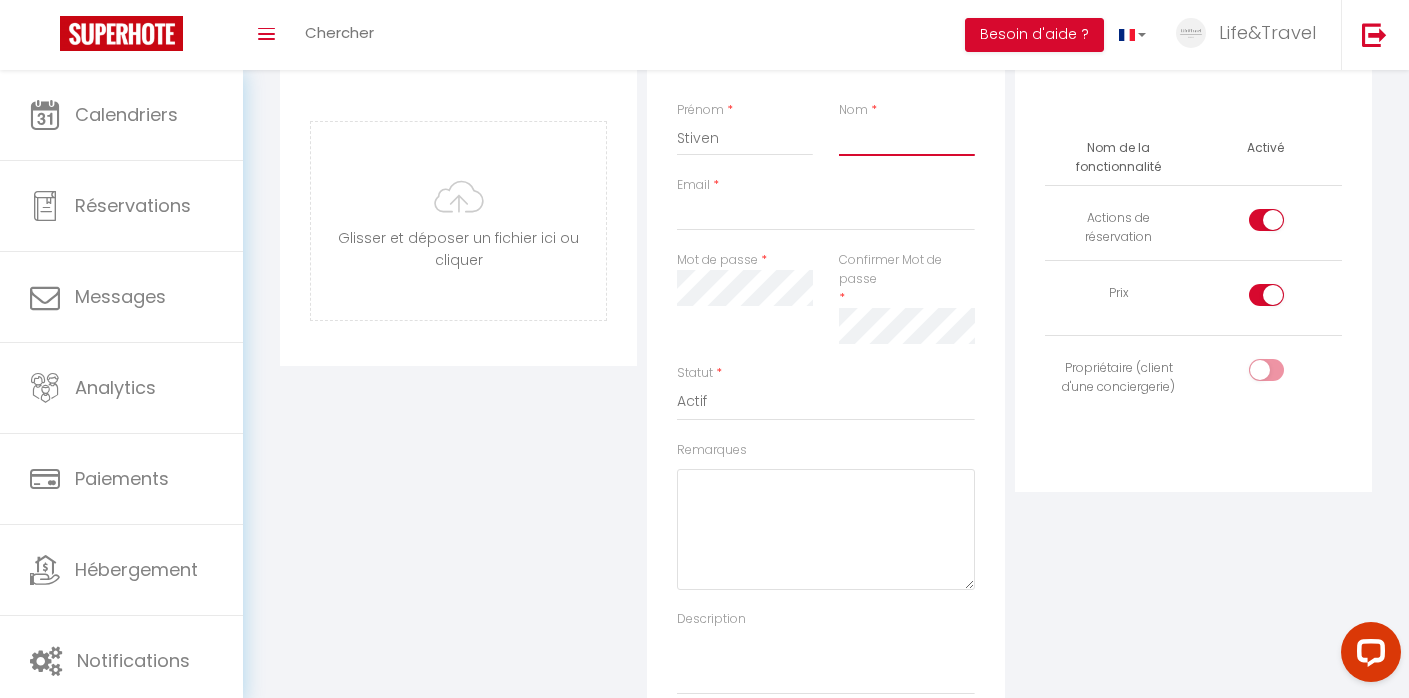click on "Nom" at bounding box center [907, 138] 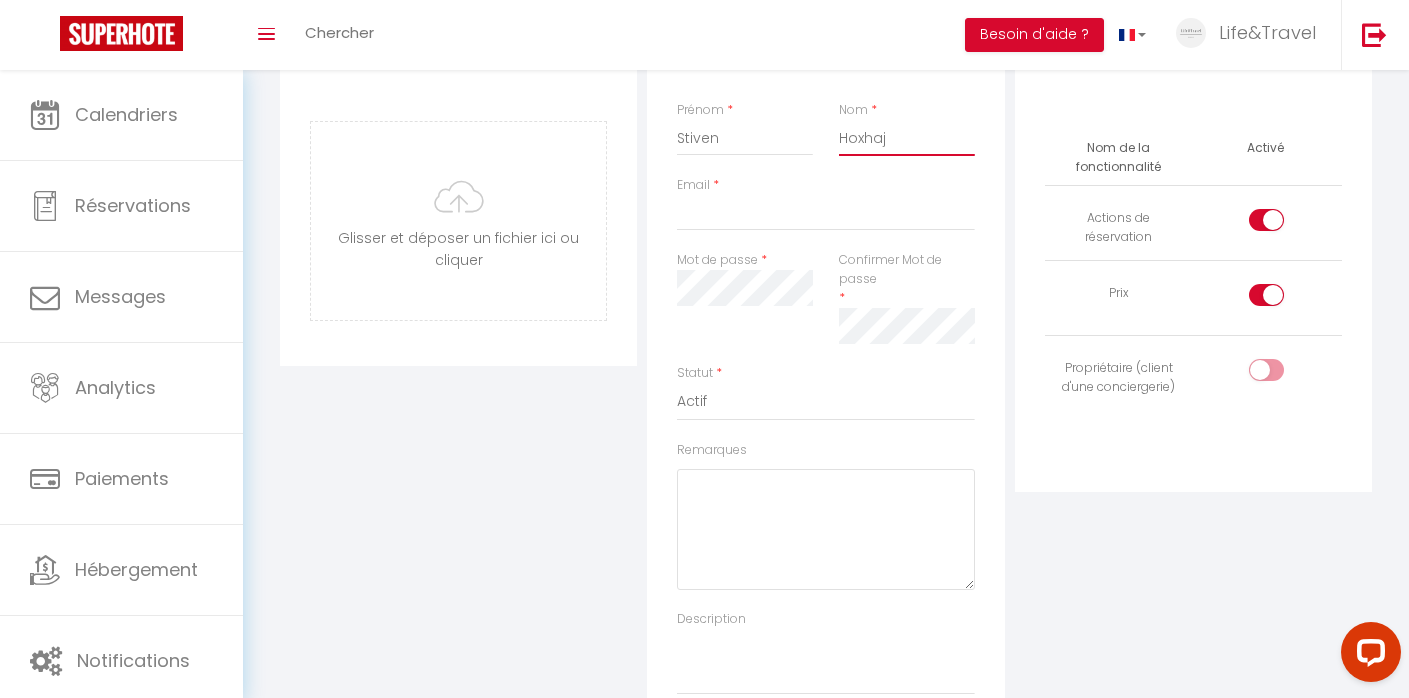 type on "Hoxhaj" 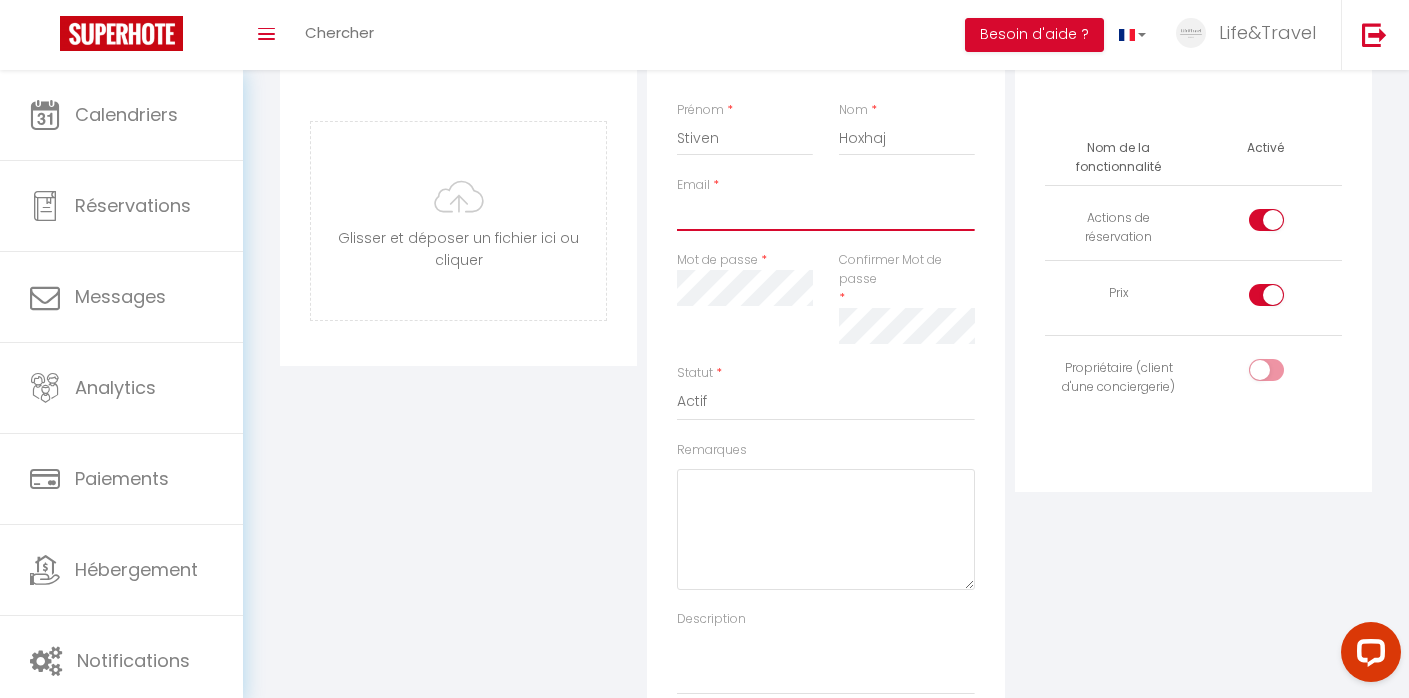 click on "Email" at bounding box center [825, 213] 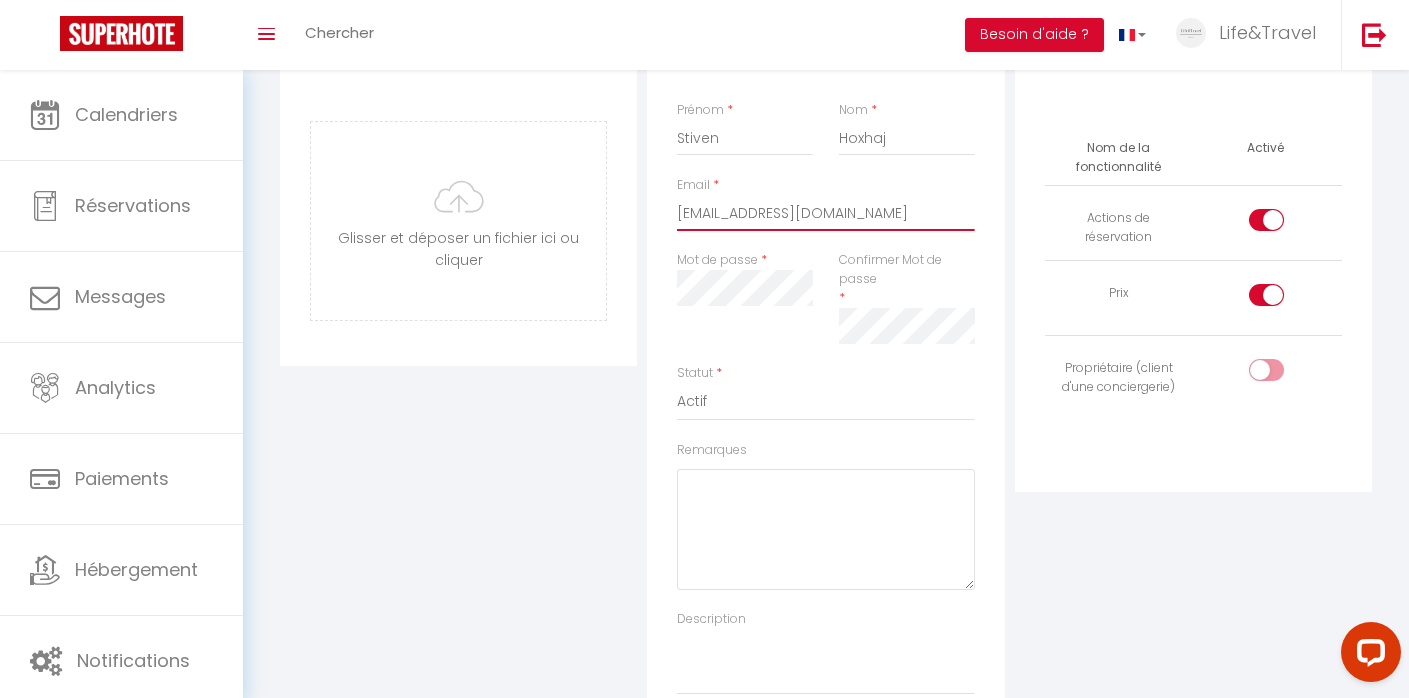 type on "[EMAIL_ADDRESS][DOMAIN_NAME]" 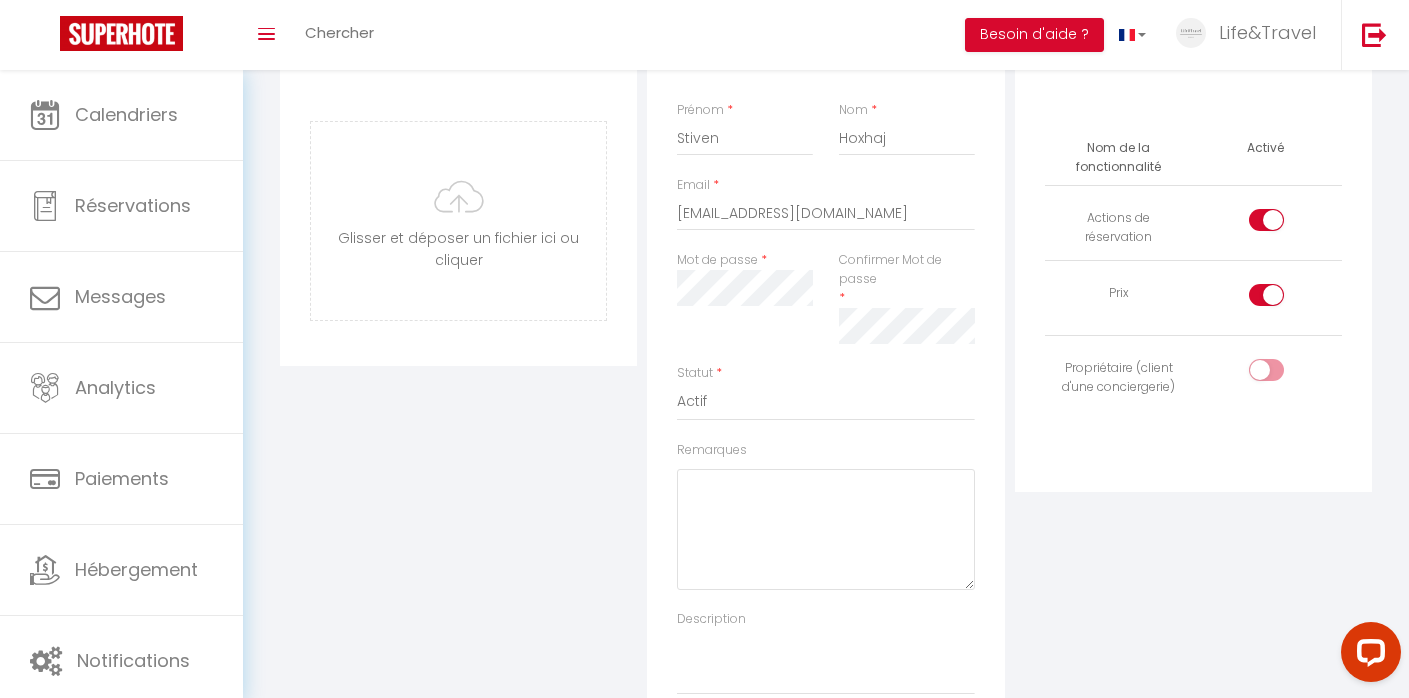 click on "Mot de passe   *" at bounding box center [745, 307] 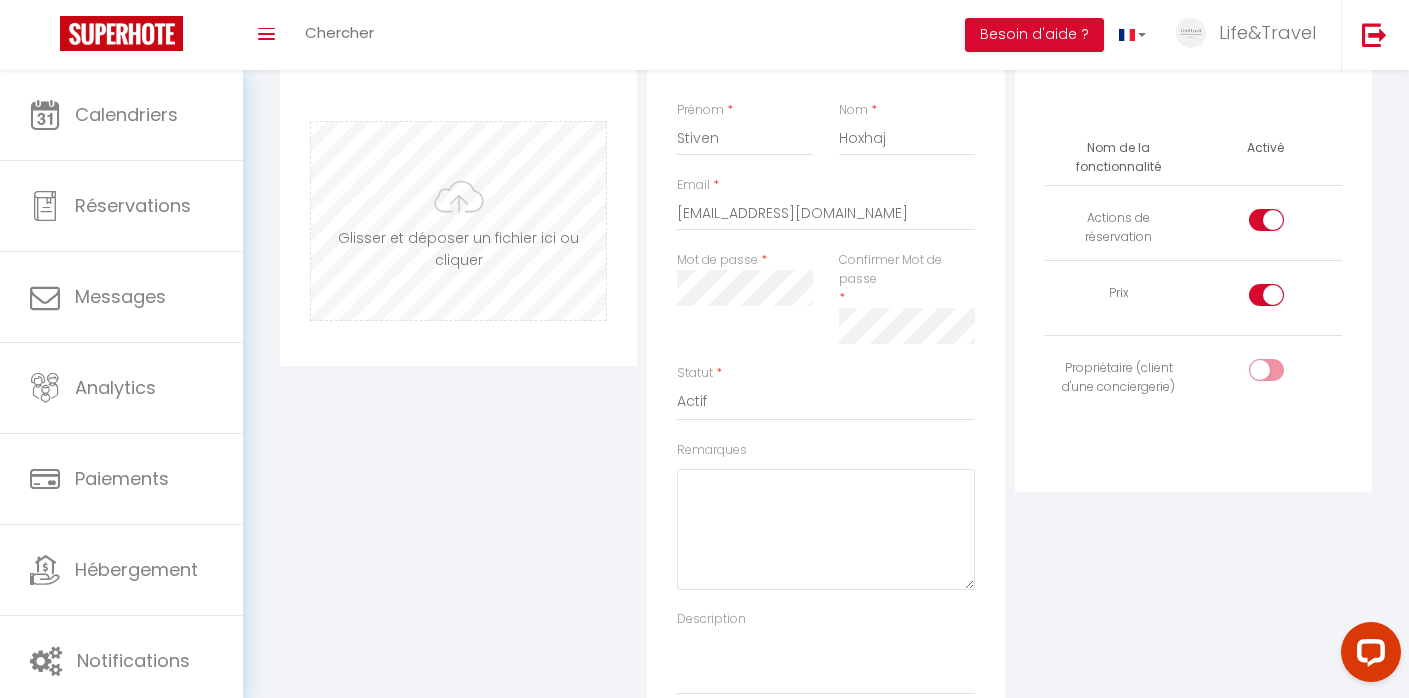 click on "Avatar         [PERSON_NAME] et déposer un fichier ici ou cliquer Ooops, something wrong happened. Remove   Drag and drop or click to replace   Information   Prénom   *   Stiven   Nom   *   Hoxhaj   Email   *   [EMAIL_ADDRESS][DOMAIN_NAME]     Mot de passe   *     Confirmer Mot de passe   *     Statut   *   Actif   Inactif   Remarques         Description     Droit d'accès    Nom de la fonctionnalité   Activé
Actions de réservation
Prix
Propriétaire (client d'une conciergerie)" at bounding box center (826, 376) 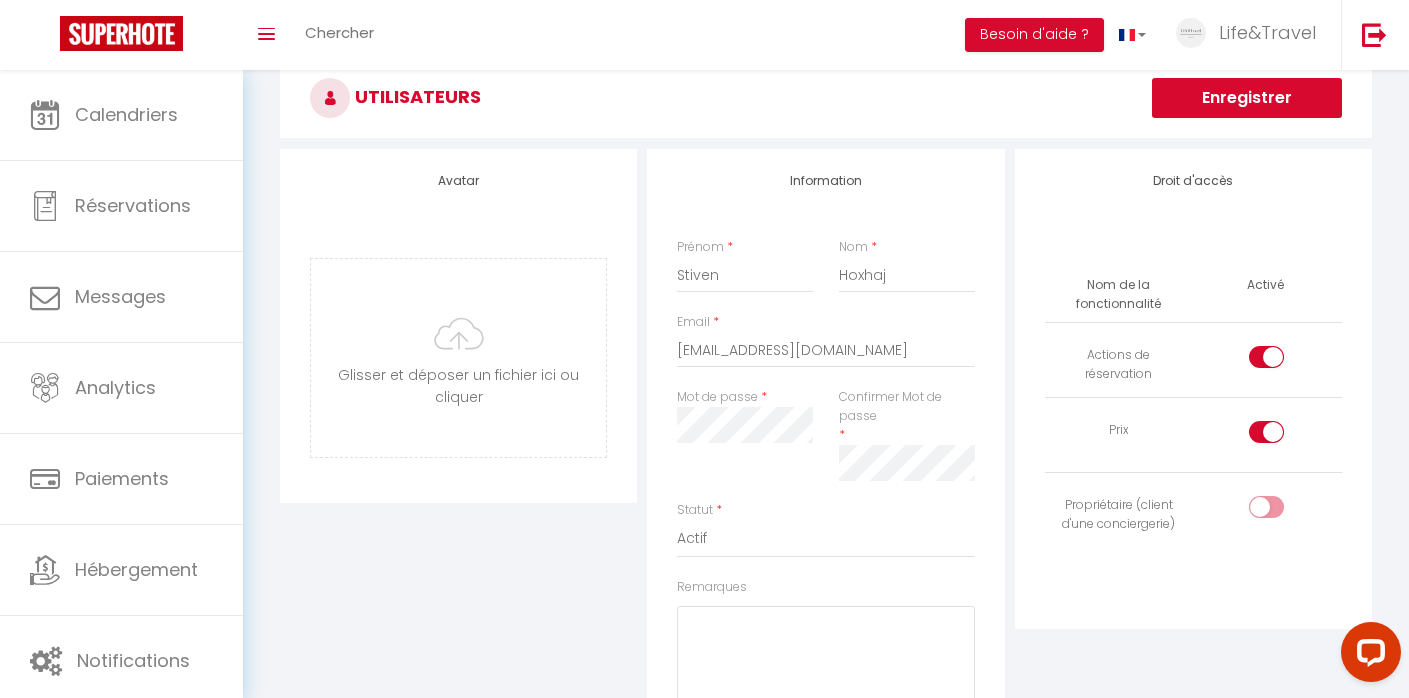 scroll, scrollTop: 0, scrollLeft: 0, axis: both 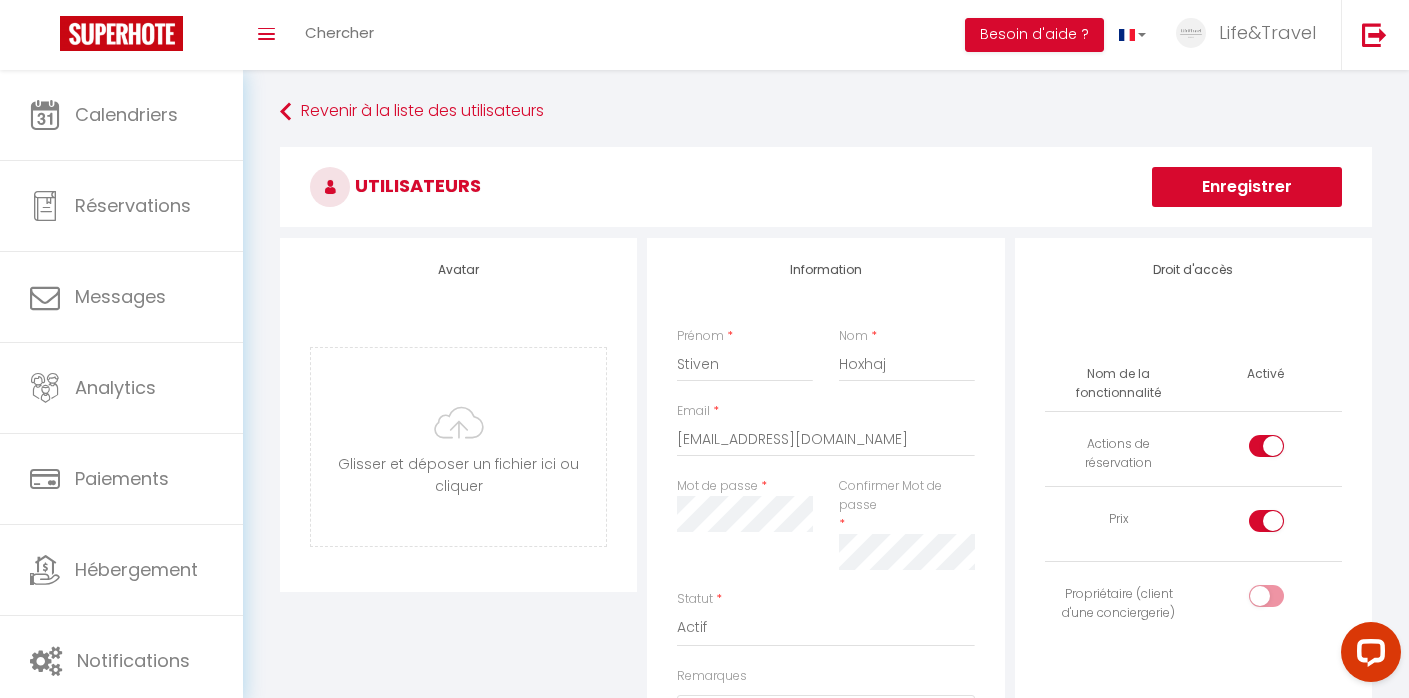 click at bounding box center (1266, 446) 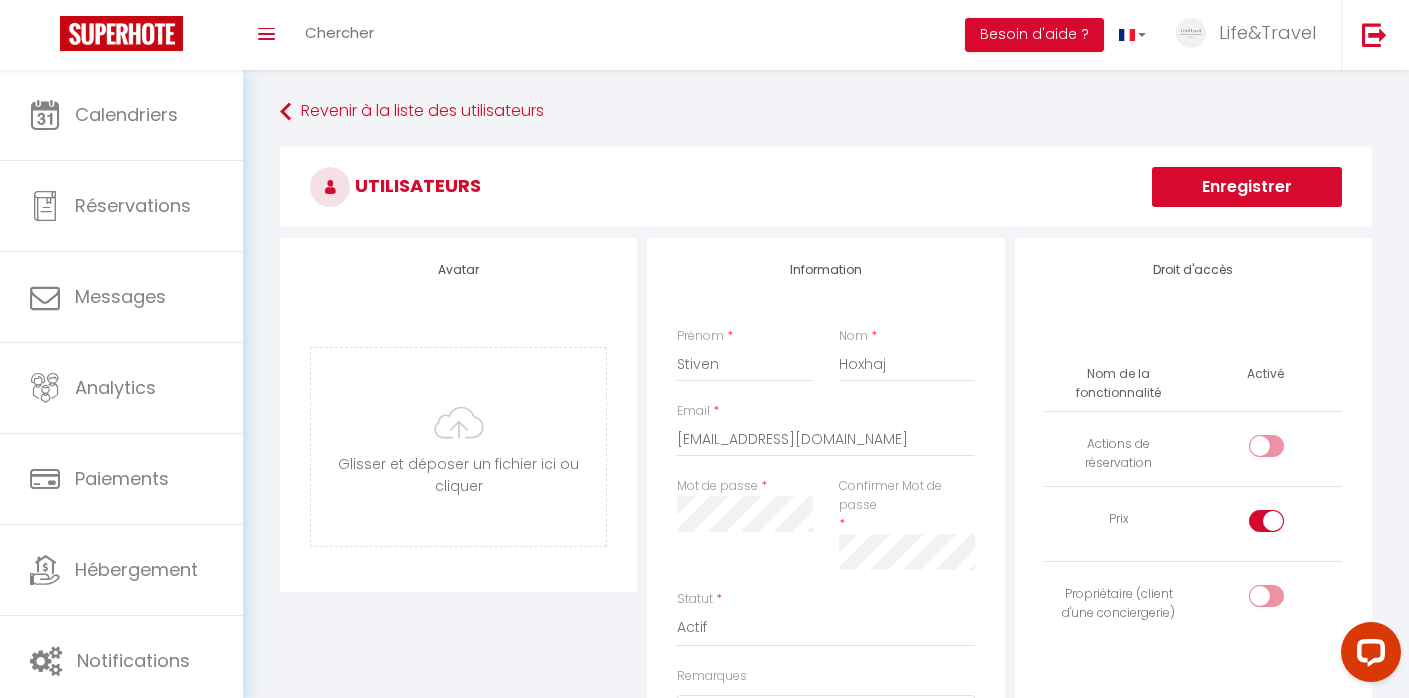 click at bounding box center [1283, 525] 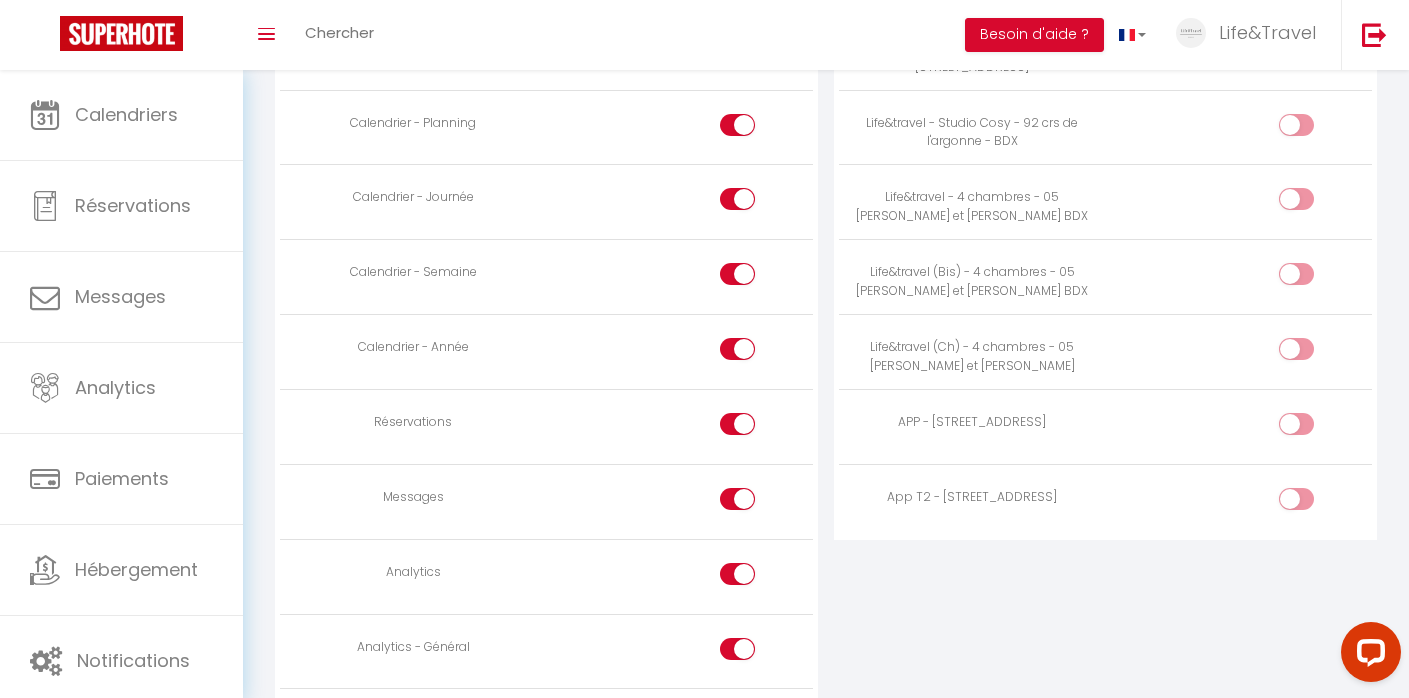 scroll, scrollTop: 1156, scrollLeft: 0, axis: vertical 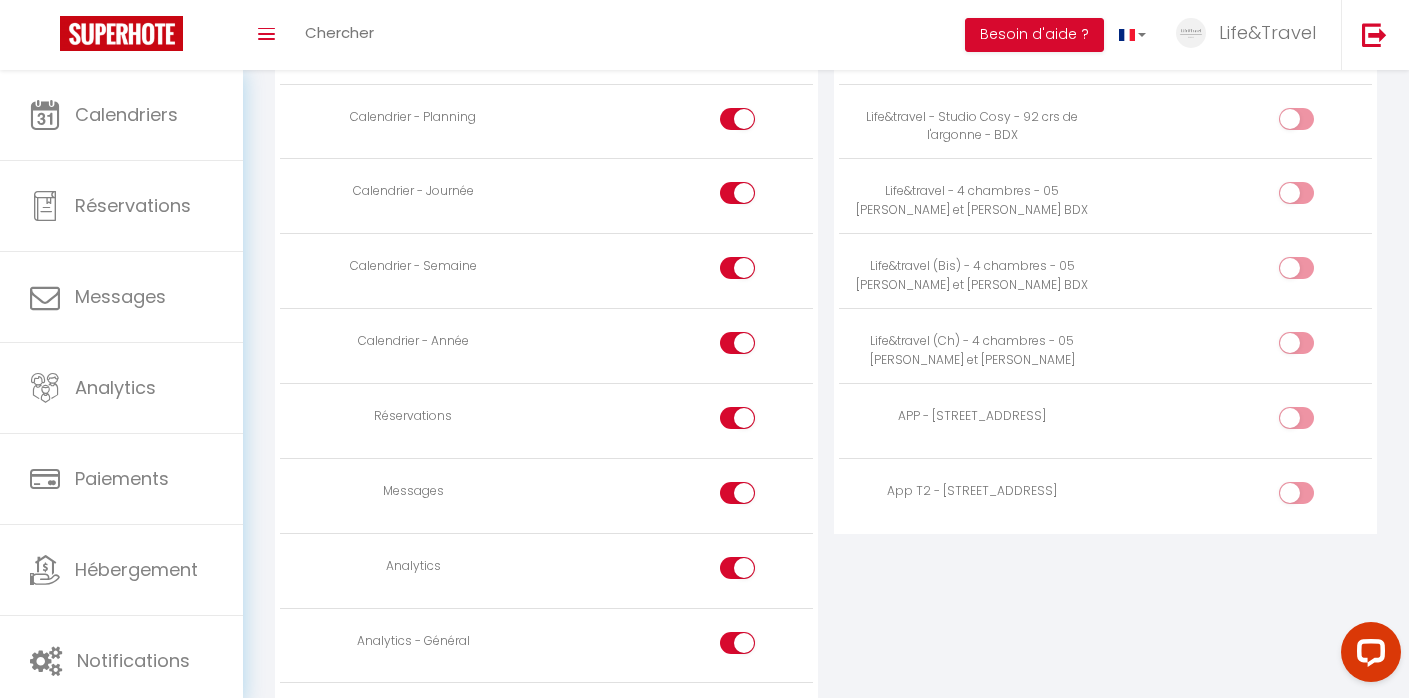 click at bounding box center (754, 497) 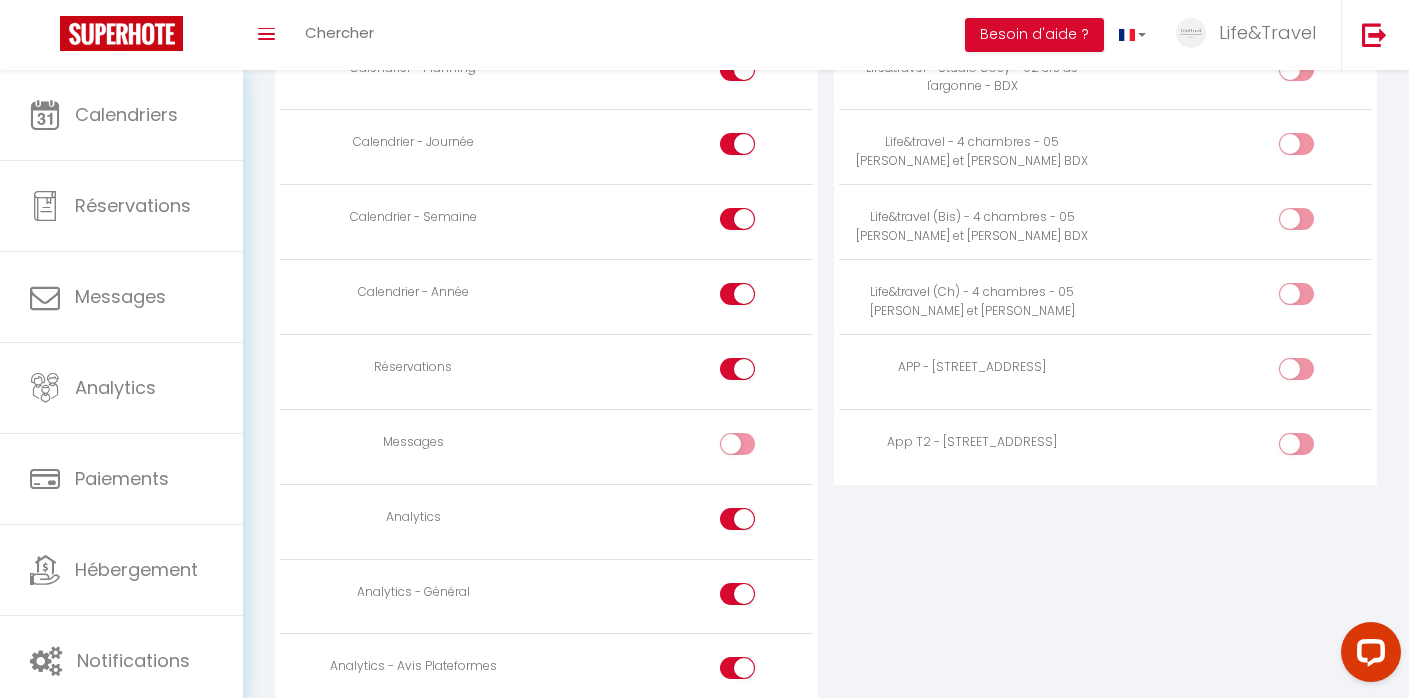 scroll, scrollTop: 1231, scrollLeft: 0, axis: vertical 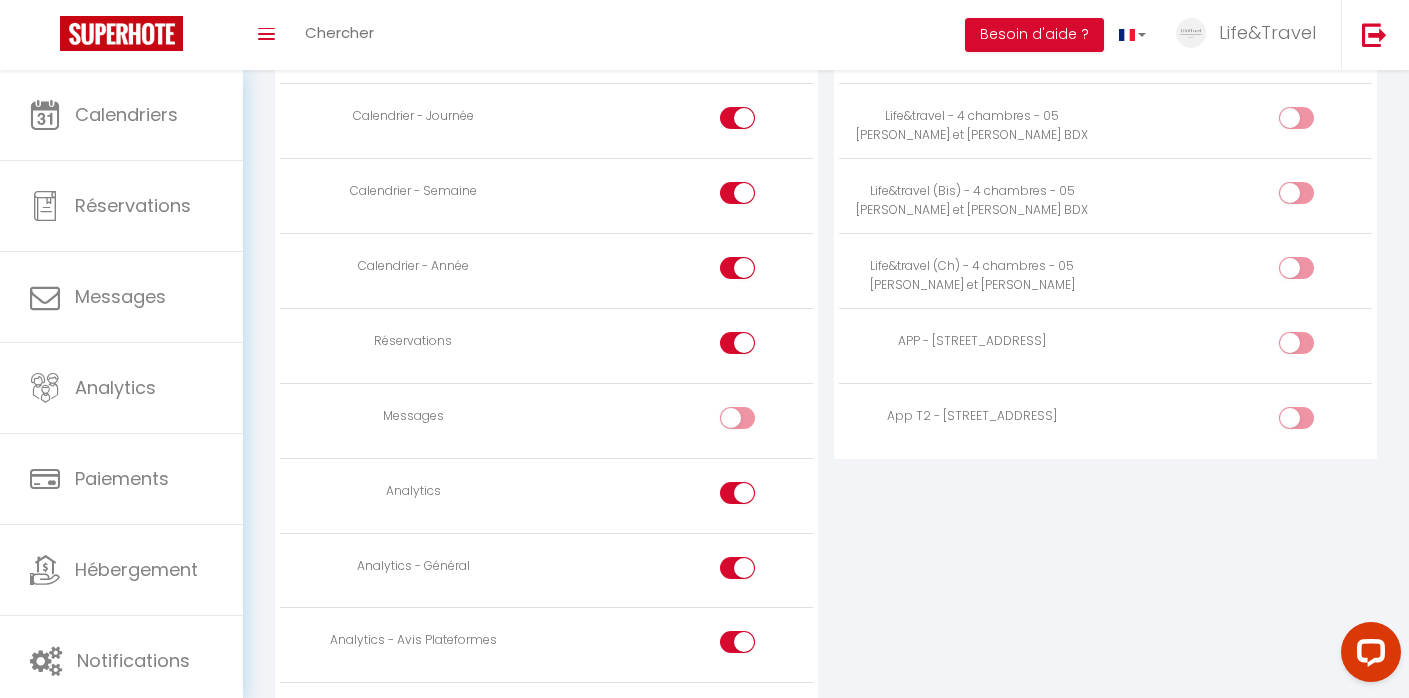 click at bounding box center [754, 497] 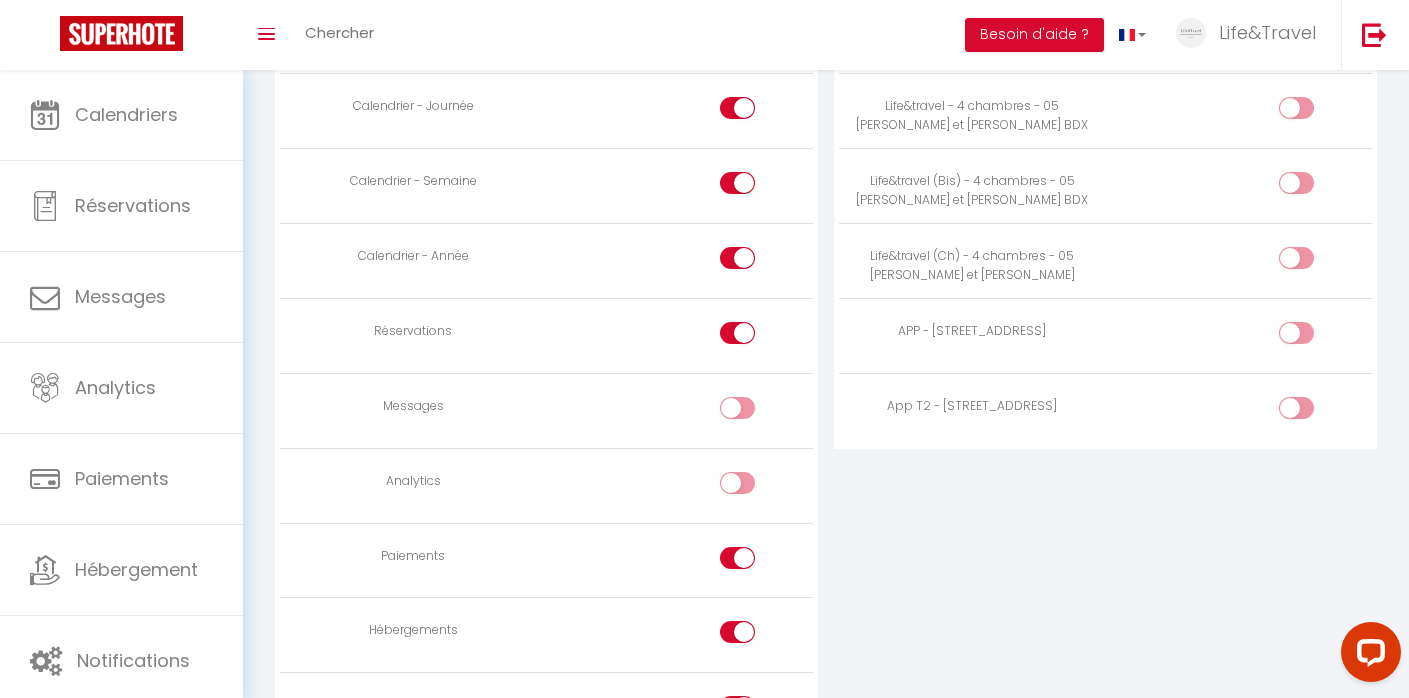 scroll, scrollTop: 1251, scrollLeft: 0, axis: vertical 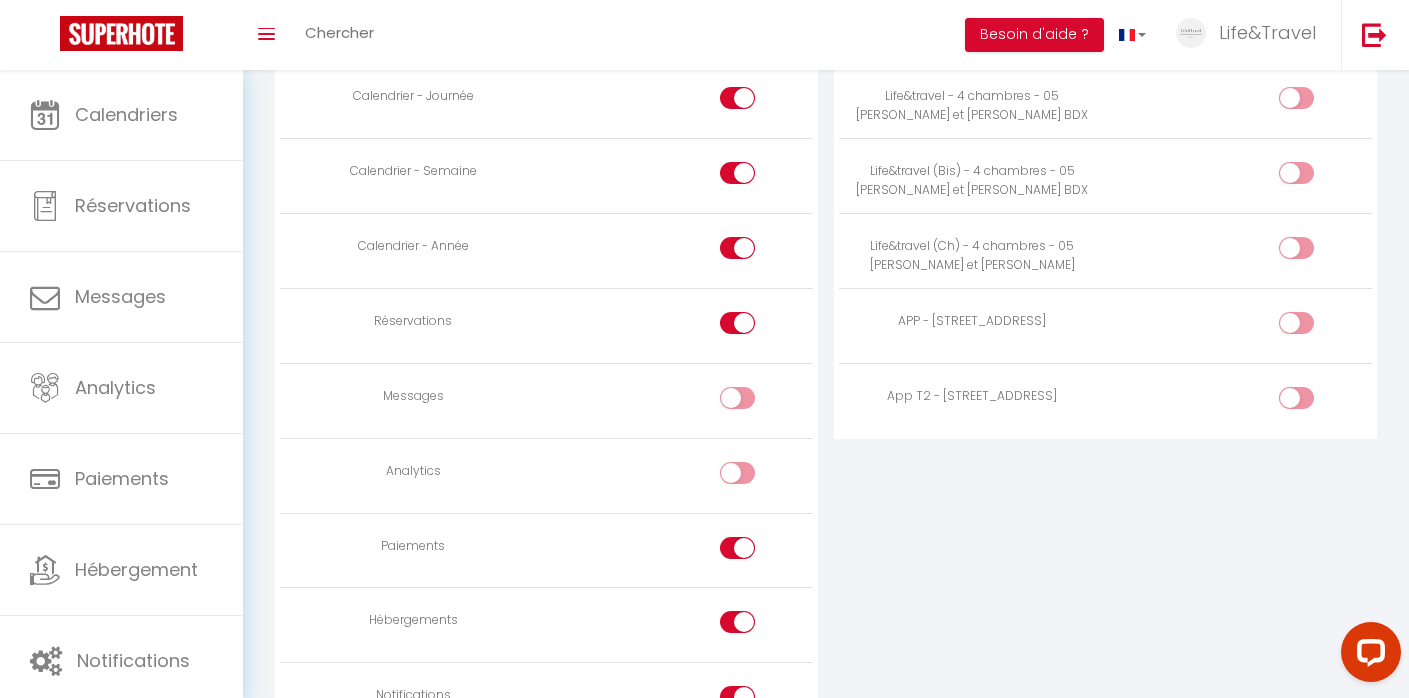 click at bounding box center [754, 552] 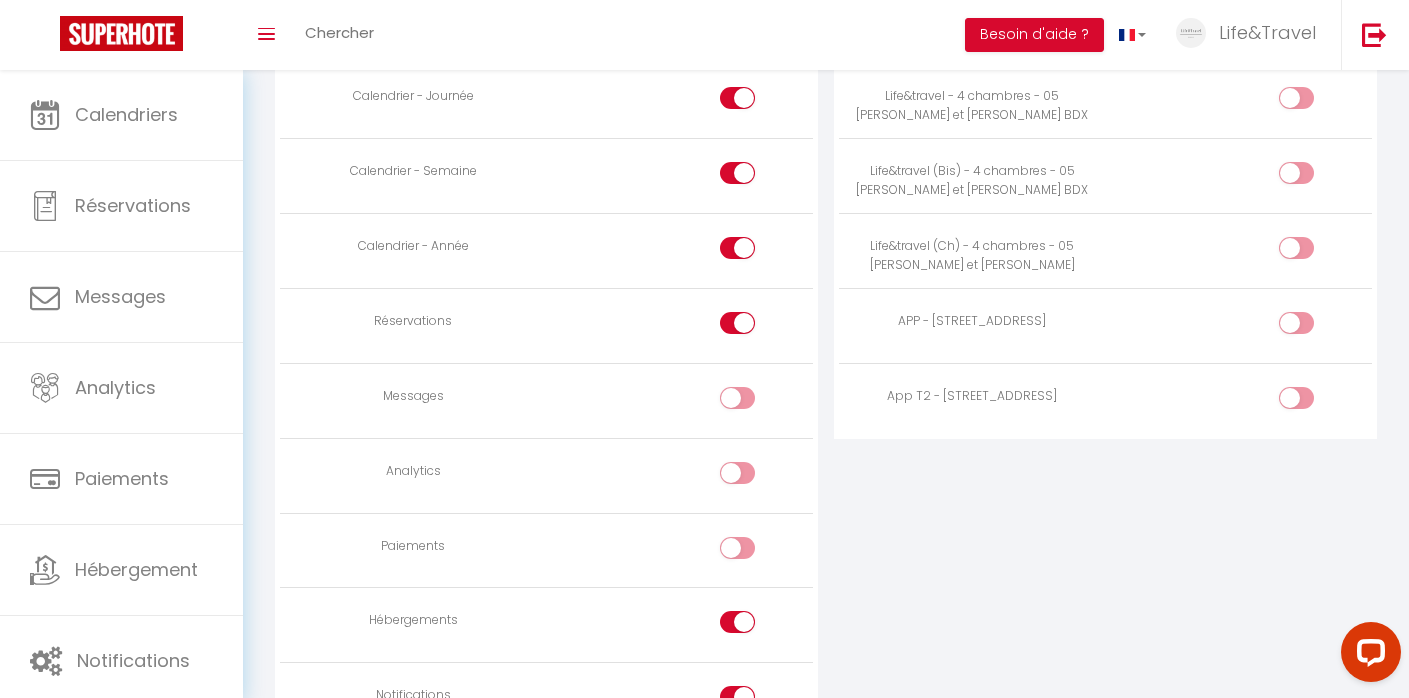 click at bounding box center [754, 626] 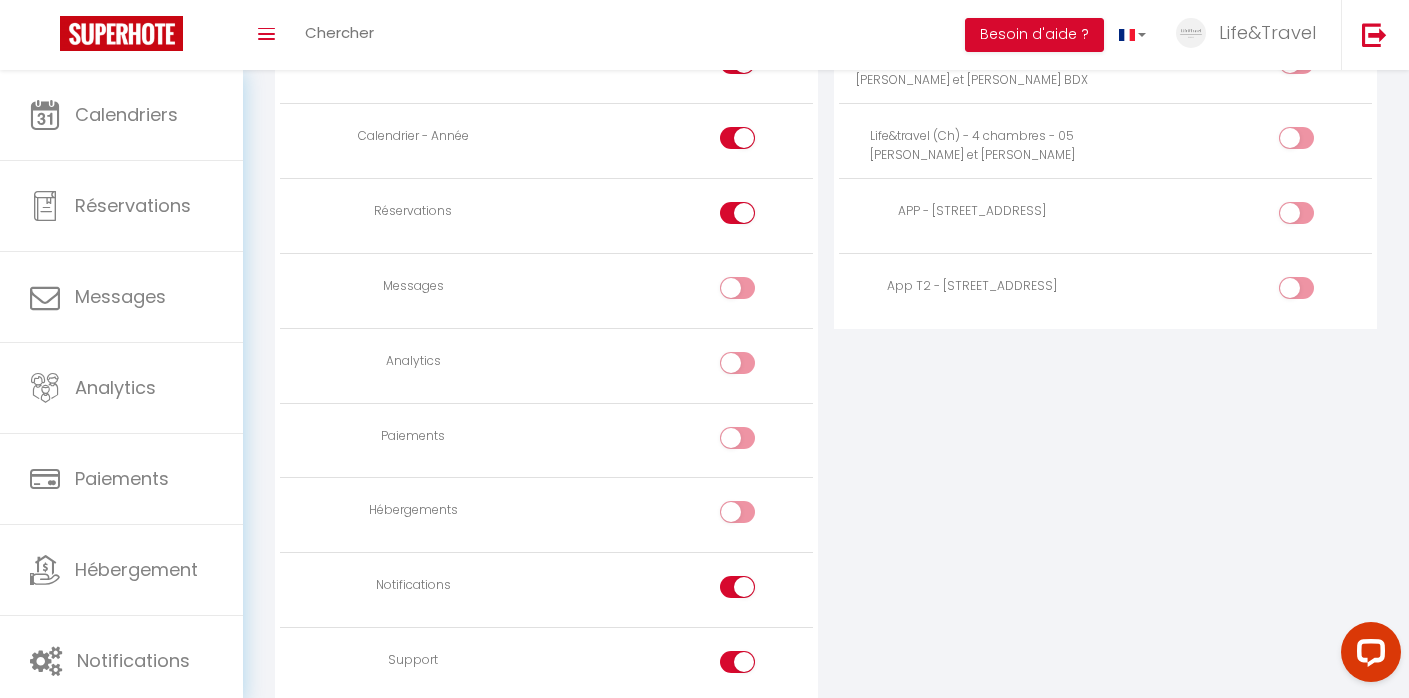 scroll, scrollTop: 1363, scrollLeft: 0, axis: vertical 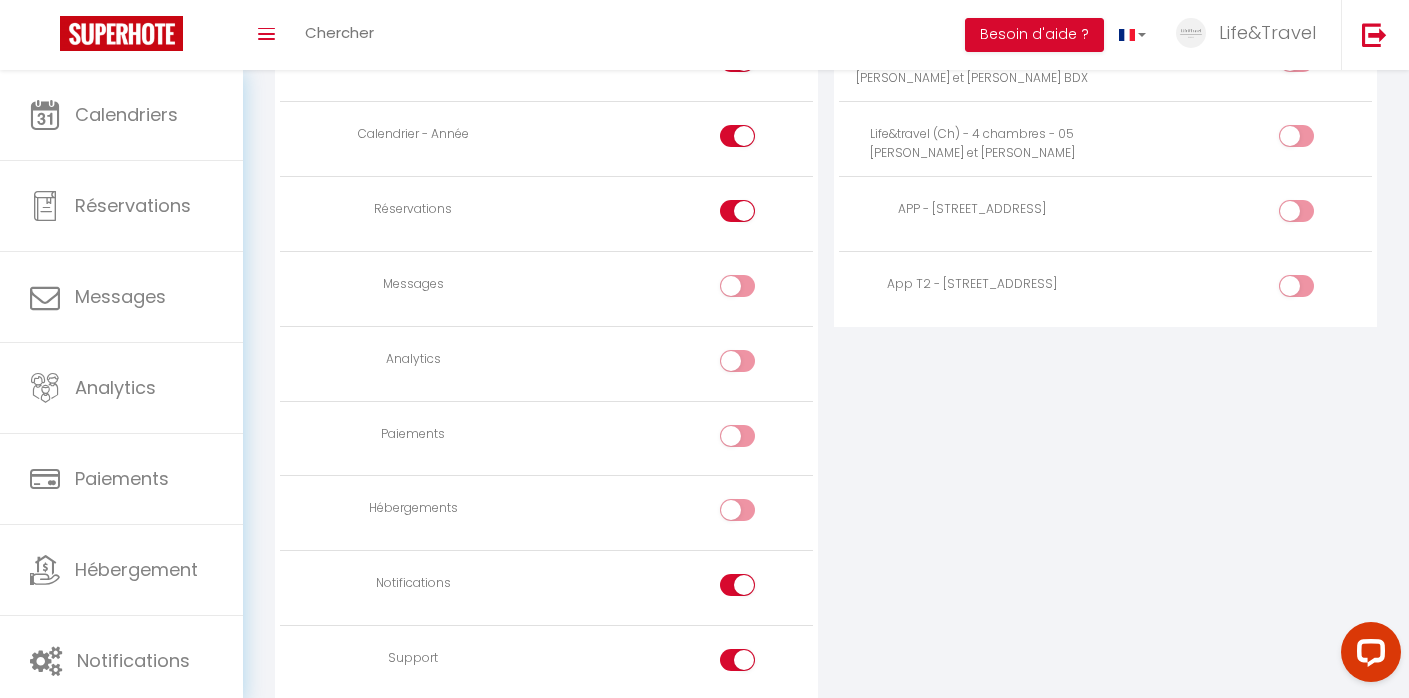 click at bounding box center [754, 589] 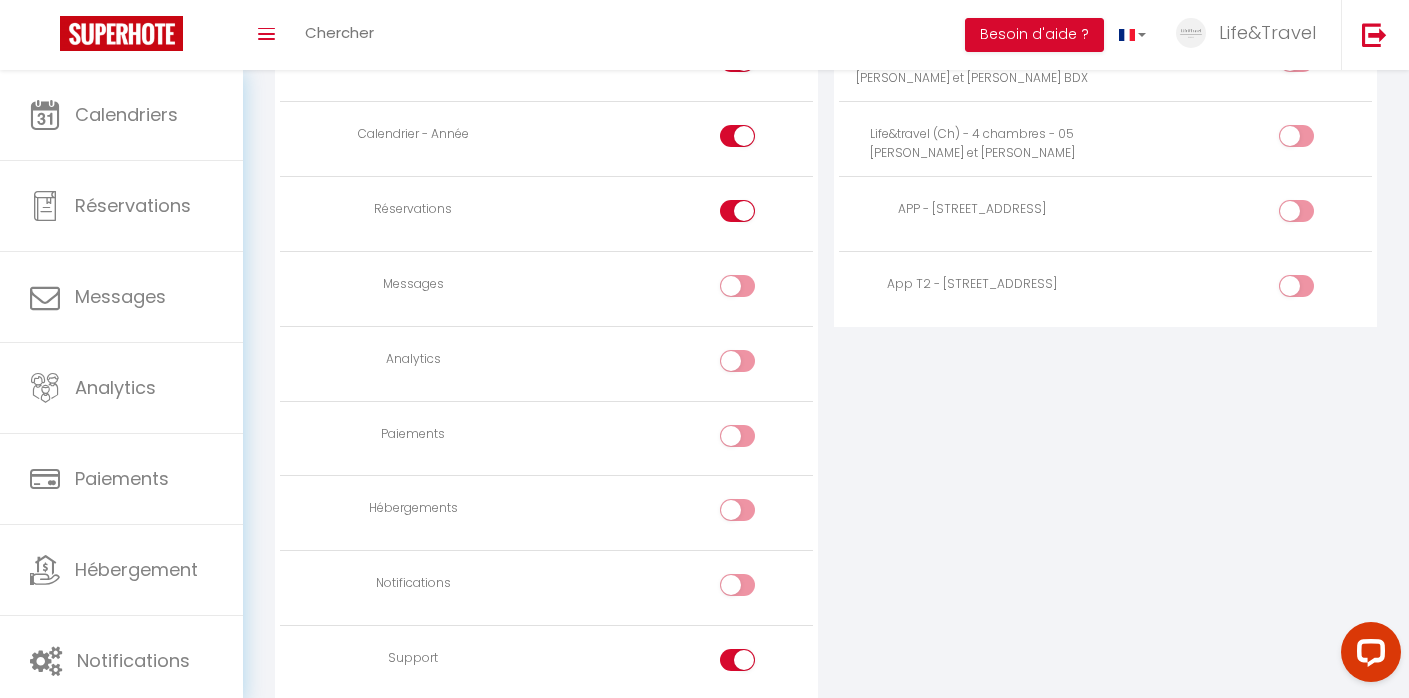 click at bounding box center [754, 664] 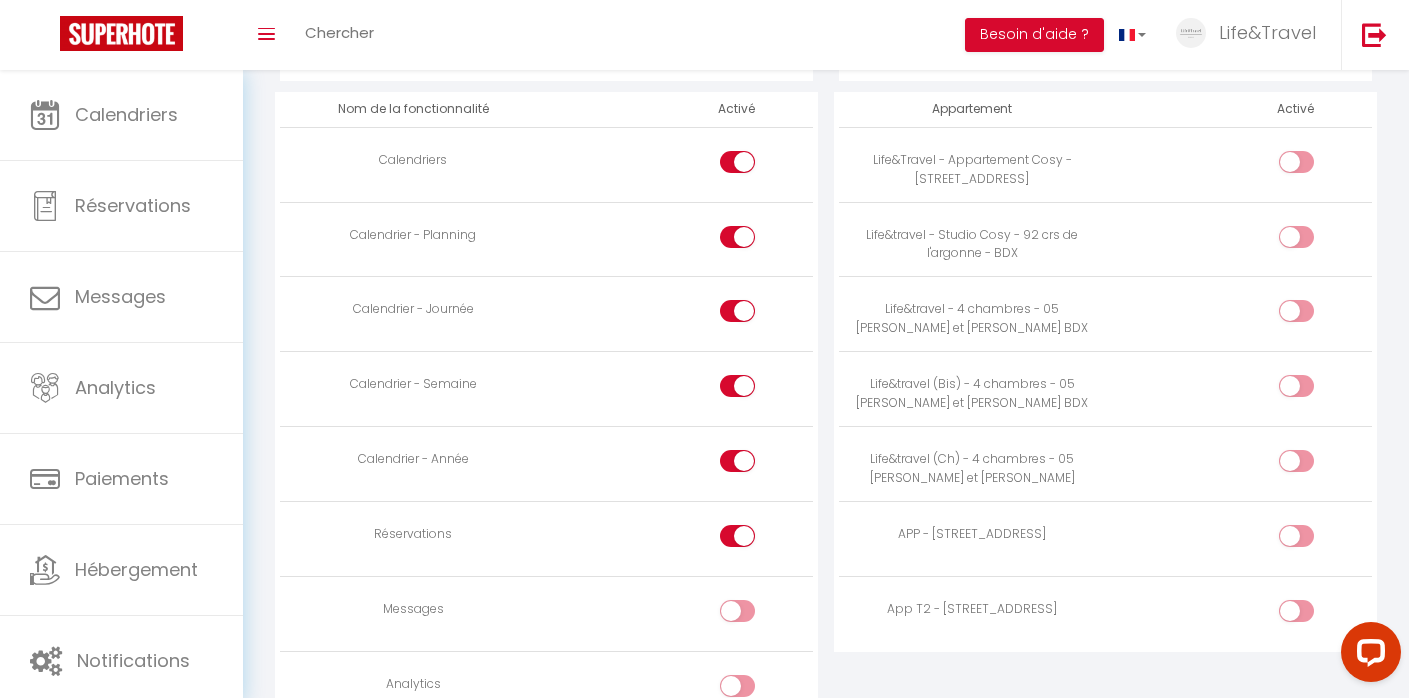 scroll, scrollTop: 1128, scrollLeft: 0, axis: vertical 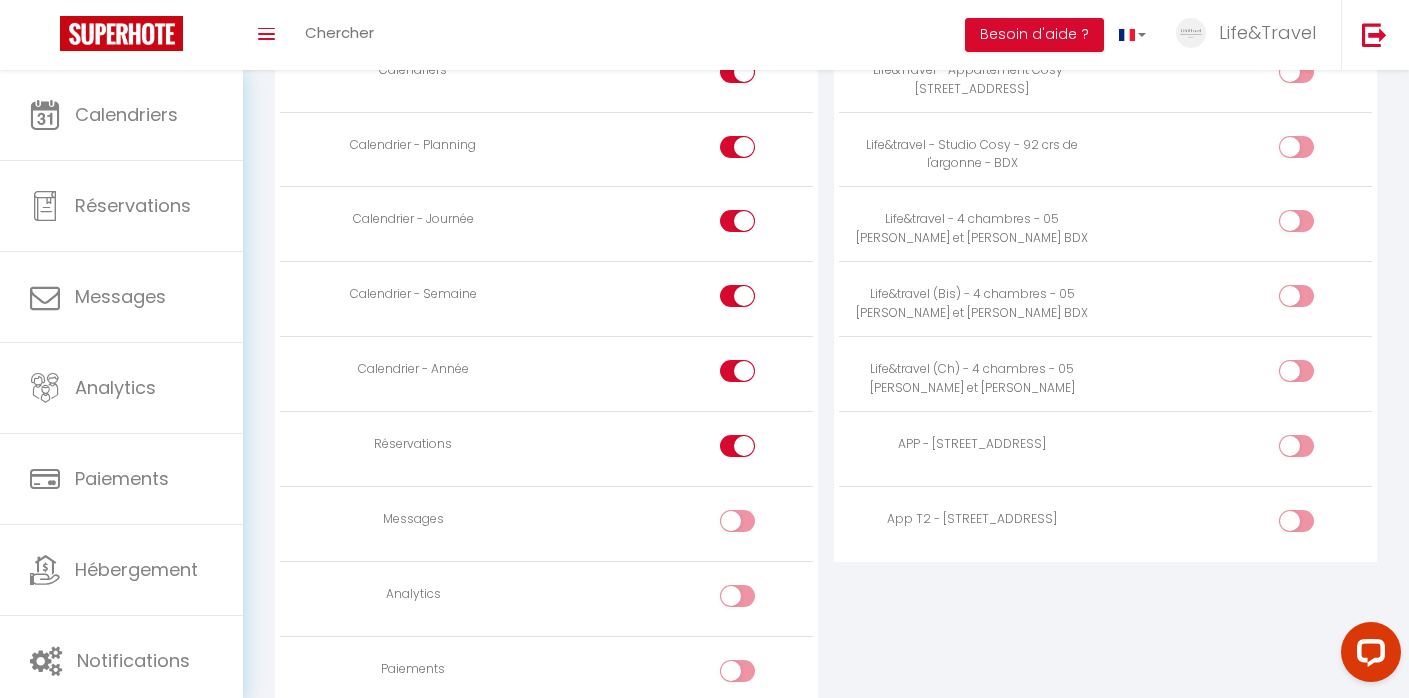 click at bounding box center (1313, 450) 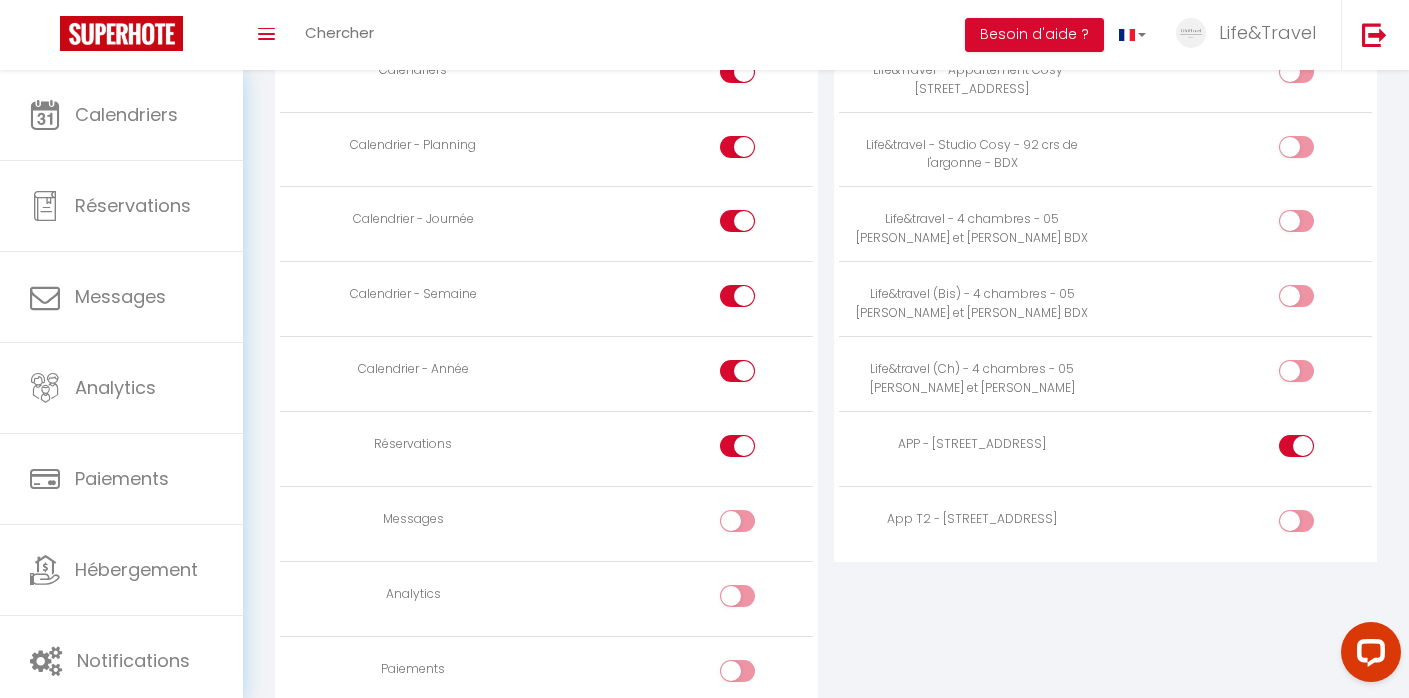 click at bounding box center [1313, 525] 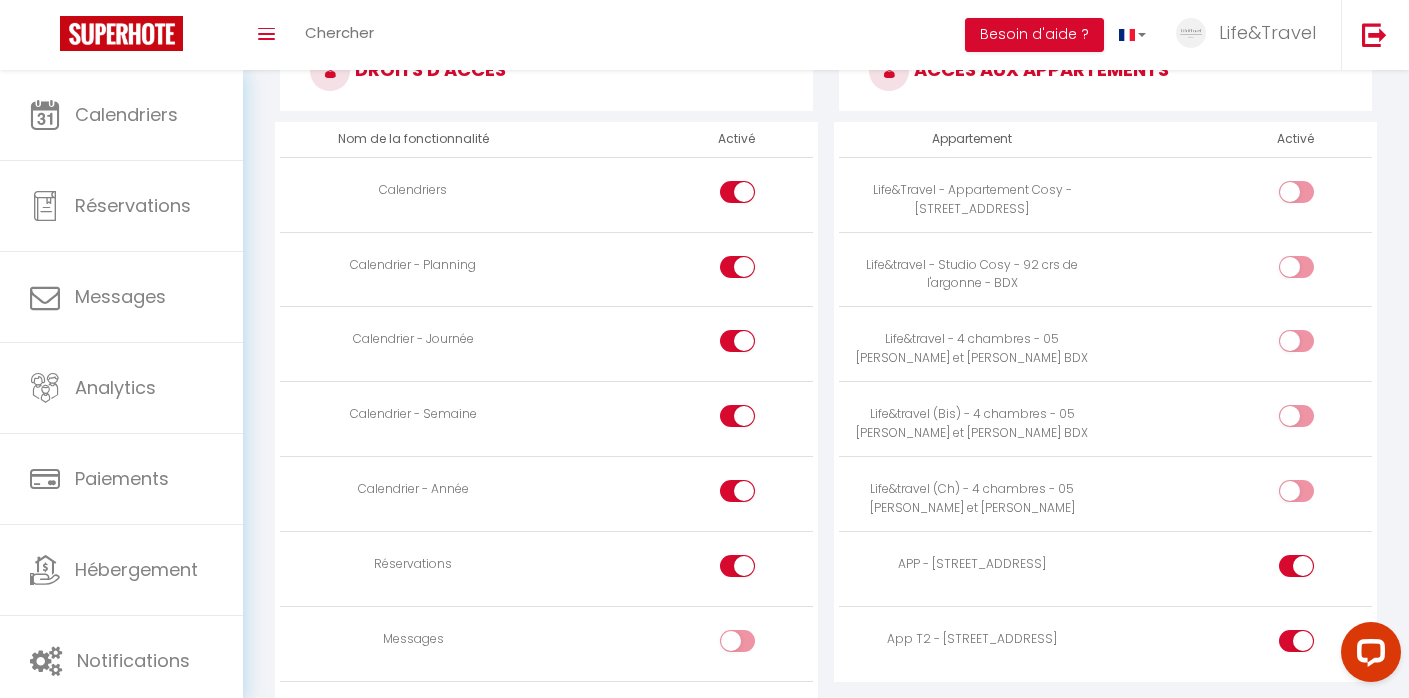 scroll, scrollTop: 1004, scrollLeft: 0, axis: vertical 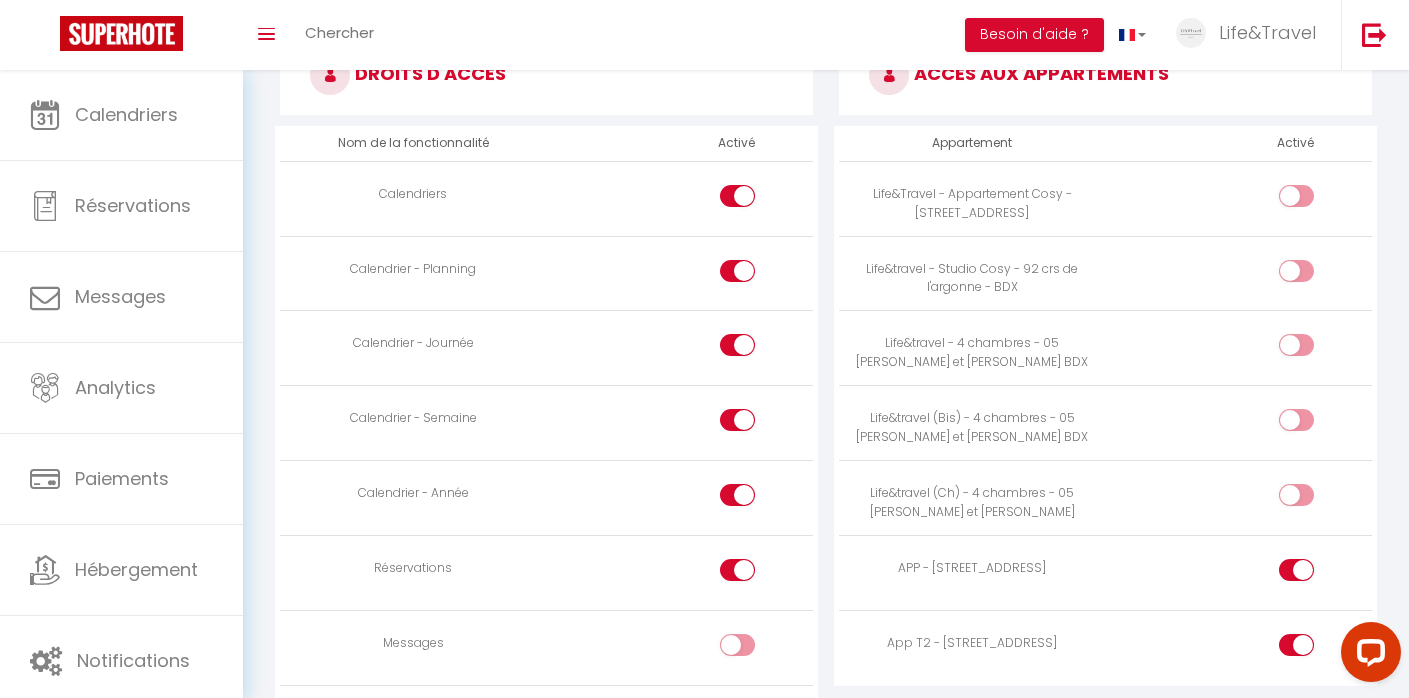 click at bounding box center (1313, 275) 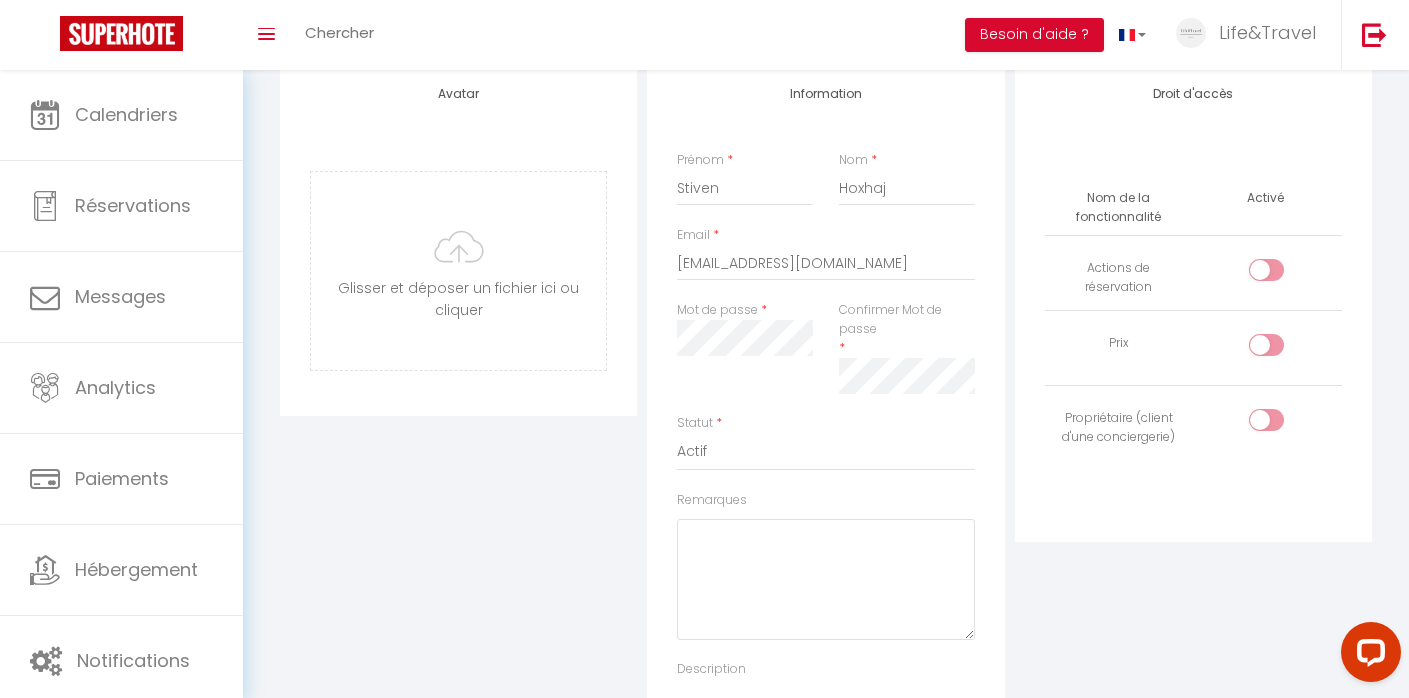 scroll, scrollTop: 83, scrollLeft: 0, axis: vertical 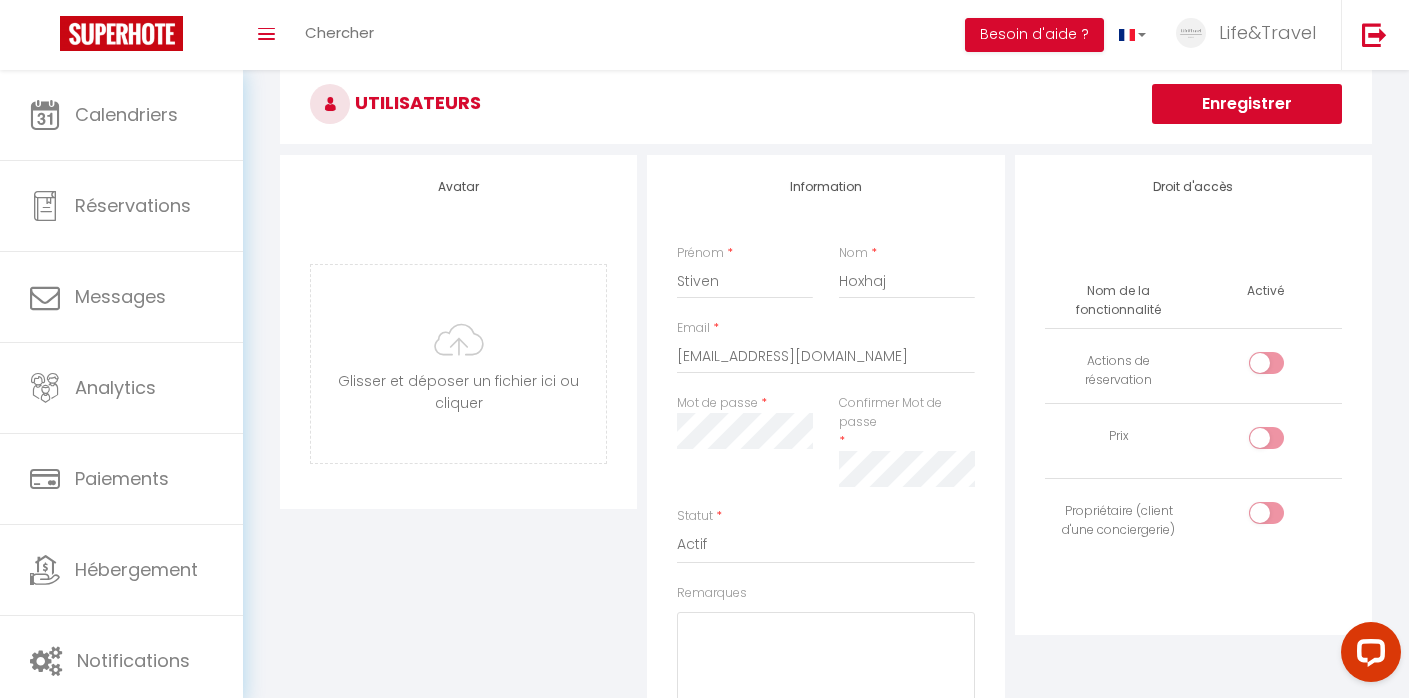 click on "Enregistrer" at bounding box center (1247, 104) 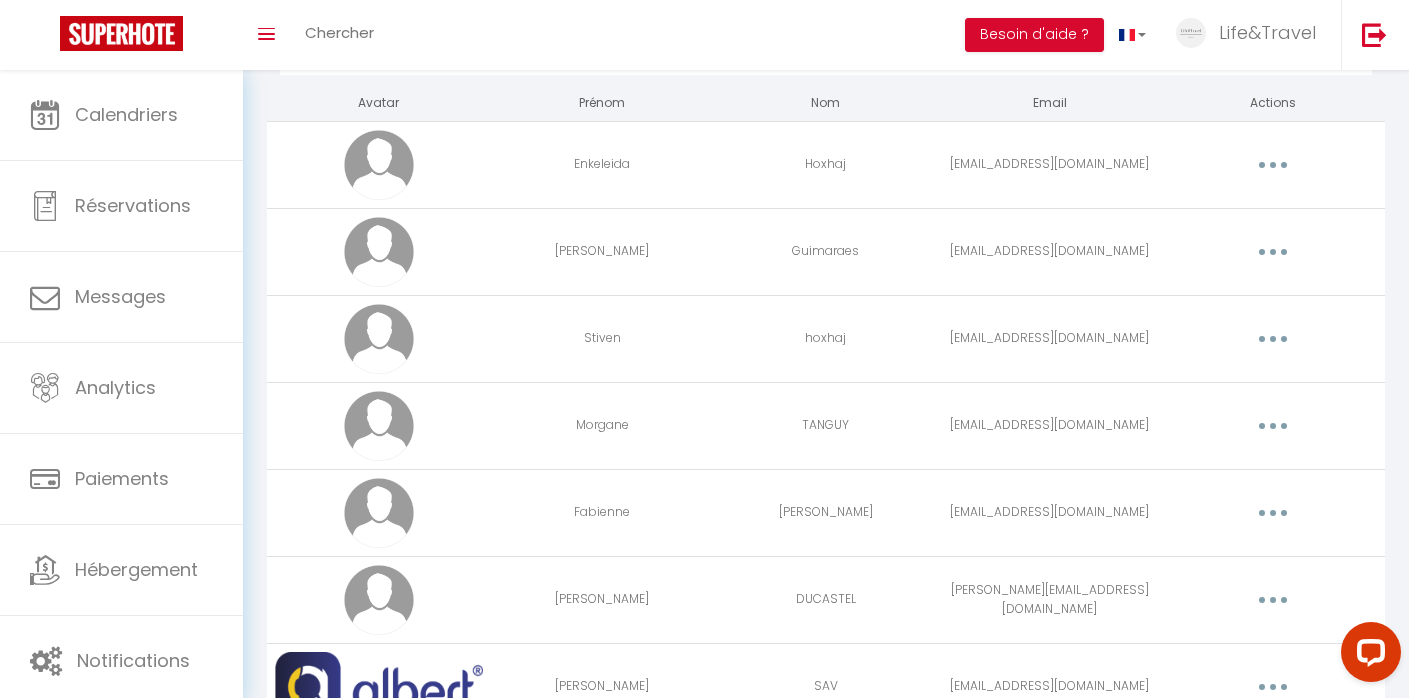 scroll, scrollTop: 117, scrollLeft: 0, axis: vertical 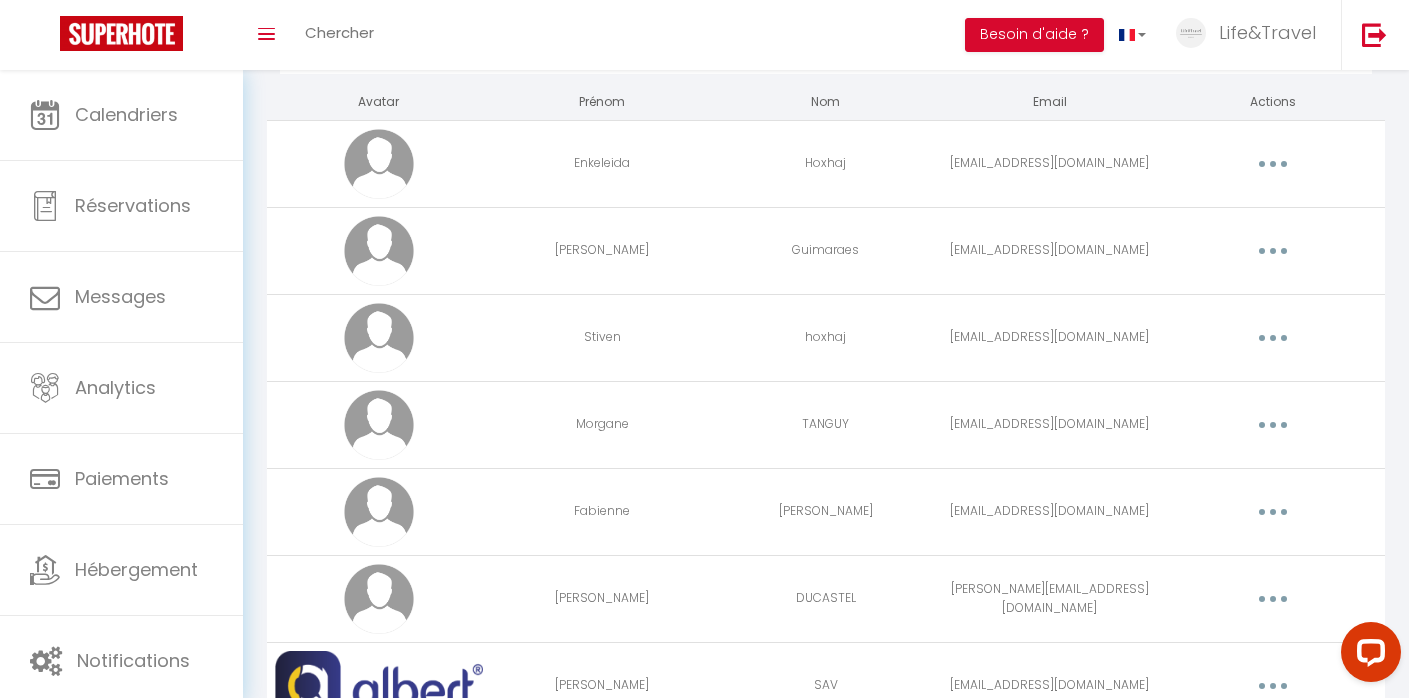 click at bounding box center (1273, 251) 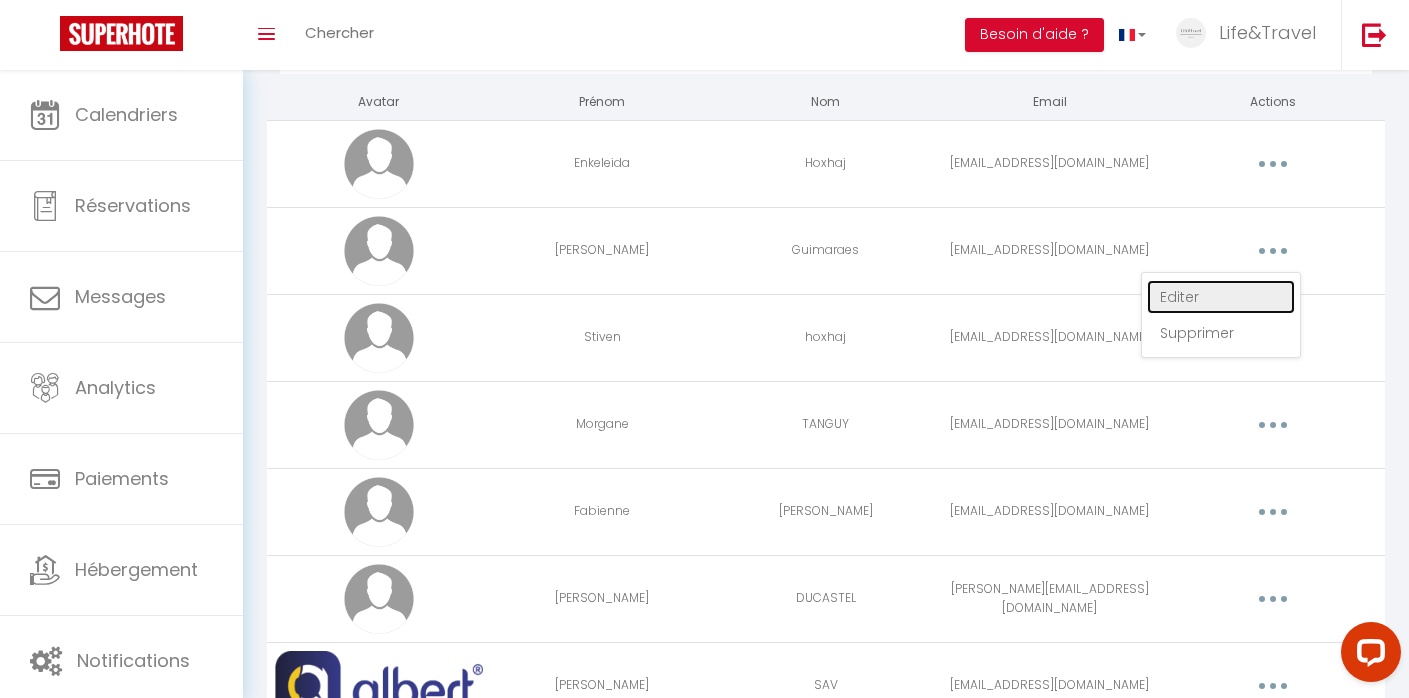 click on "Editer" at bounding box center [1221, 297] 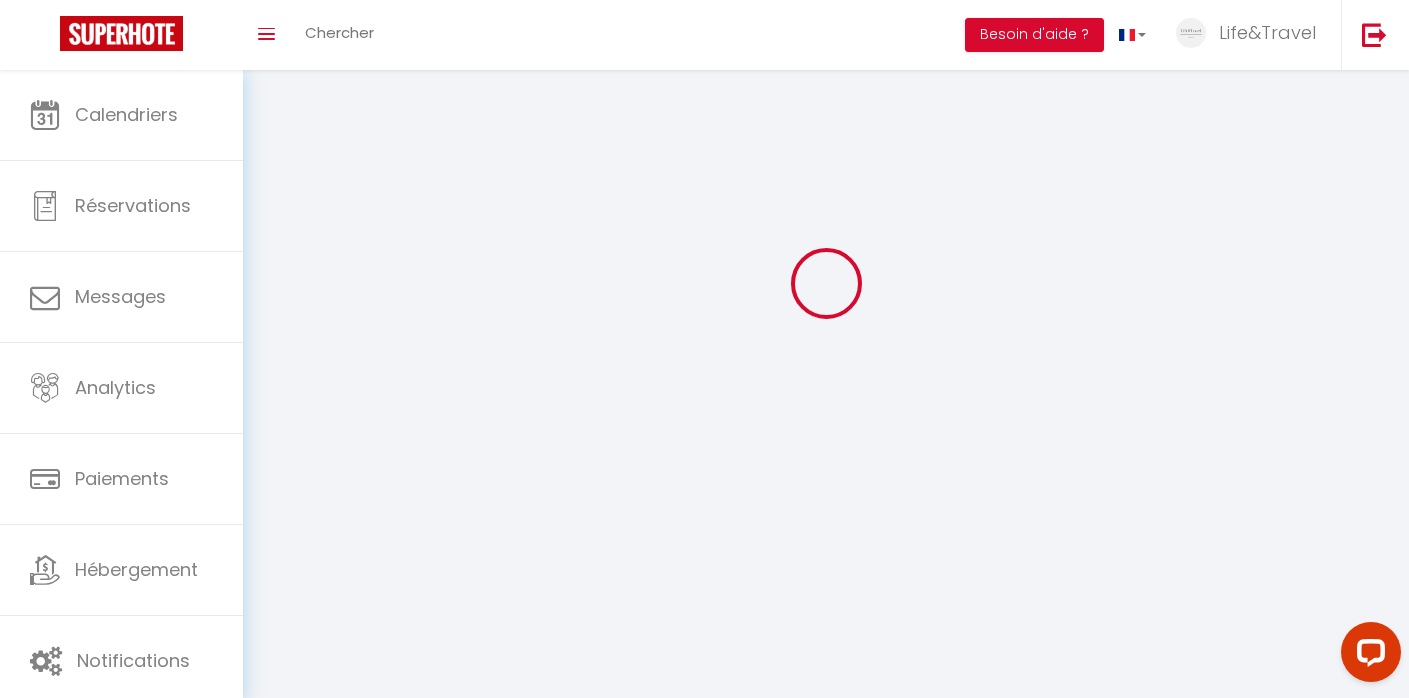 type on "[PERSON_NAME]" 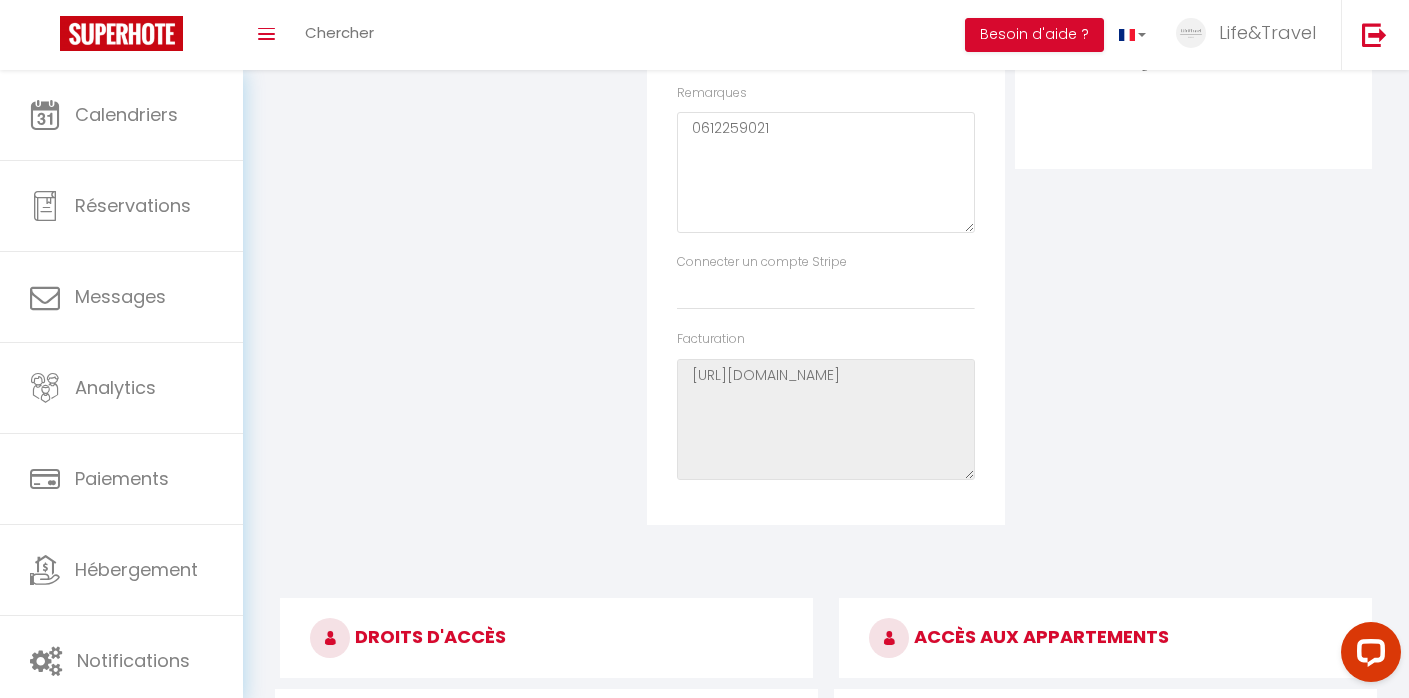 scroll, scrollTop: 0, scrollLeft: 0, axis: both 